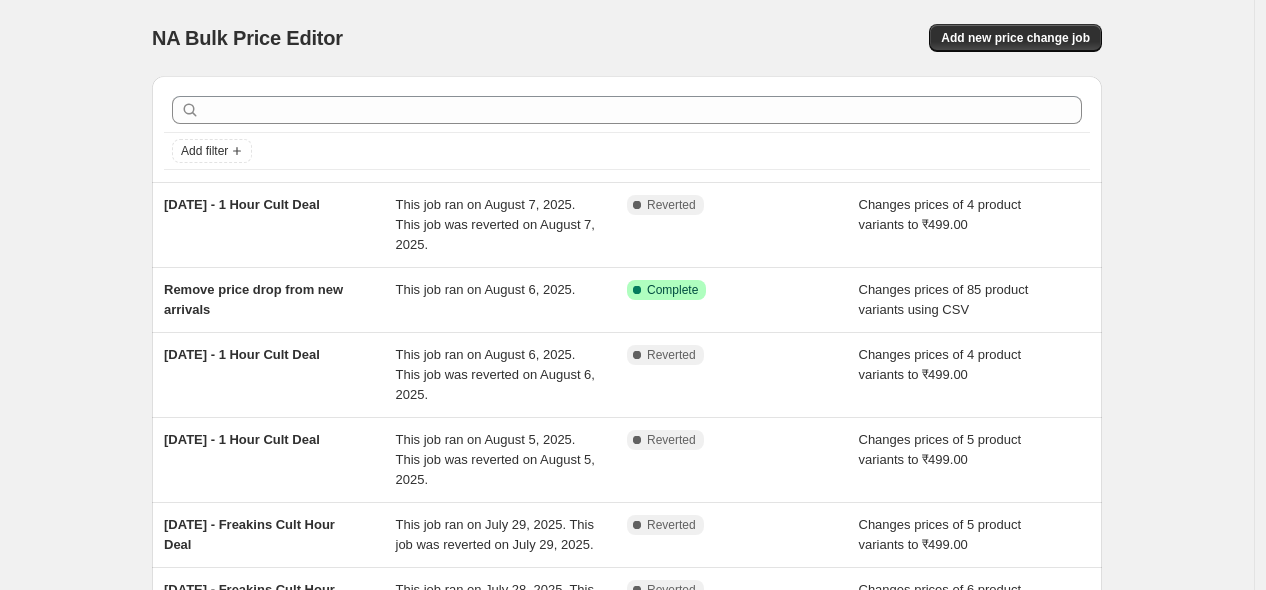 scroll, scrollTop: 0, scrollLeft: 0, axis: both 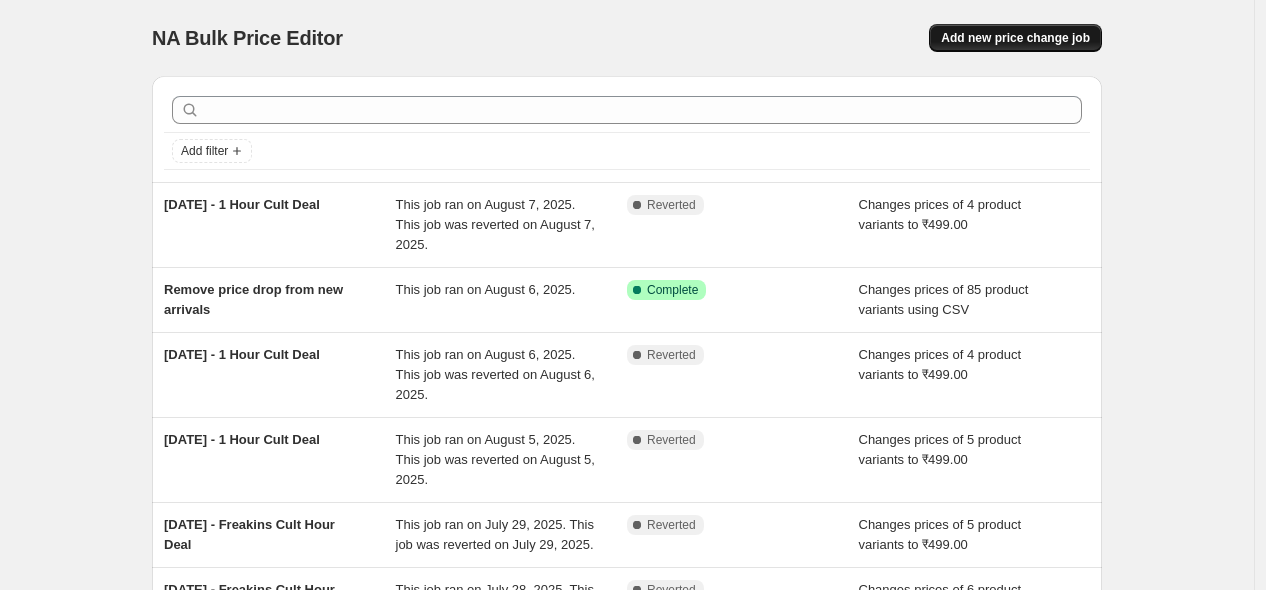 click on "Add new price change job" at bounding box center (1015, 38) 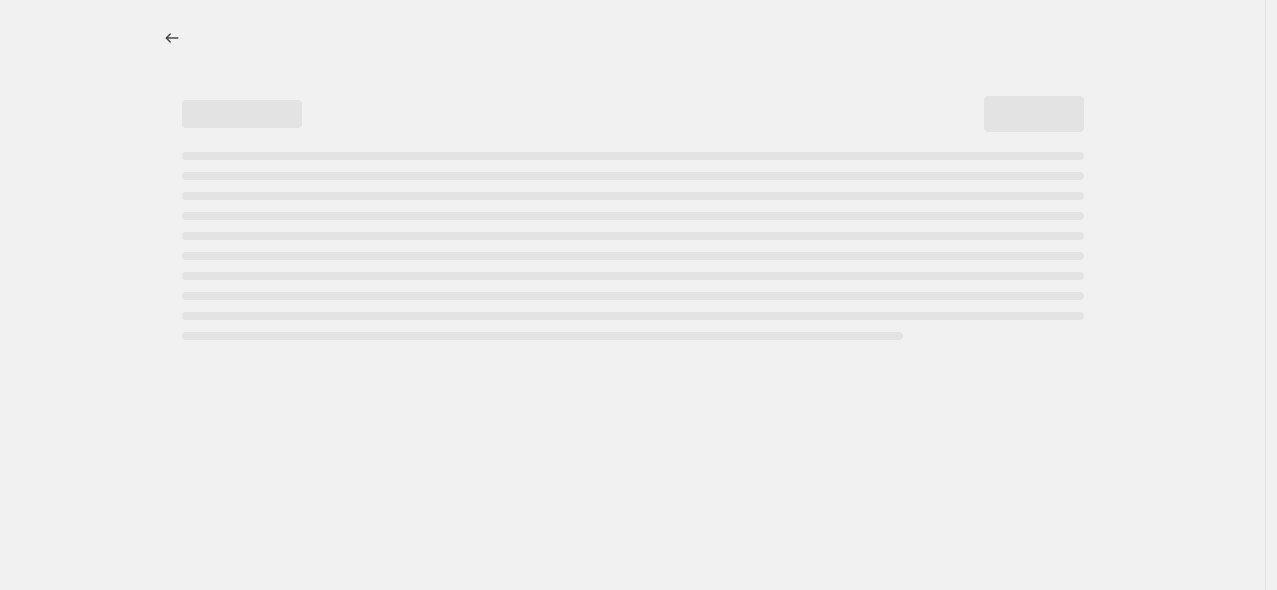 select on "percentage" 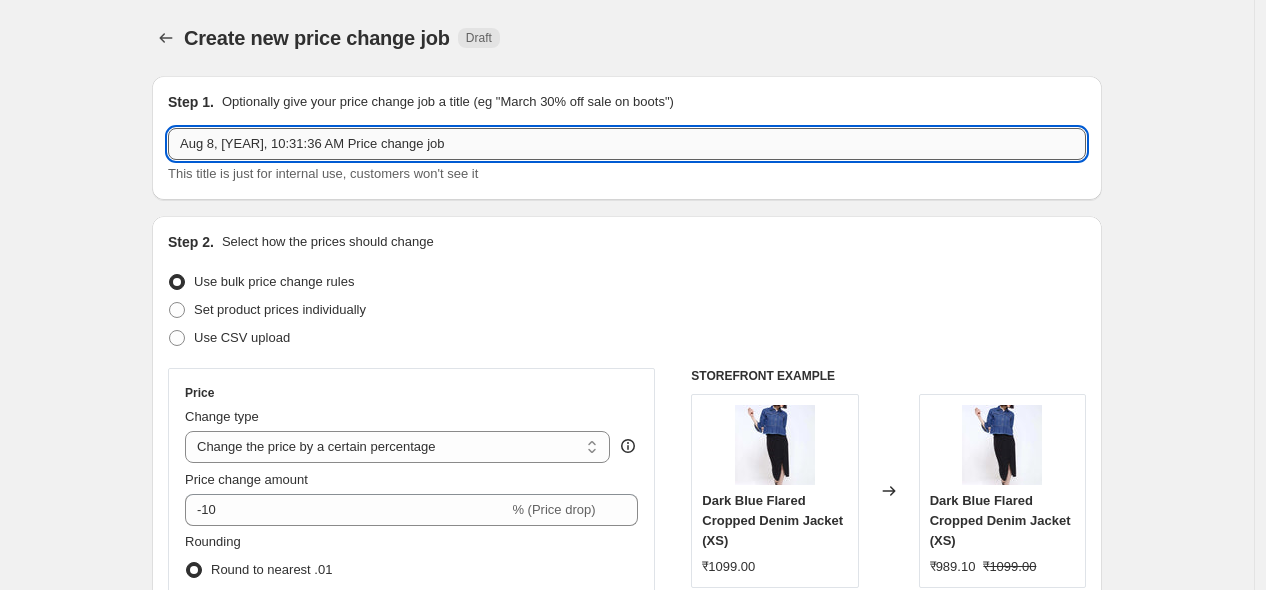 click on "Aug 8, [YEAR], 10:31:36 AM Price change job" at bounding box center (627, 144) 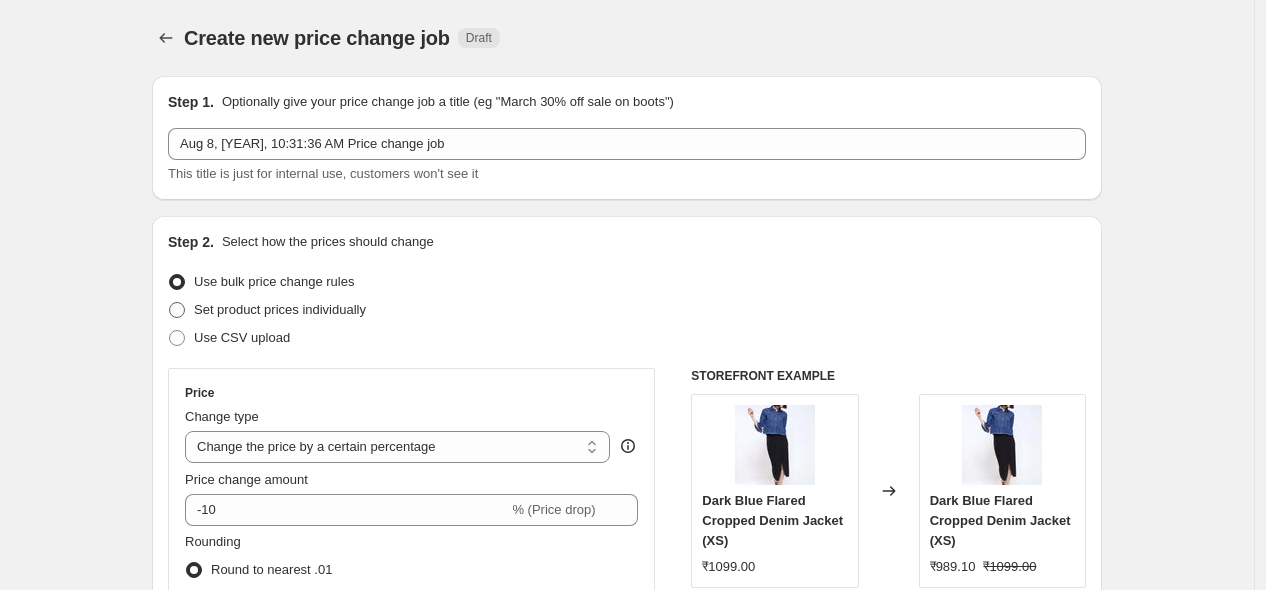 click on "Set product prices individually" at bounding box center [280, 309] 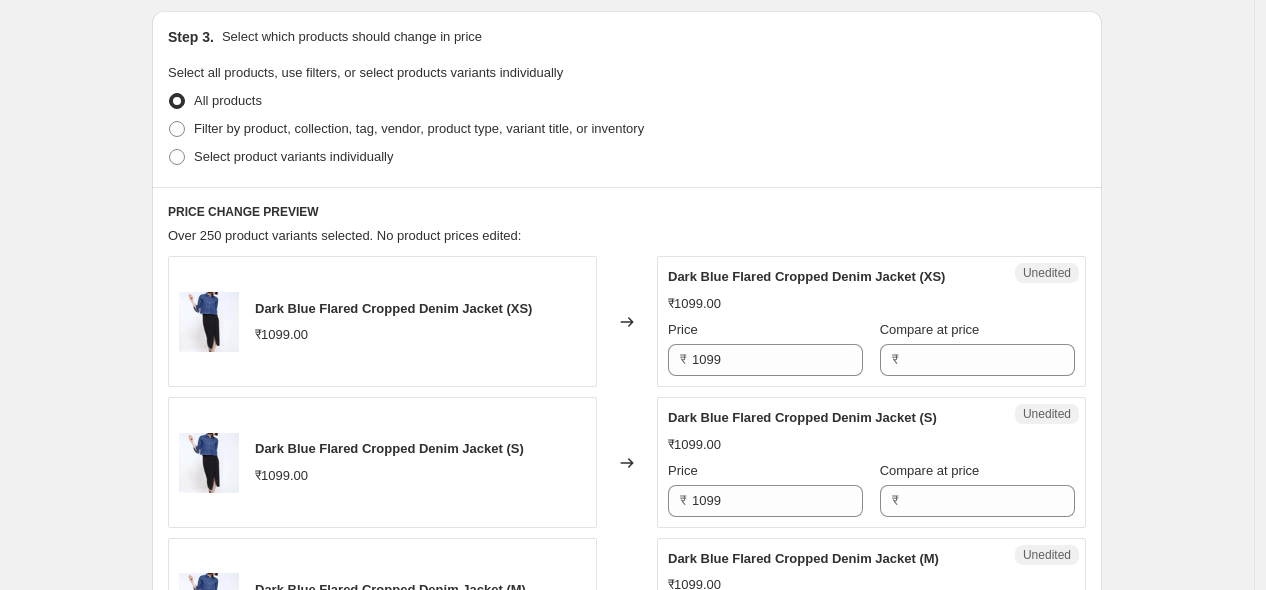 scroll, scrollTop: 425, scrollLeft: 0, axis: vertical 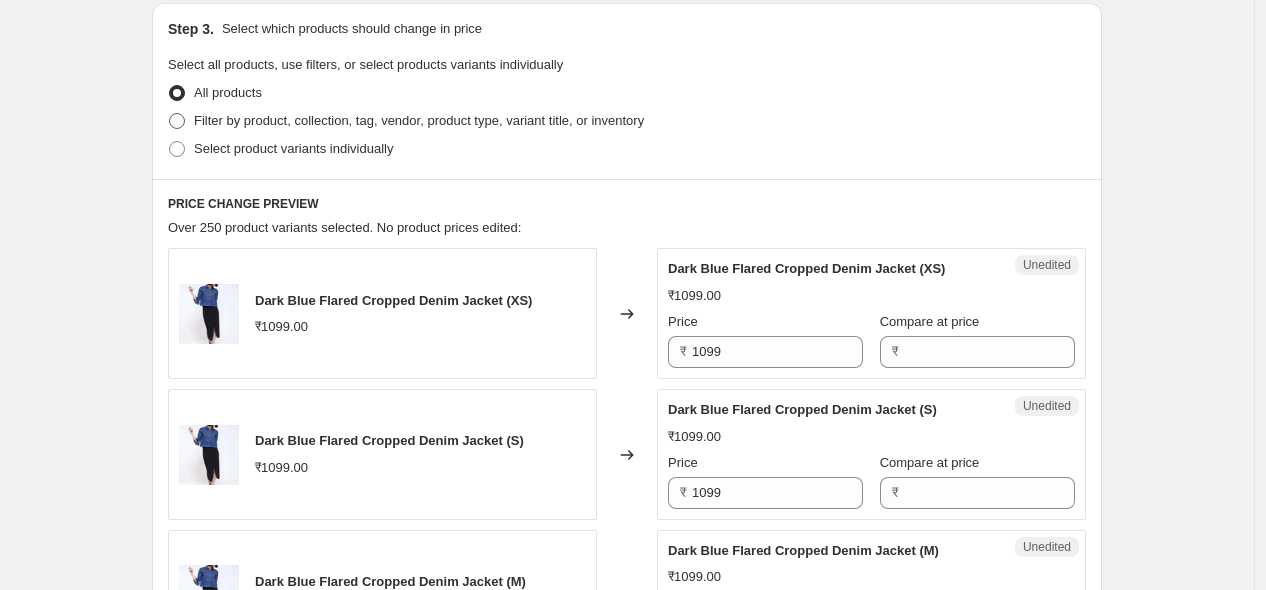 click on "Filter by product, collection, tag, vendor, product type, variant title, or inventory" at bounding box center [419, 120] 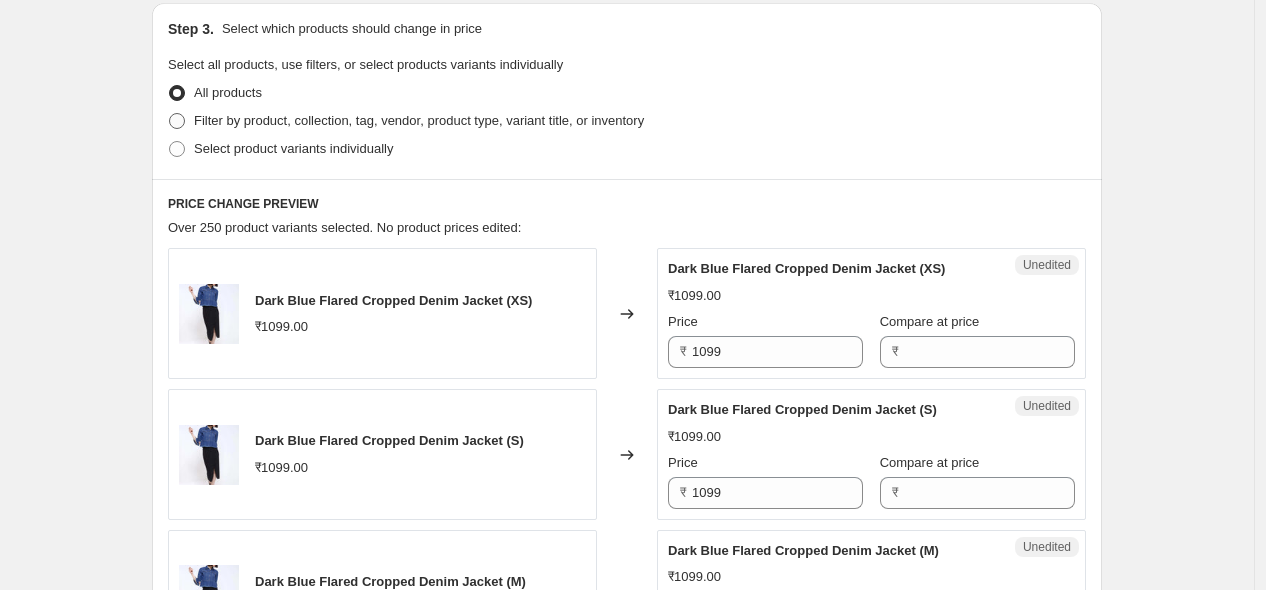 radio on "true" 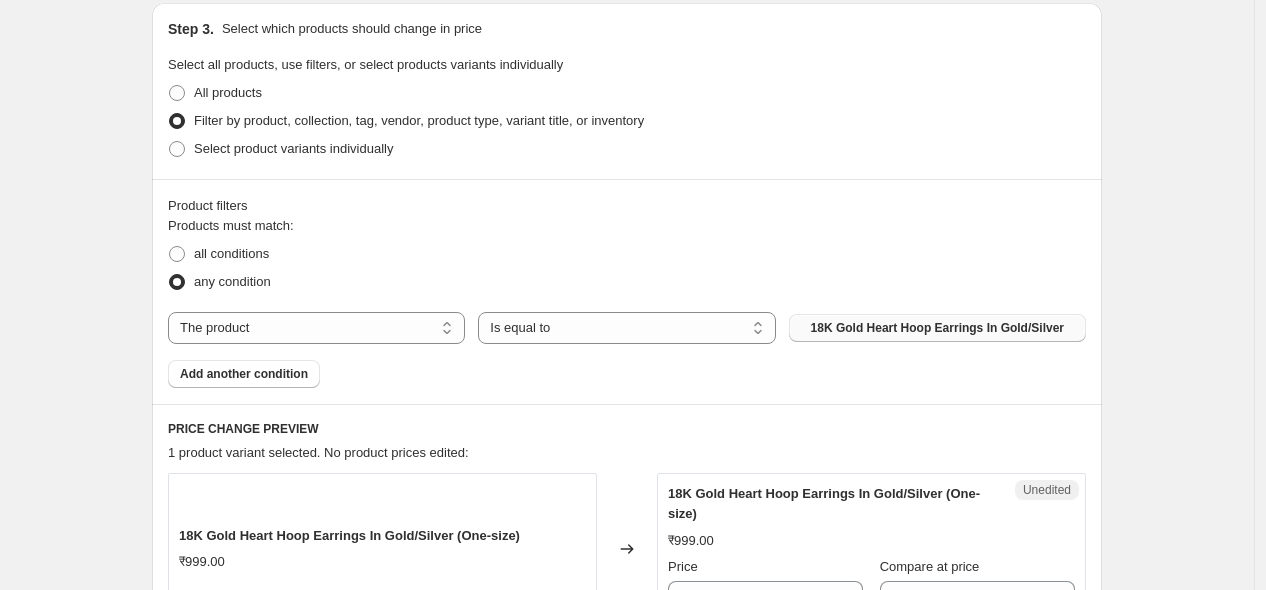 click on "18K Gold Heart Hoop Earrings In Gold/Silver" at bounding box center (937, 328) 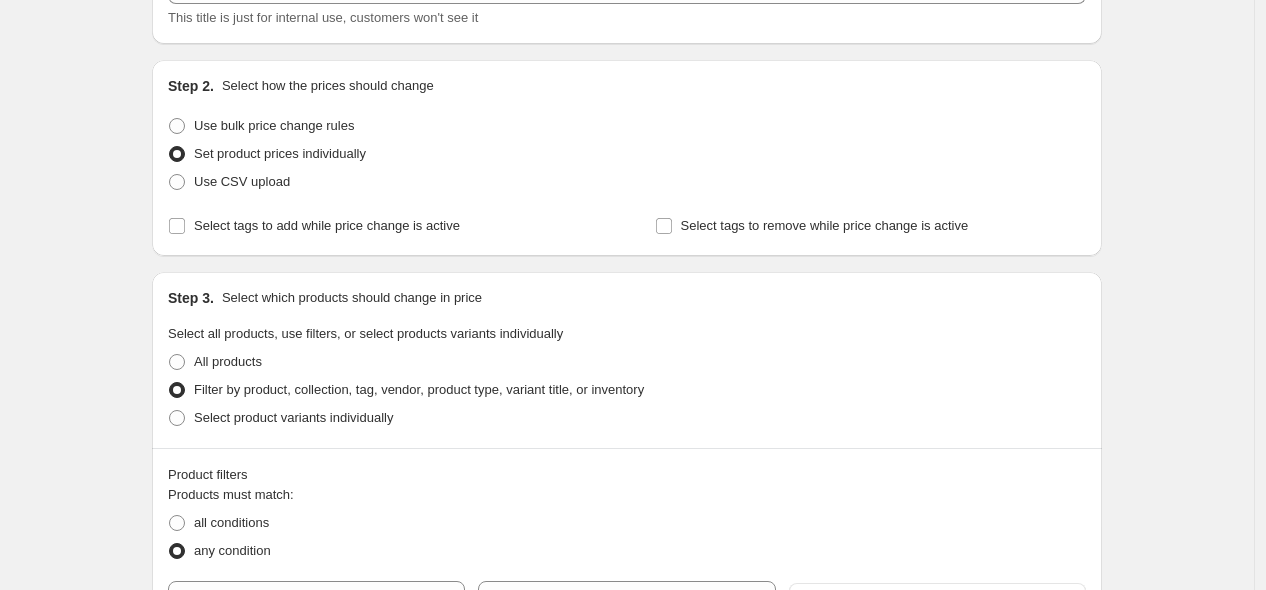 scroll, scrollTop: 0, scrollLeft: 0, axis: both 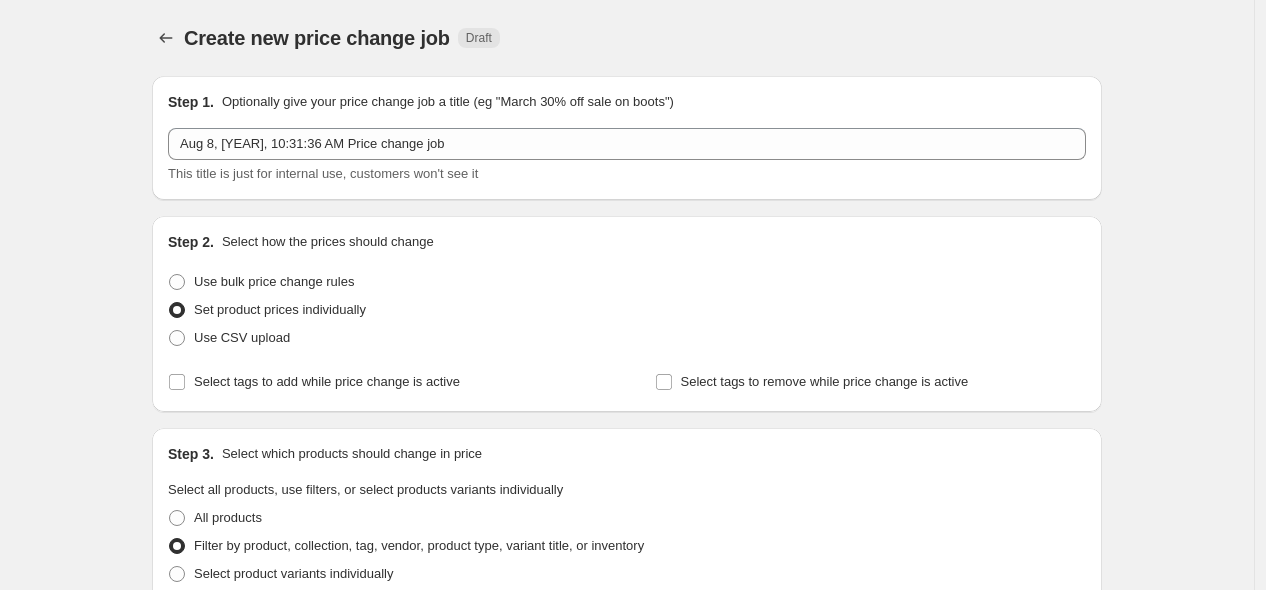 click at bounding box center [168, 38] 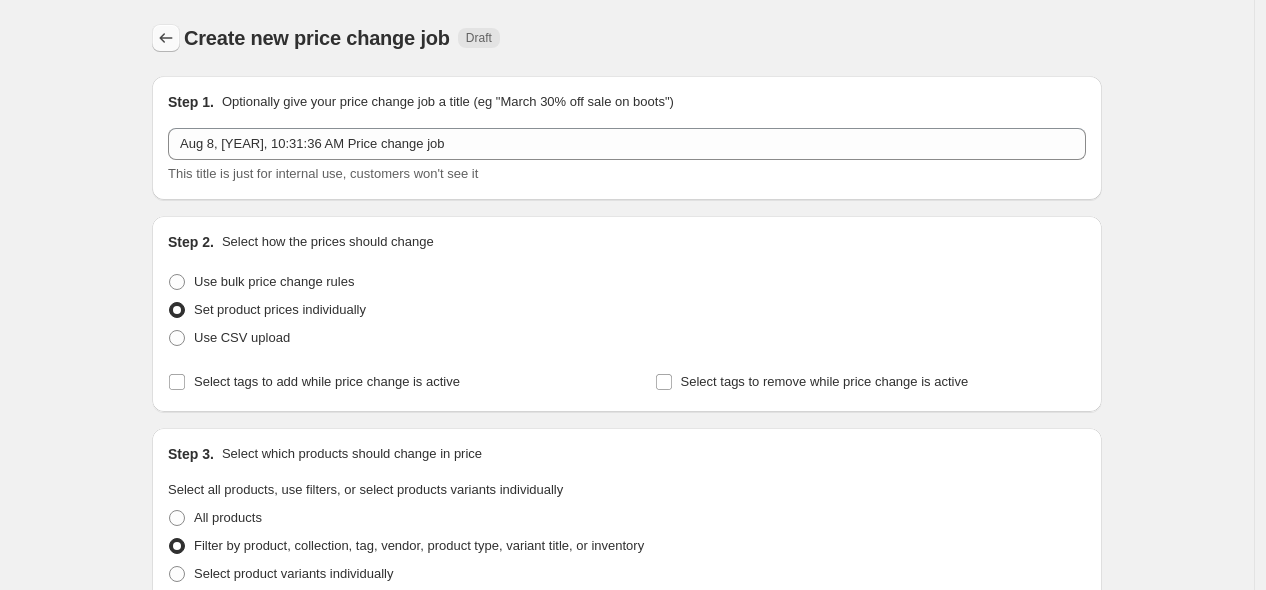 click 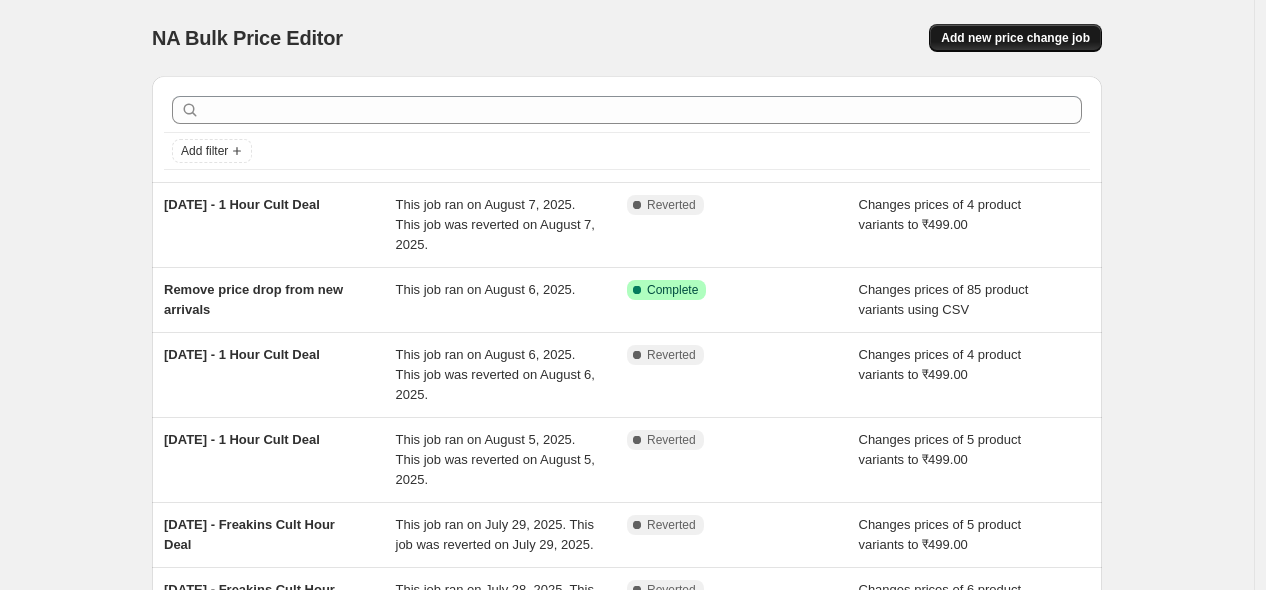 click on "Add new price change job" at bounding box center (1015, 38) 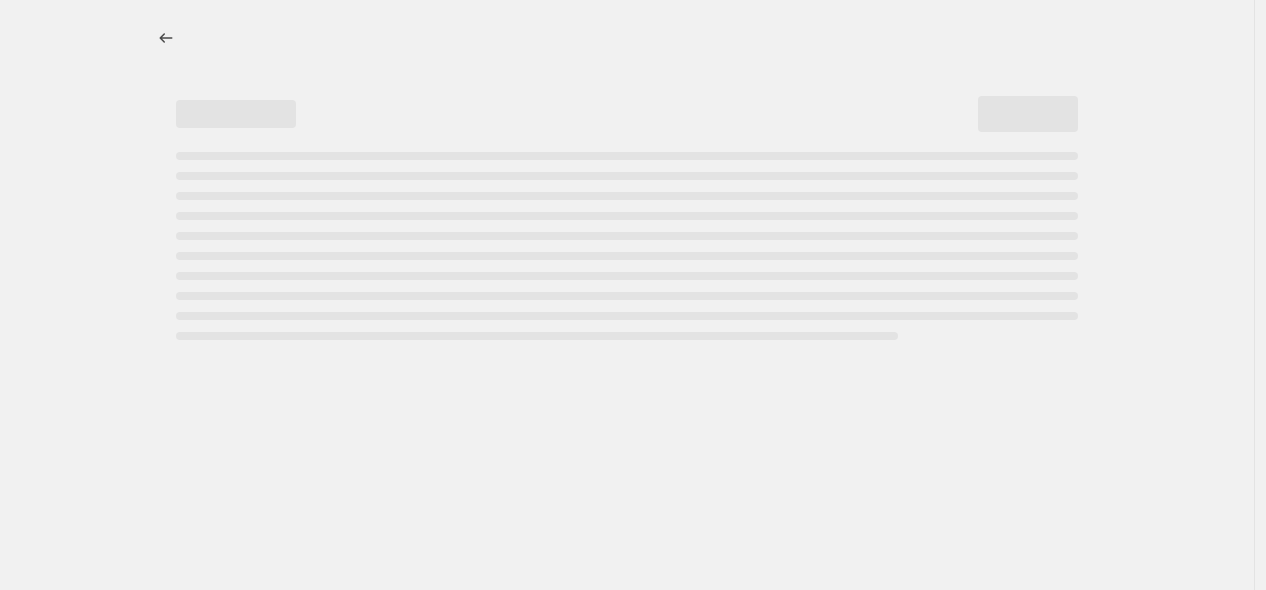 select on "percentage" 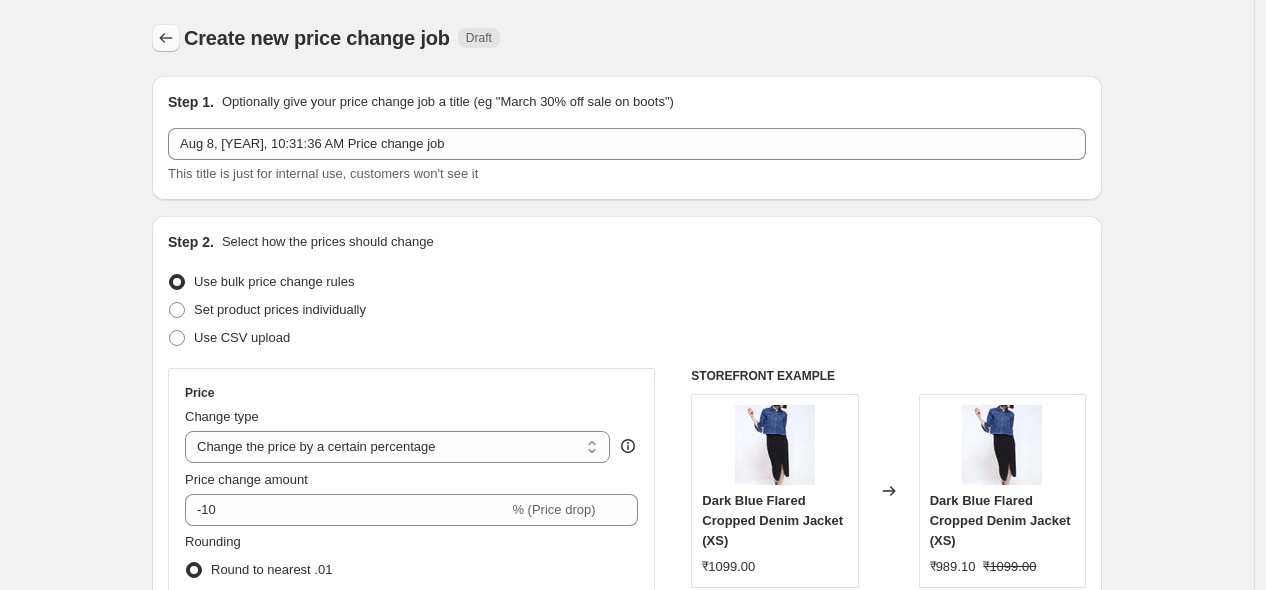 click 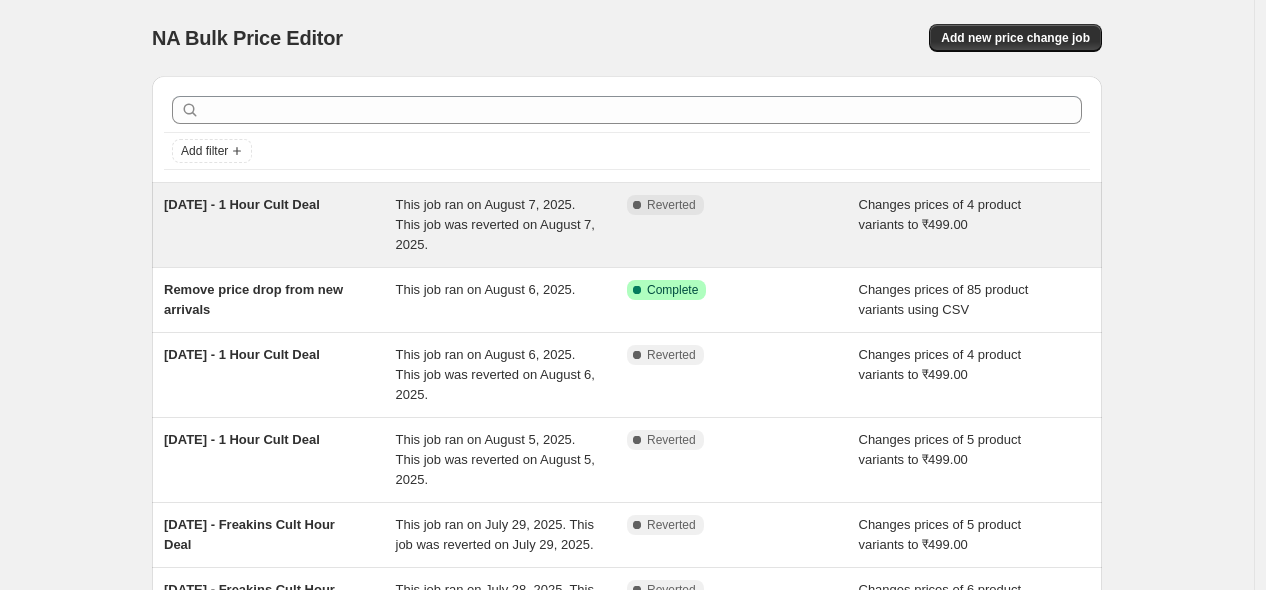 click on "[DATE] - 1 Hour Cult Deal" at bounding box center [242, 204] 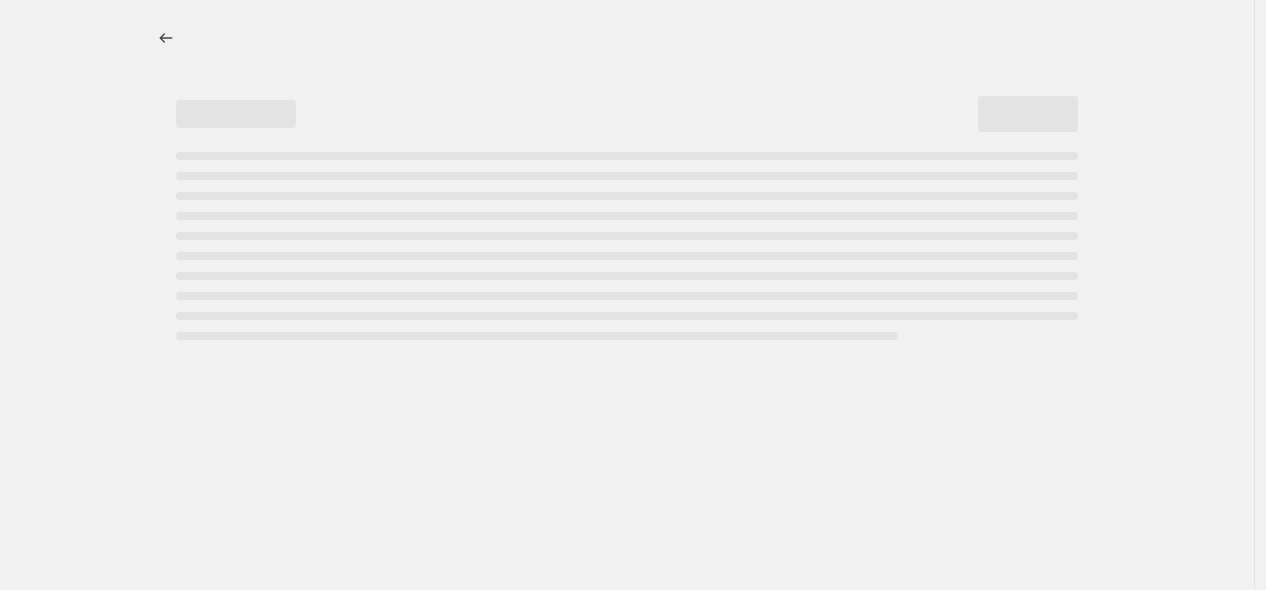 select on "no_change" 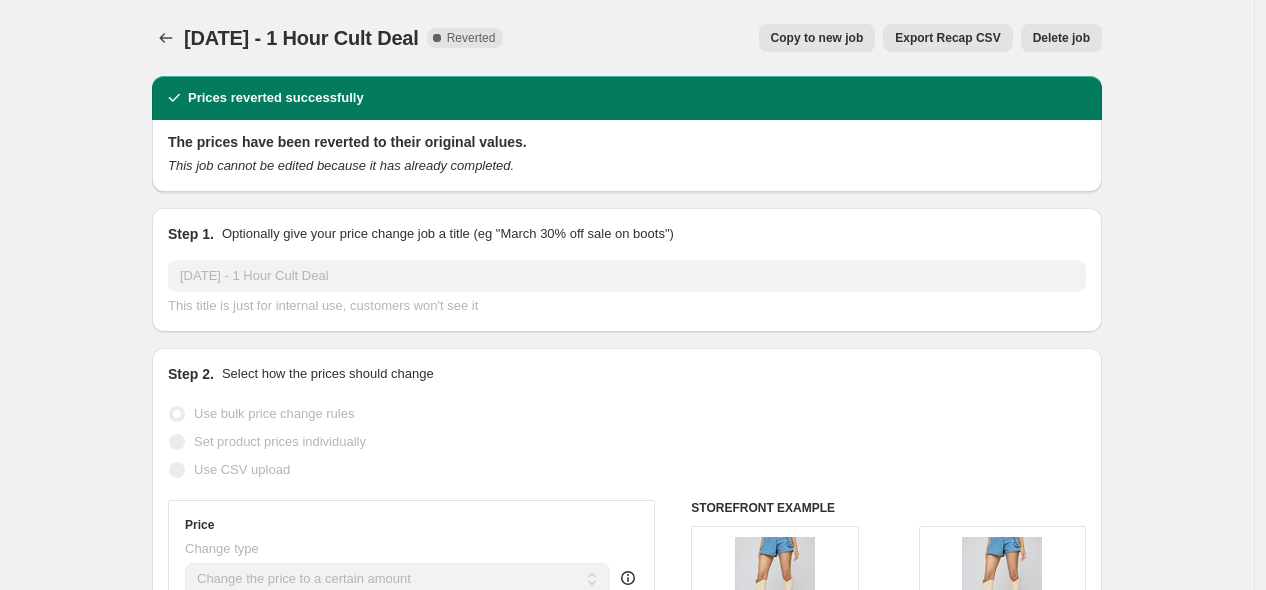 drag, startPoint x: 188, startPoint y: 38, endPoint x: 477, endPoint y: 54, distance: 289.44257 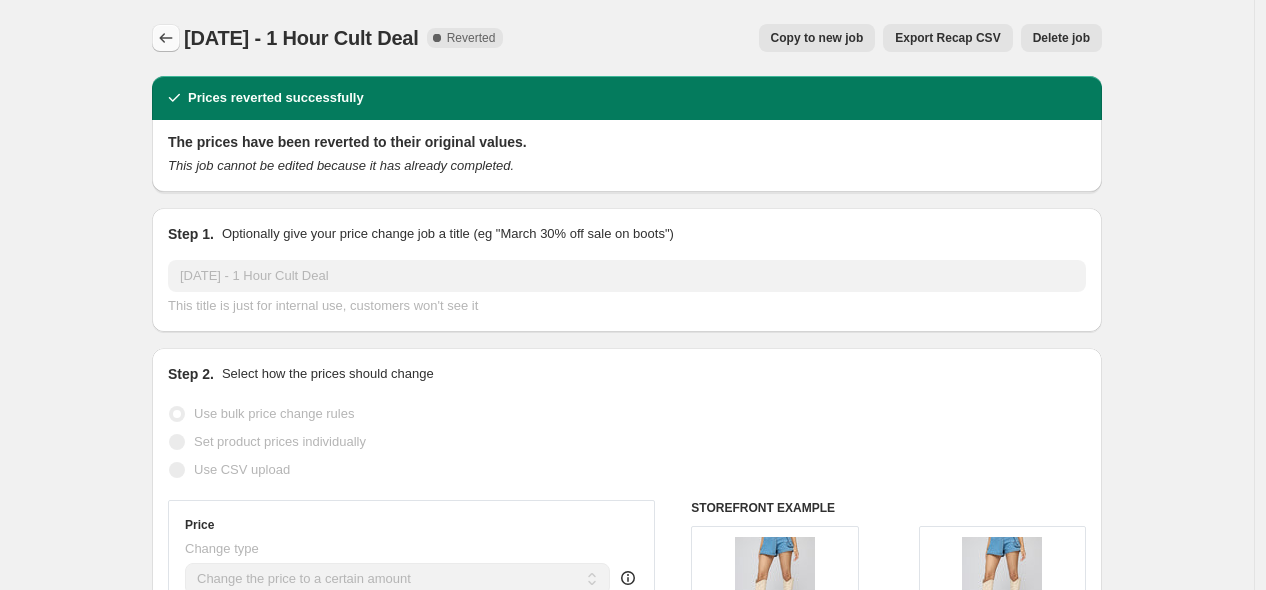 click 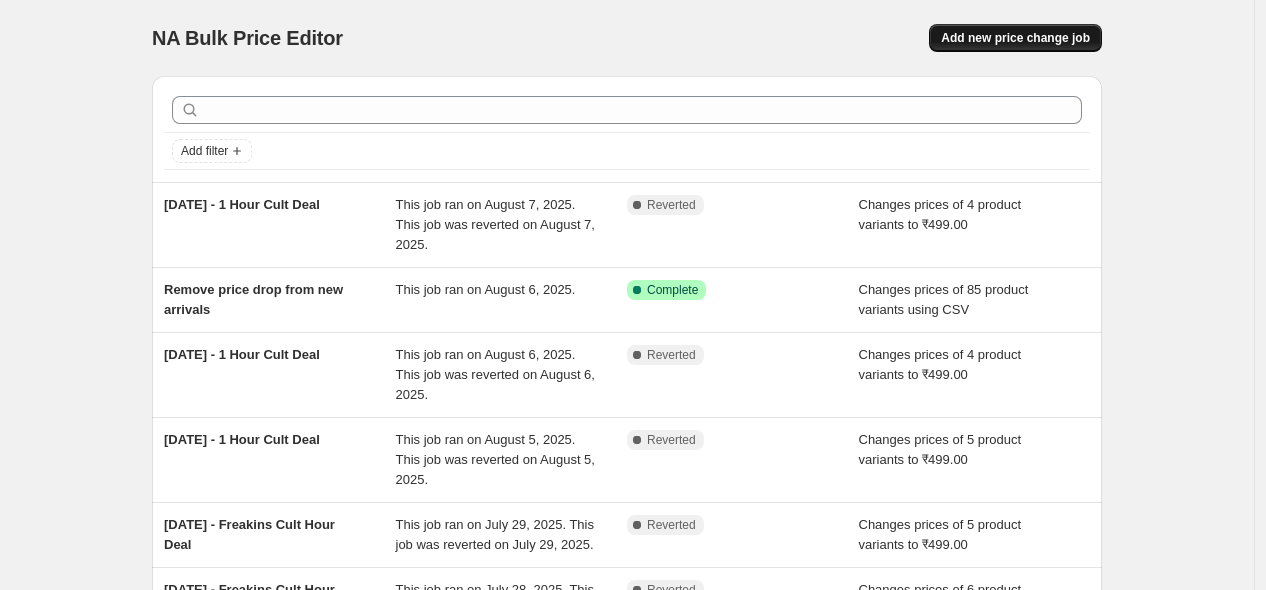 click on "Add new price change job" at bounding box center (1015, 38) 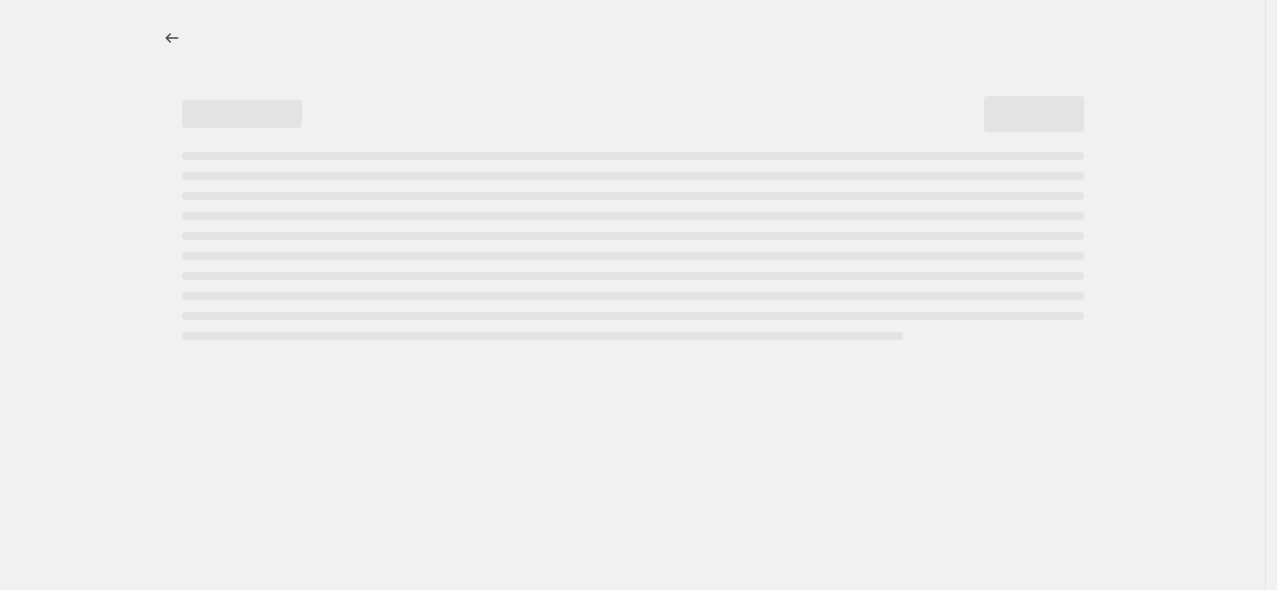 select on "percentage" 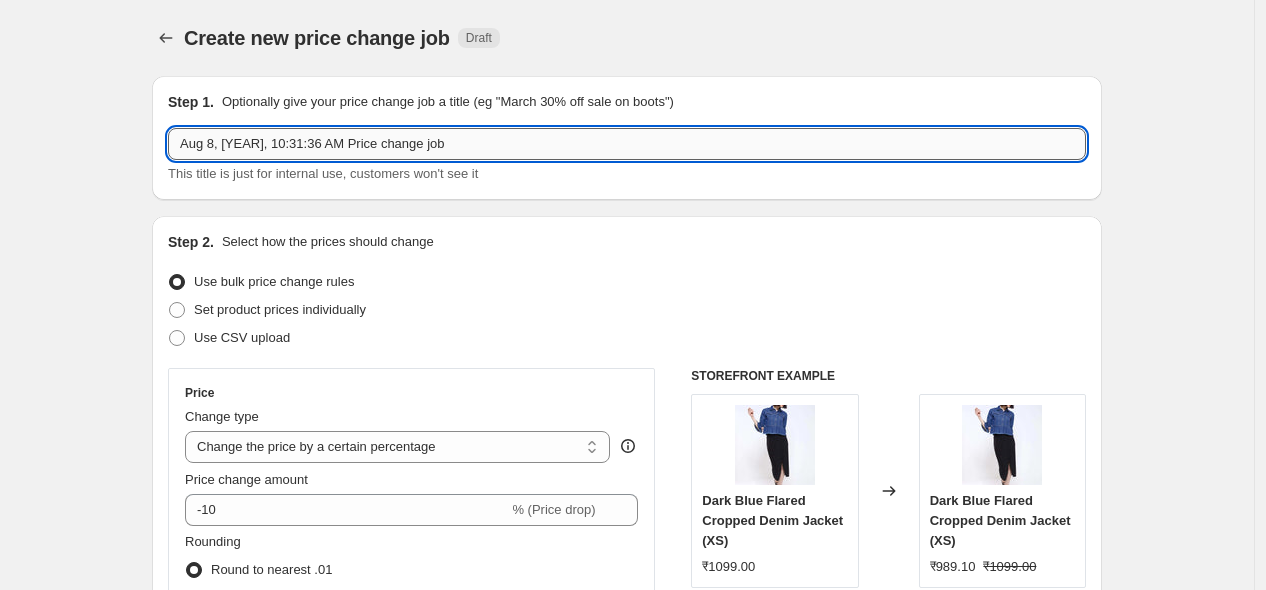 click on "Aug 8, [YEAR], 10:31:36 AM Price change job" at bounding box center [627, 144] 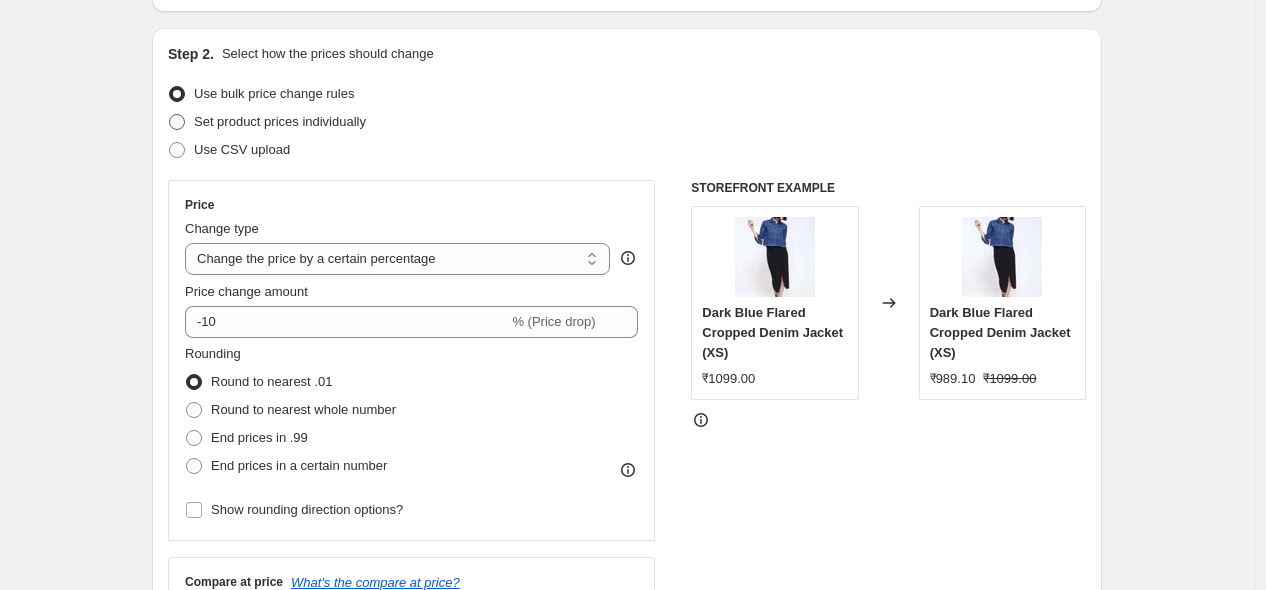 scroll, scrollTop: 244, scrollLeft: 0, axis: vertical 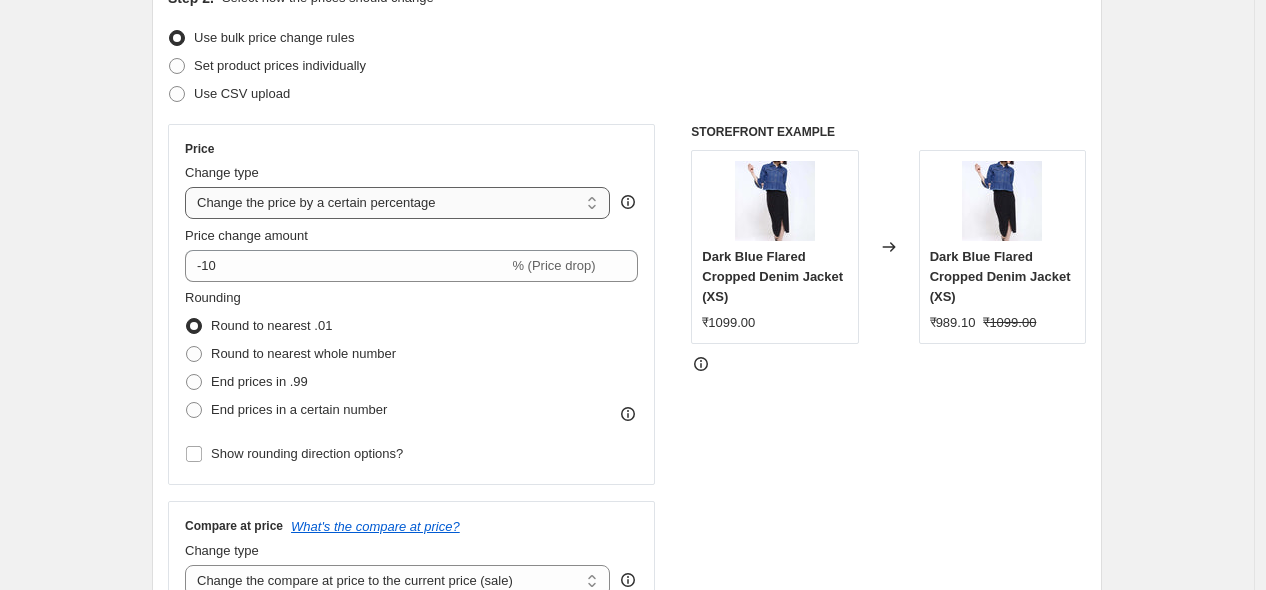 type on "[DATE] - 1 Hour Cult Deal" 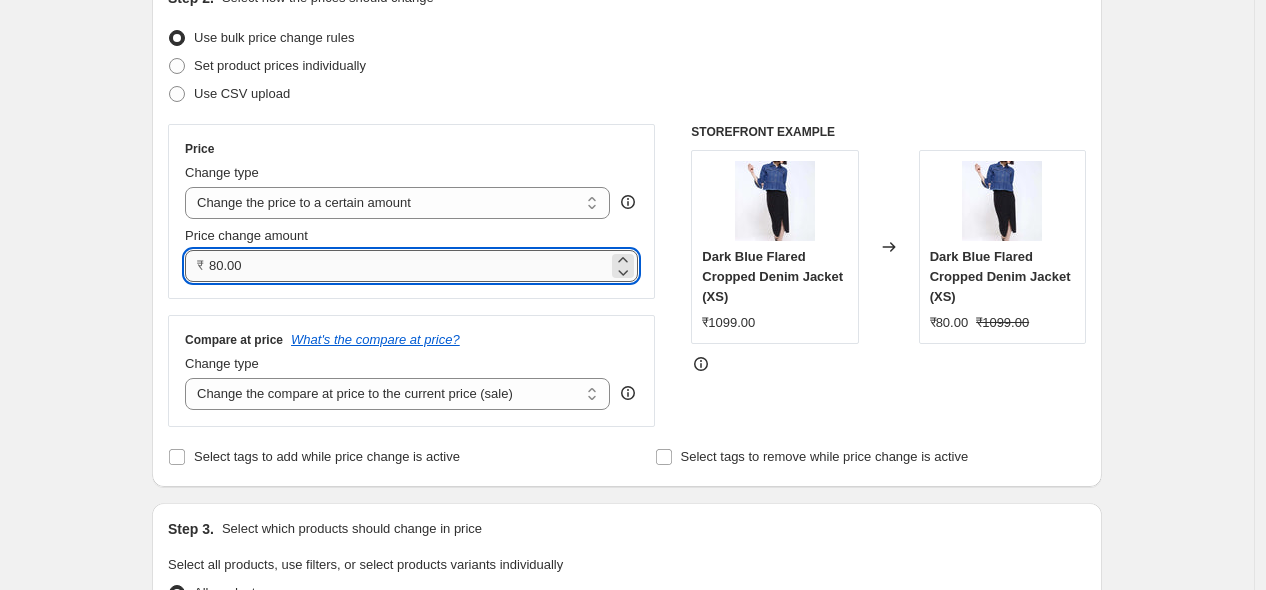 click on "80.00" at bounding box center (408, 266) 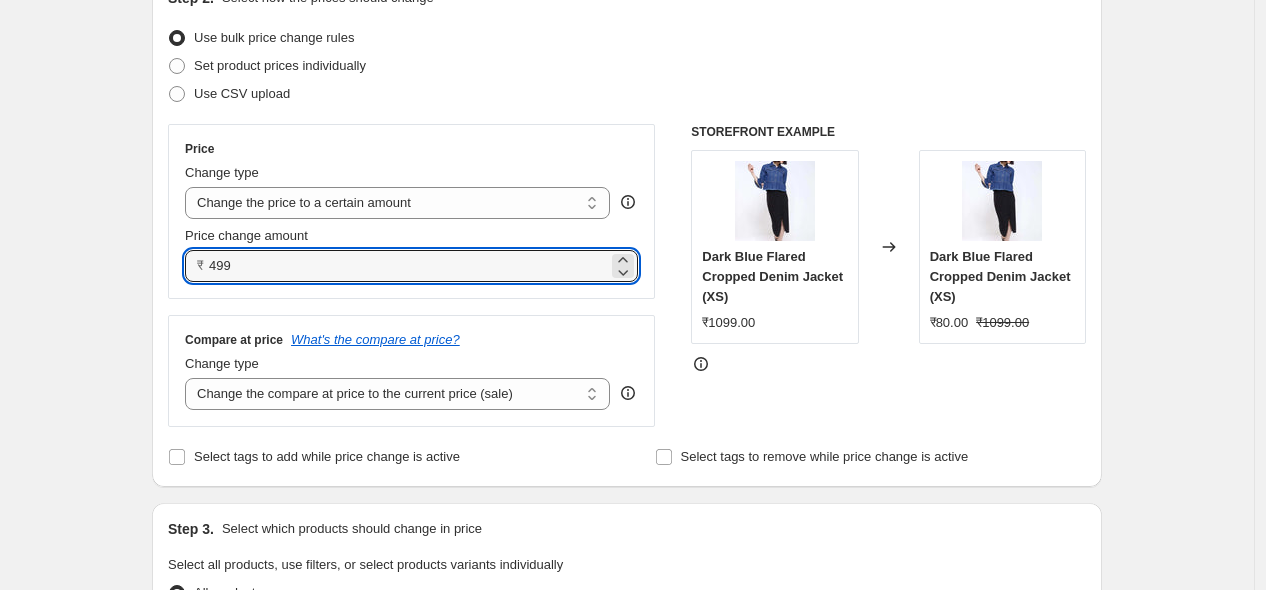 type on "499.00" 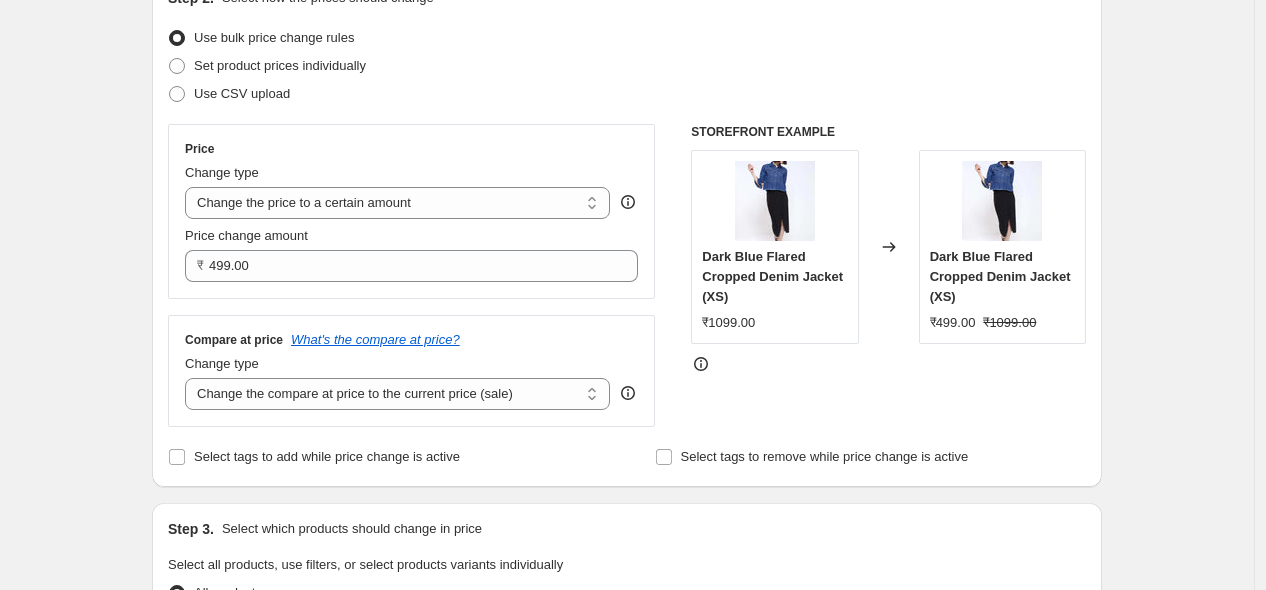 click on "Compare at price What's the compare at price?" at bounding box center [411, 340] 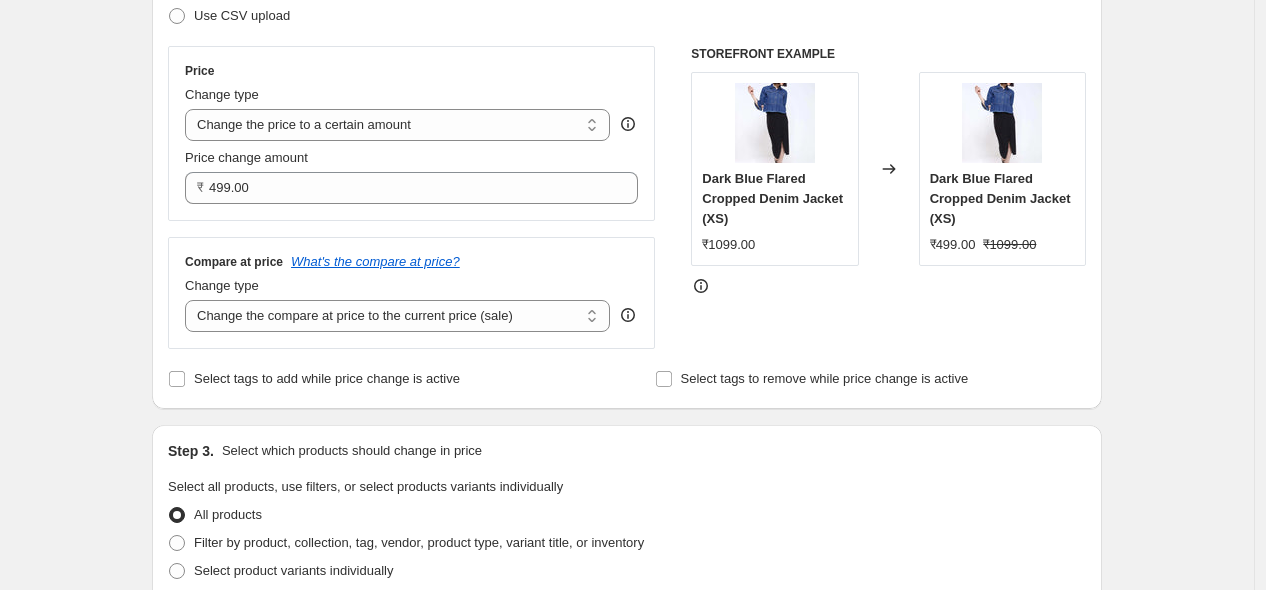 scroll, scrollTop: 518, scrollLeft: 0, axis: vertical 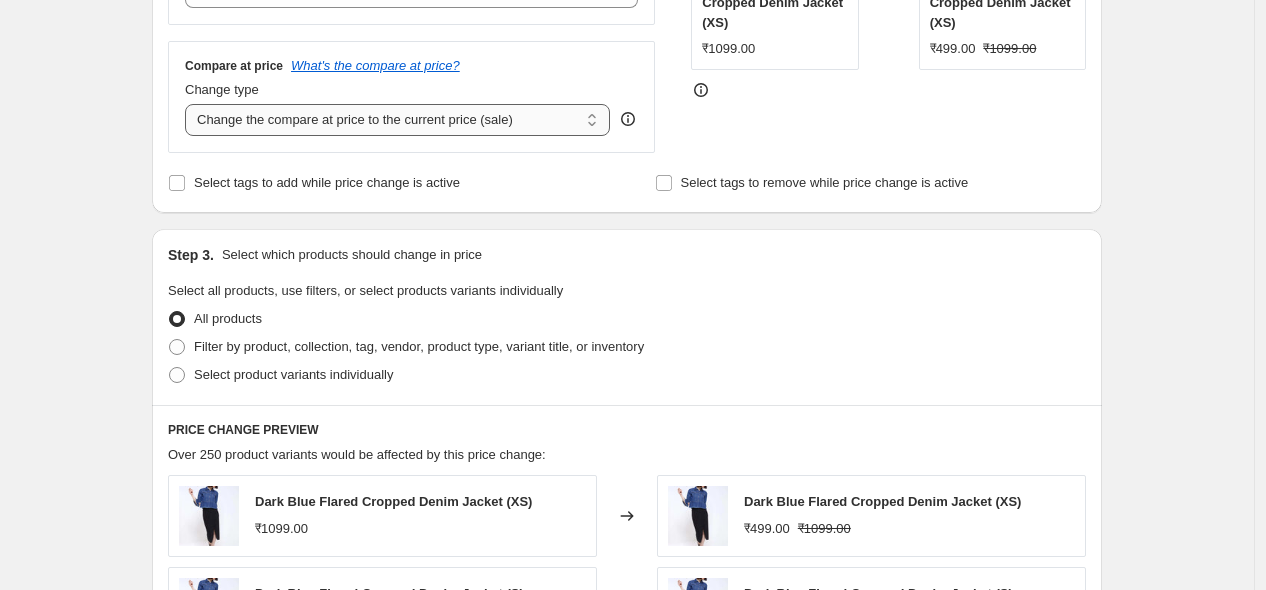 click on "Change the compare at price to the current price (sale) Change the compare at price to a certain amount Change the compare at price by a certain amount Change the compare at price by a certain percentage Change the compare at price by a certain amount relative to the actual price Change the compare at price by a certain percentage relative to the actual price Don't change the compare at price Remove the compare at price" at bounding box center [397, 120] 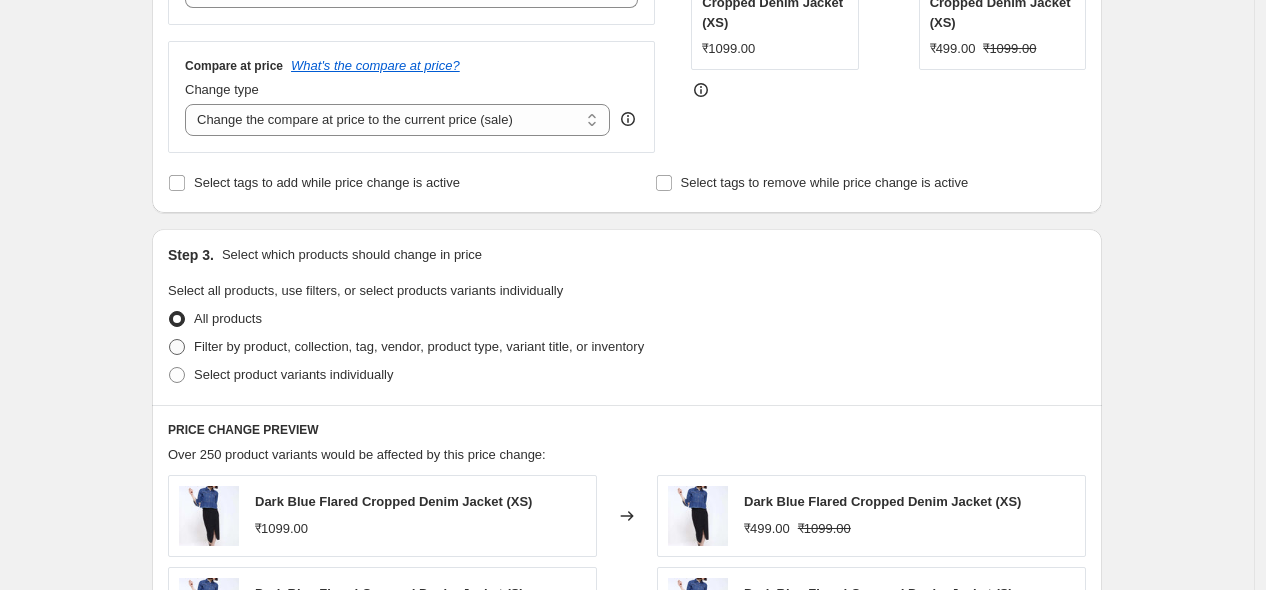 select on "no_change" 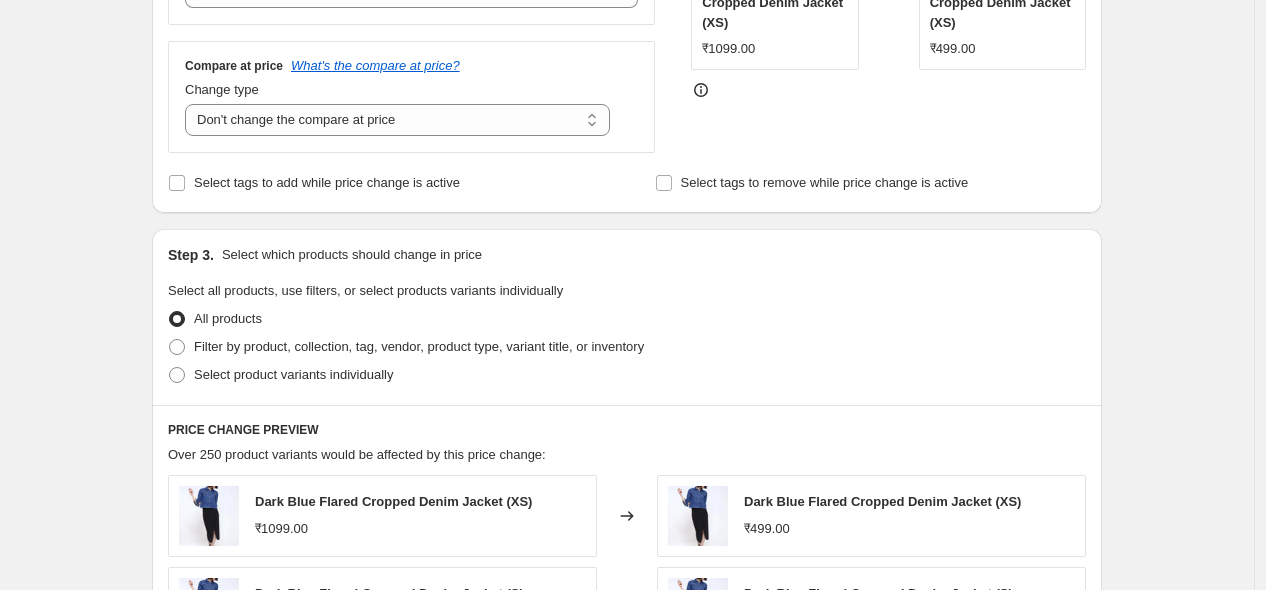 click on "Step 3. Select which products should change in price" at bounding box center [627, 255] 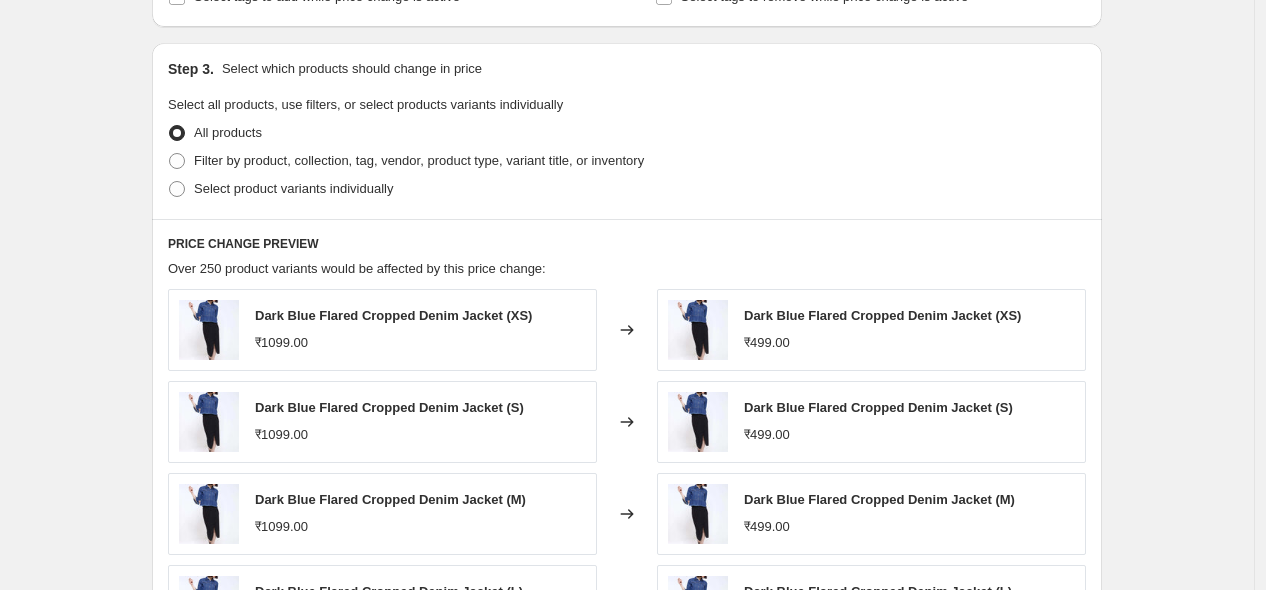 scroll, scrollTop: 722, scrollLeft: 0, axis: vertical 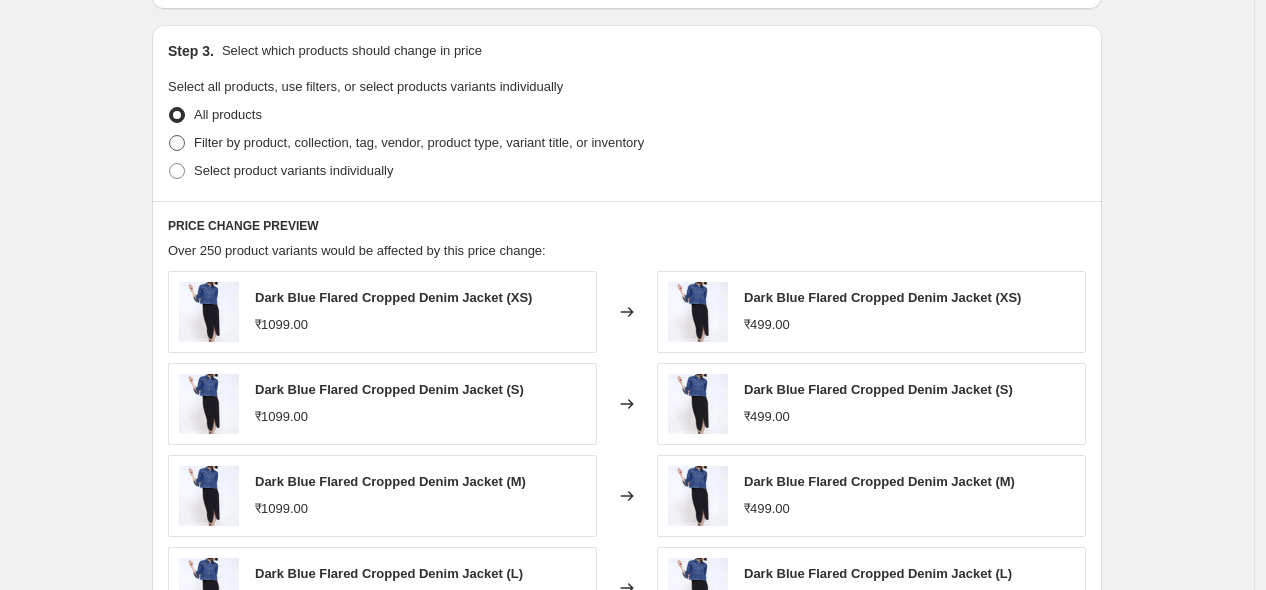 click on "Filter by product, collection, tag, vendor, product type, variant title, or inventory" at bounding box center [419, 142] 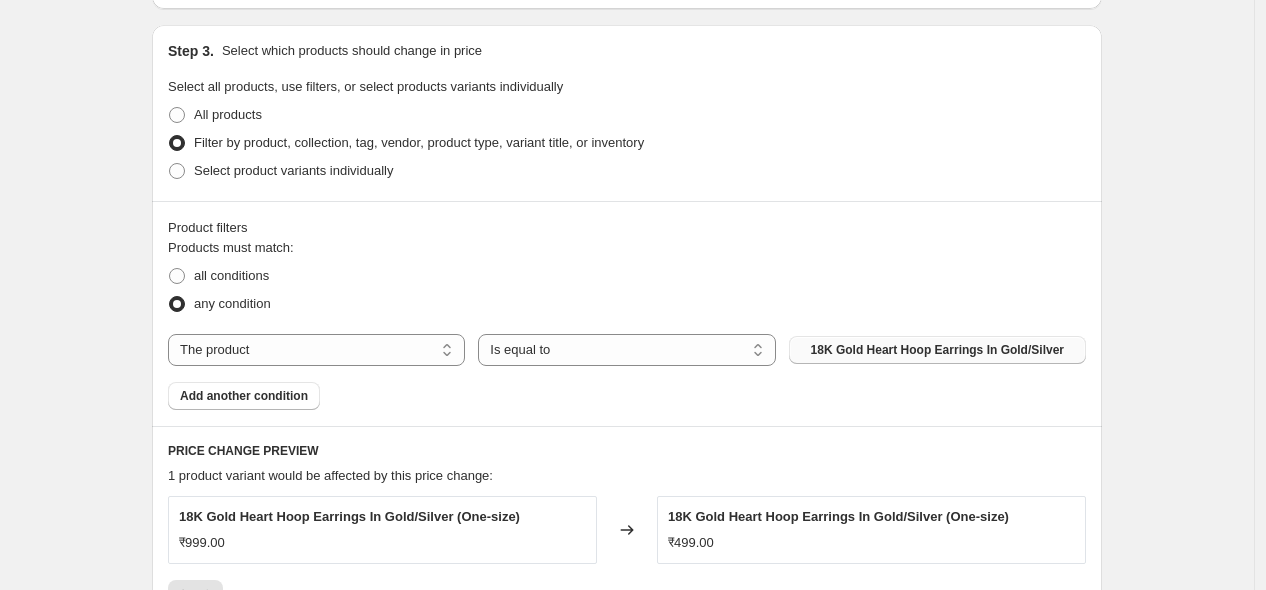 click on "18K Gold Heart Hoop Earrings In Gold/Silver" at bounding box center (937, 350) 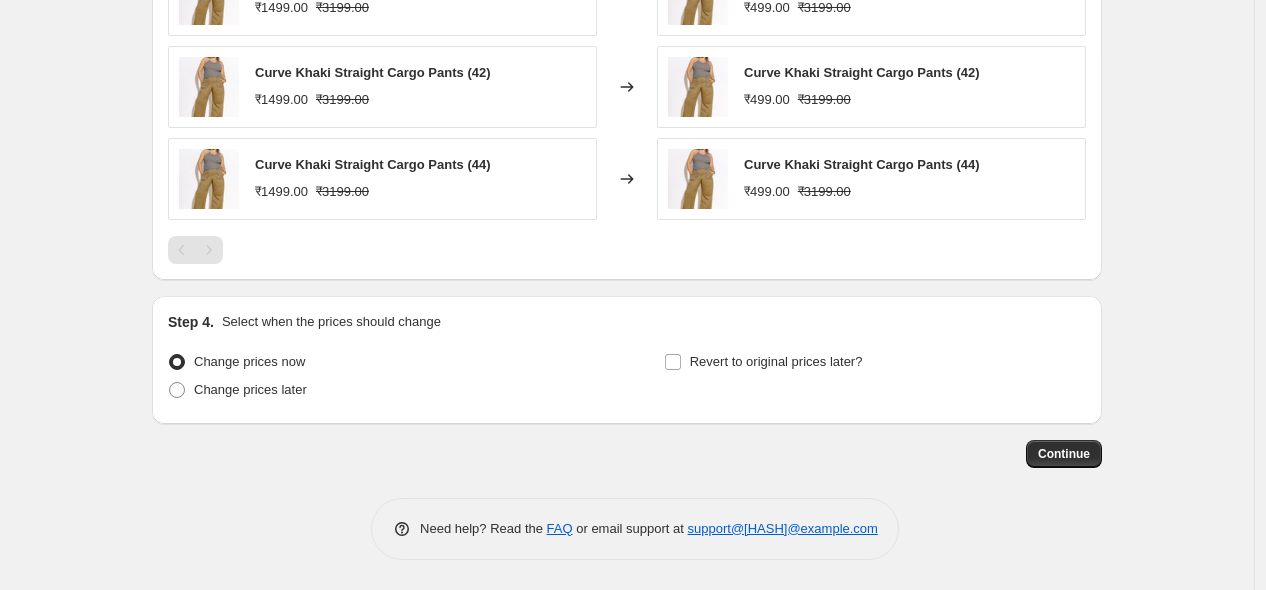 scroll, scrollTop: 1451, scrollLeft: 0, axis: vertical 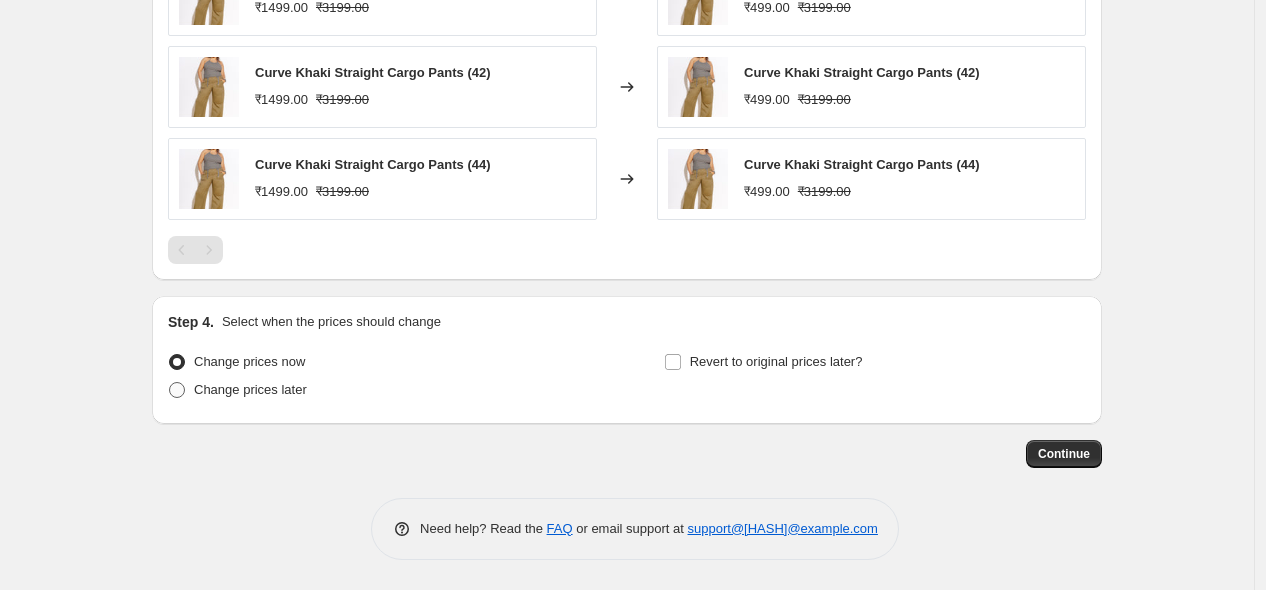 click on "Change prices later" at bounding box center (250, 389) 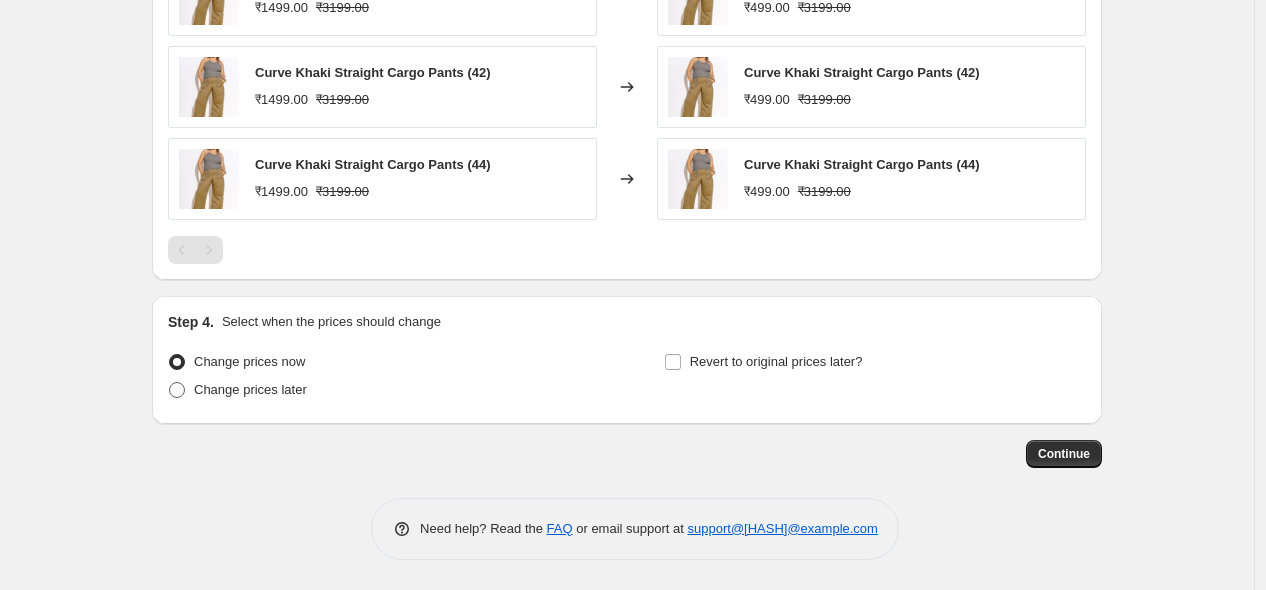 radio on "true" 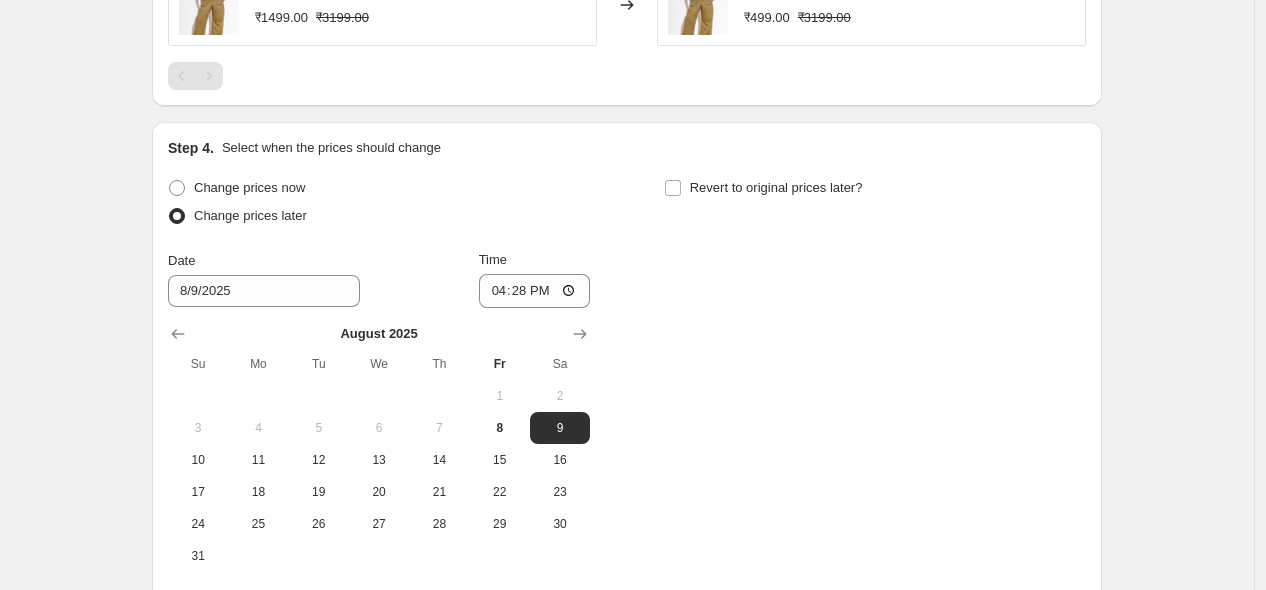 scroll, scrollTop: 1665, scrollLeft: 0, axis: vertical 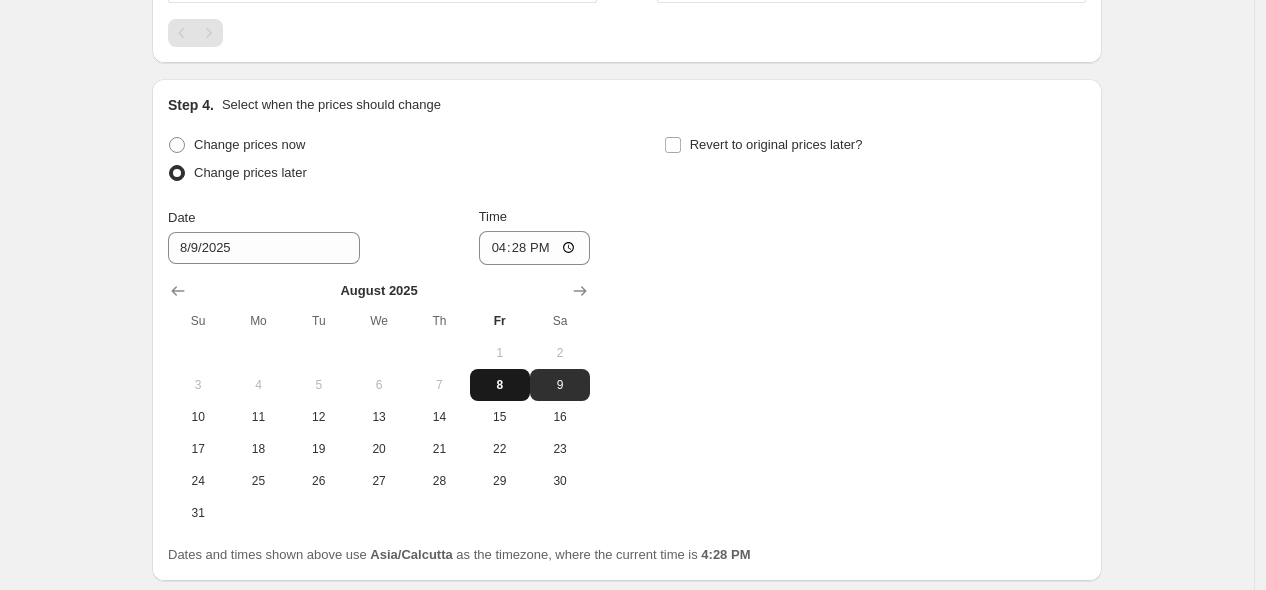 click on "8" at bounding box center (500, 385) 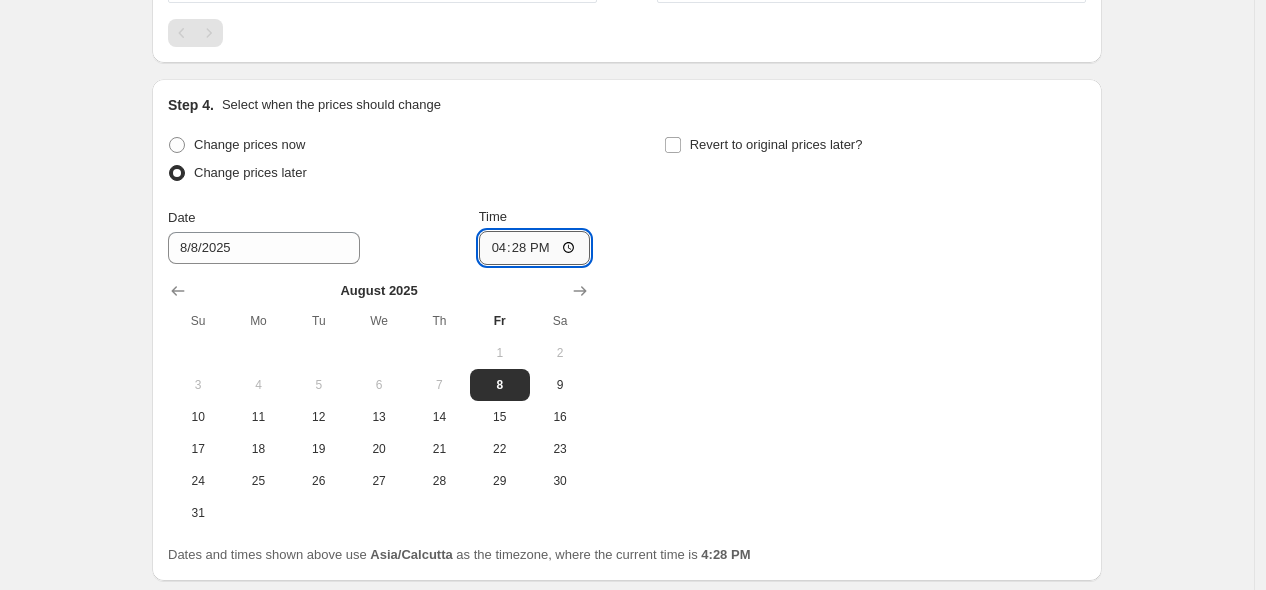 click on "16:28" at bounding box center (535, 248) 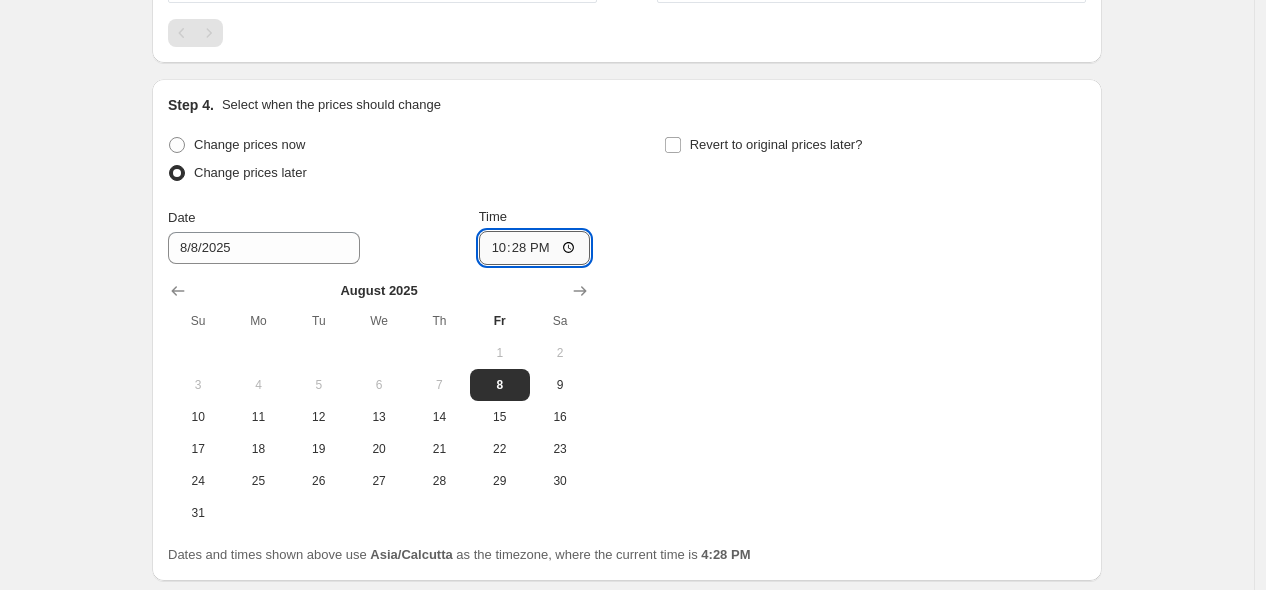 type on "22:00" 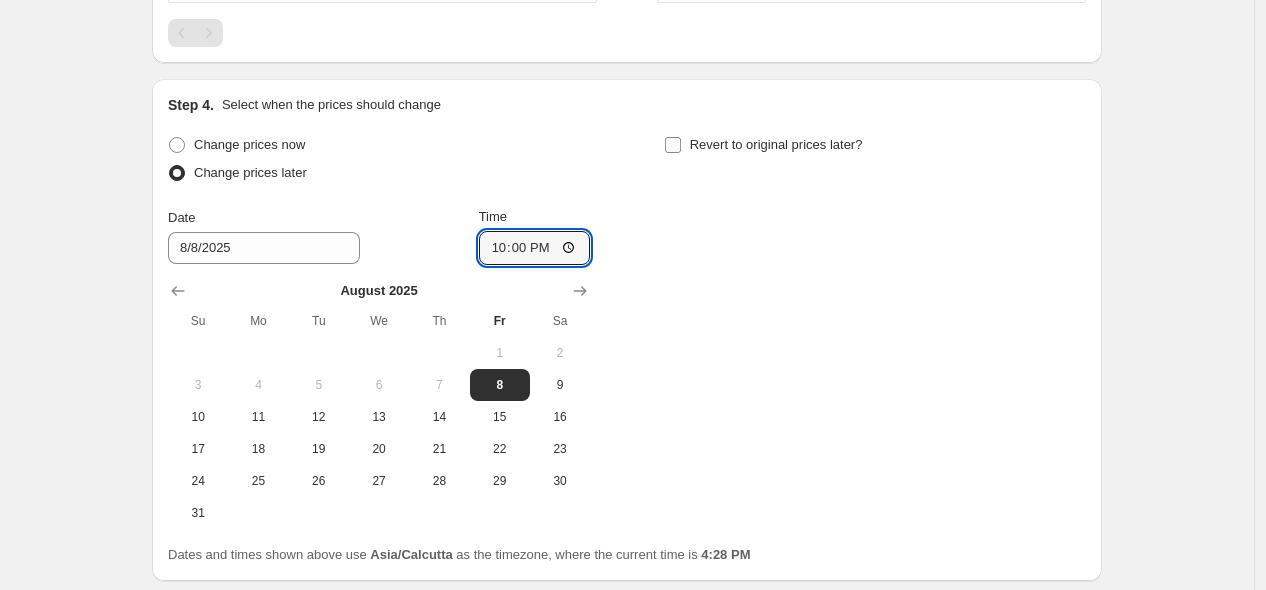 click on "Revert to original prices later?" at bounding box center (776, 144) 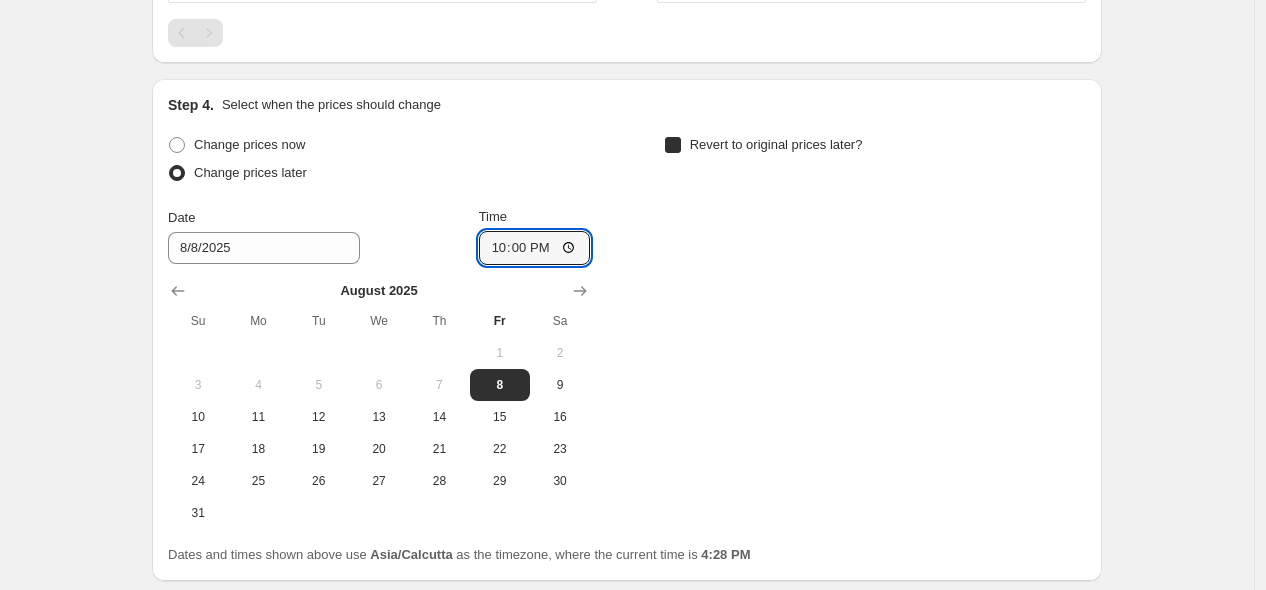 checkbox on "true" 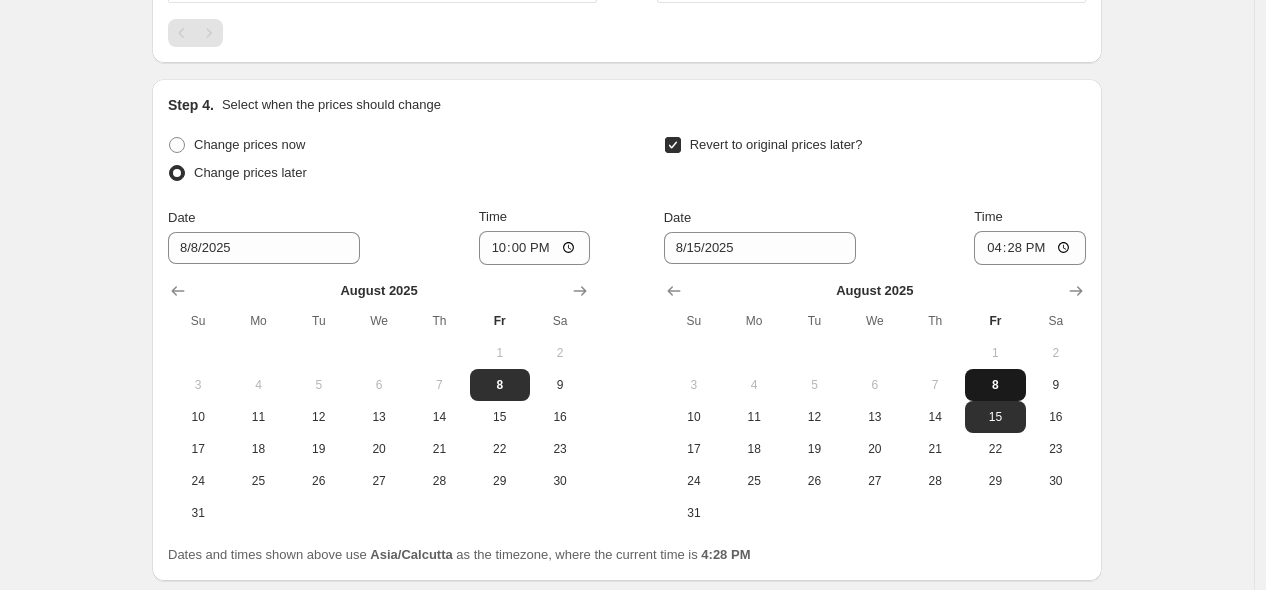 click on "8" at bounding box center [995, 385] 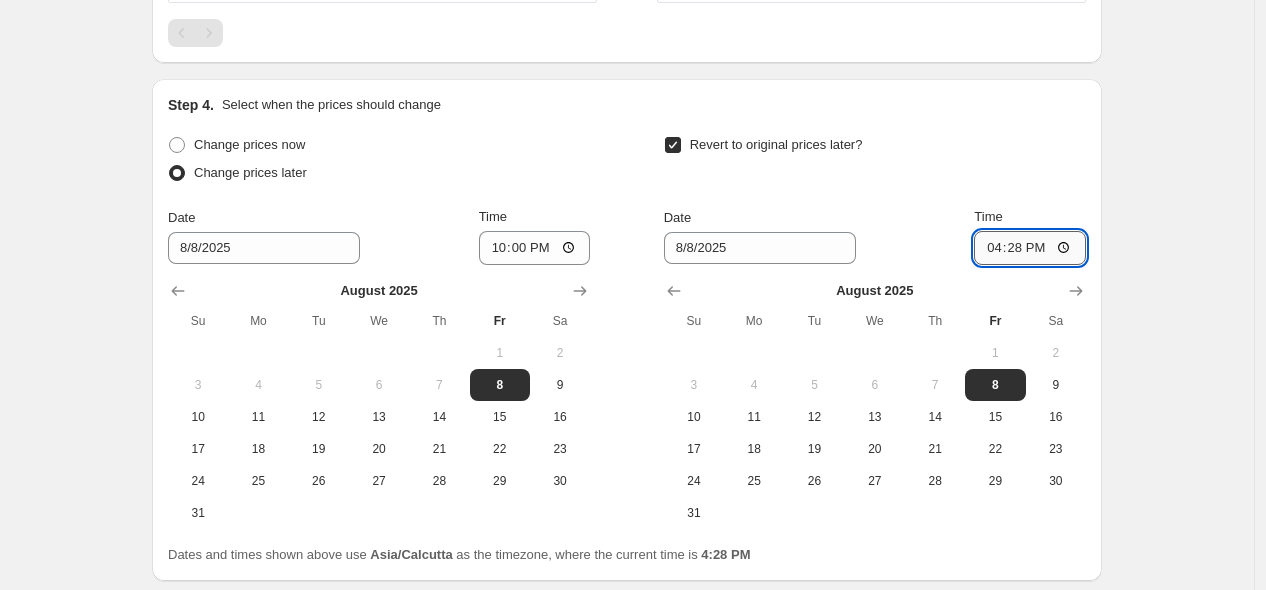 click on "16:28" at bounding box center [1030, 248] 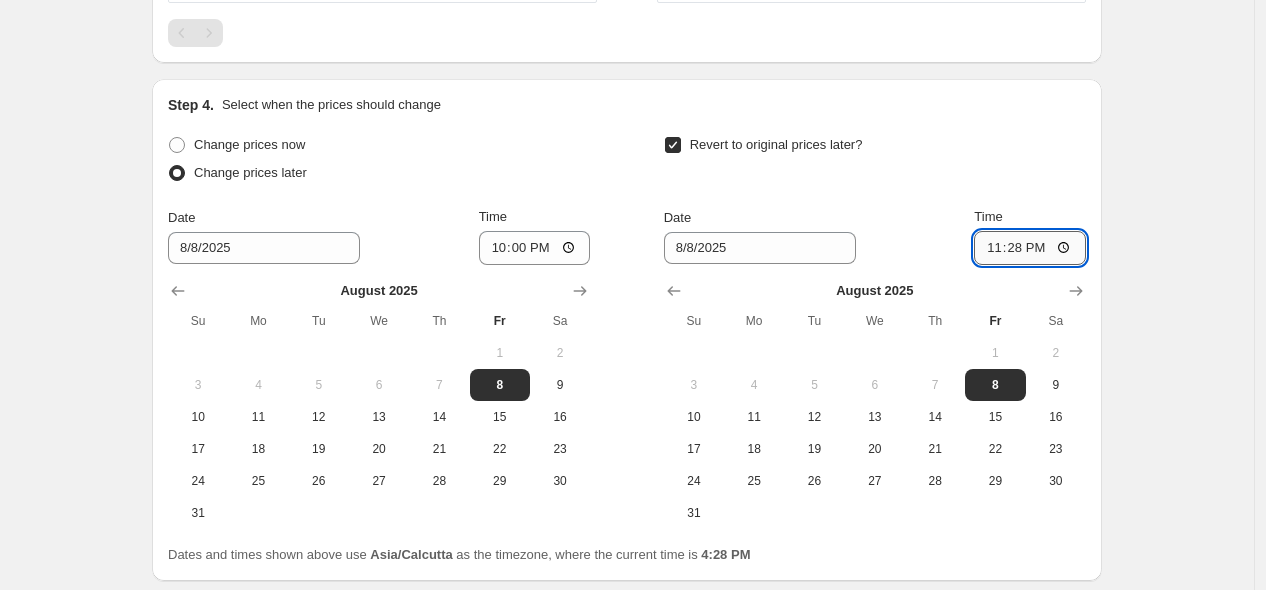 type on "23:00" 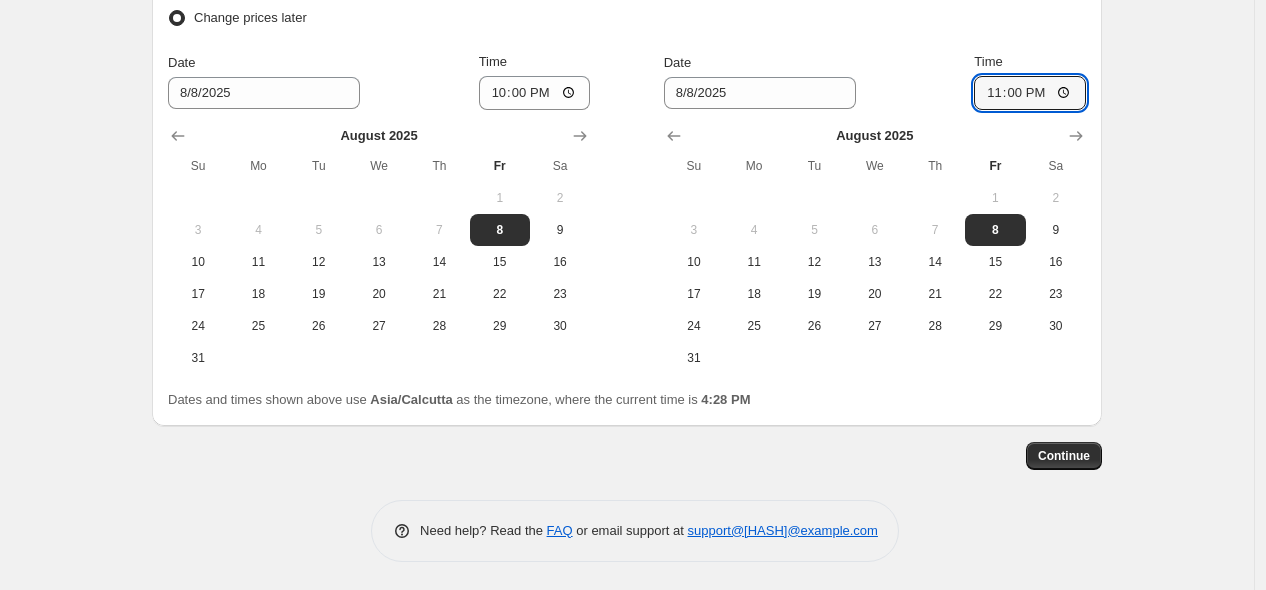 scroll, scrollTop: 1824, scrollLeft: 0, axis: vertical 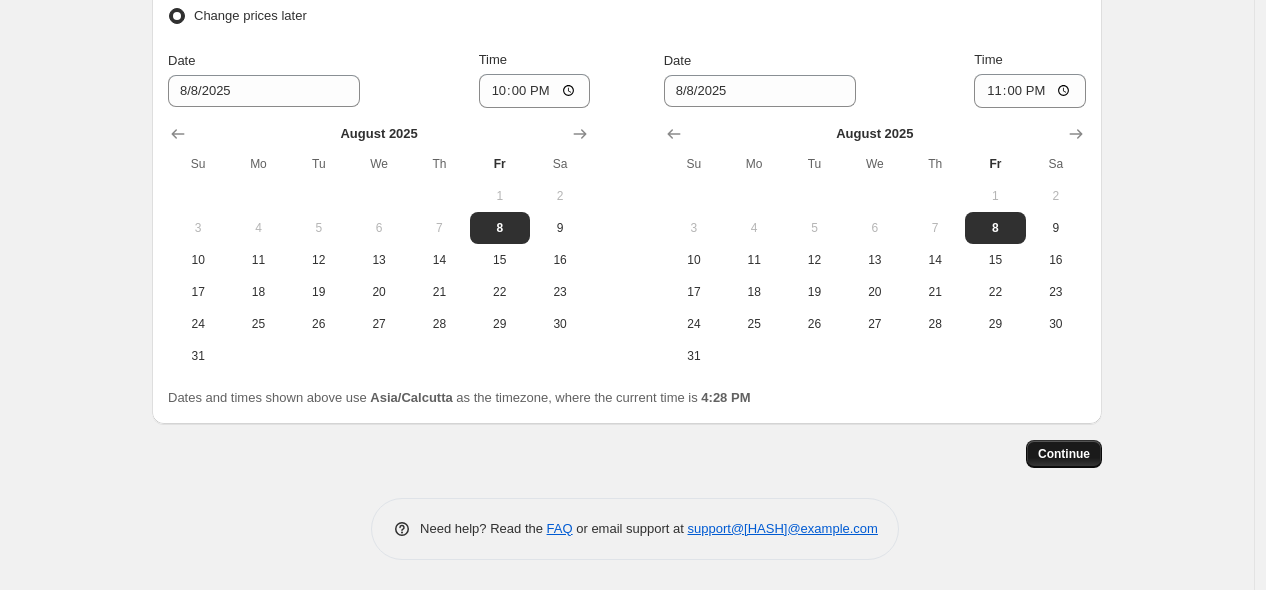 click on "Continue" at bounding box center [1064, 454] 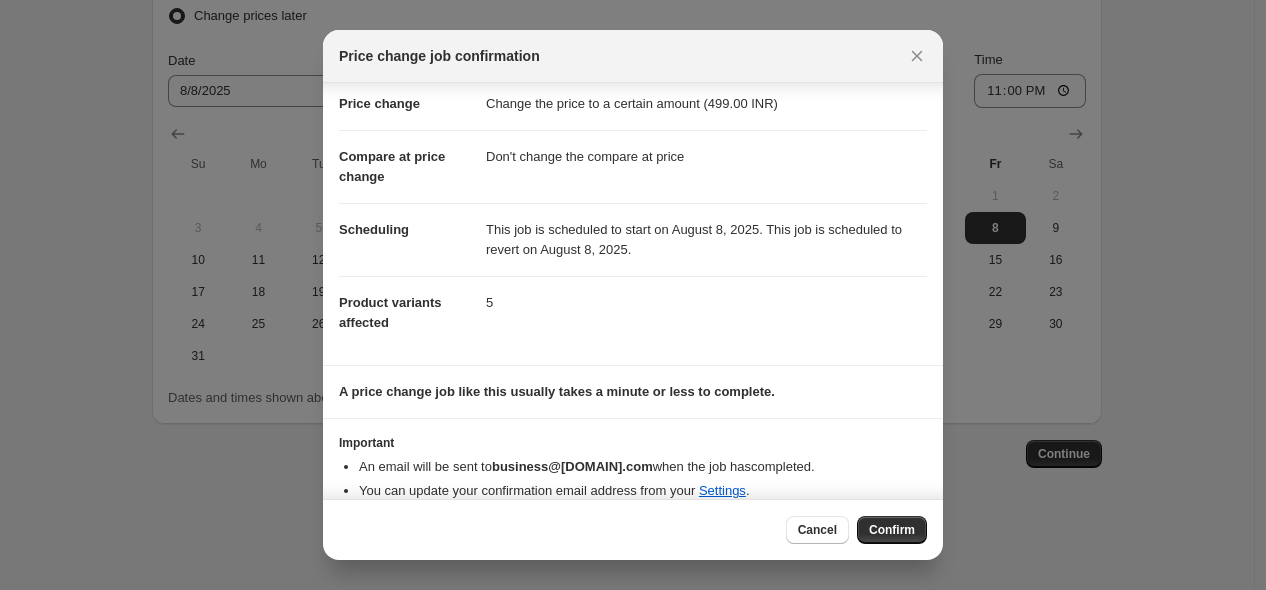 scroll, scrollTop: 64, scrollLeft: 0, axis: vertical 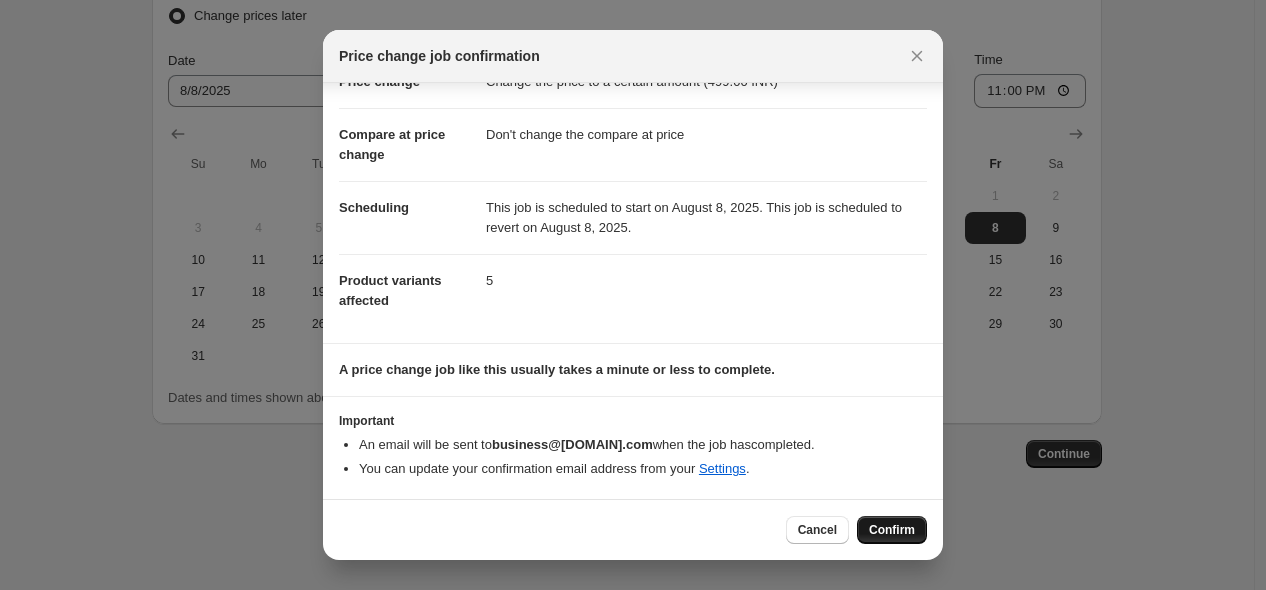 click on "Confirm" at bounding box center [892, 530] 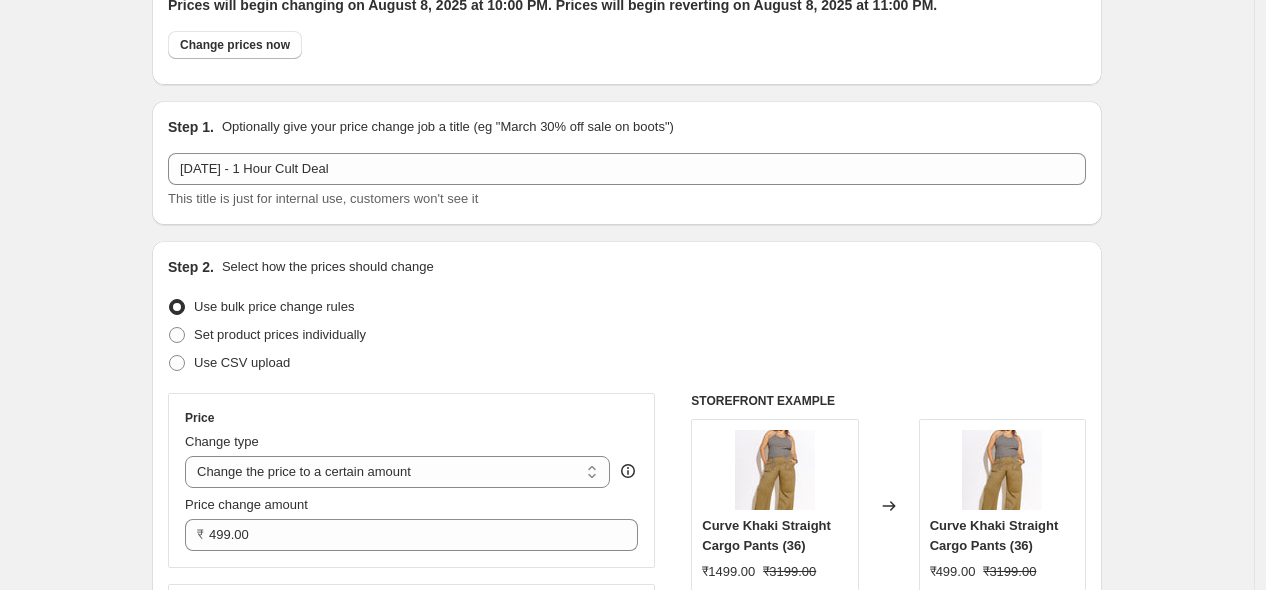 scroll, scrollTop: 0, scrollLeft: 0, axis: both 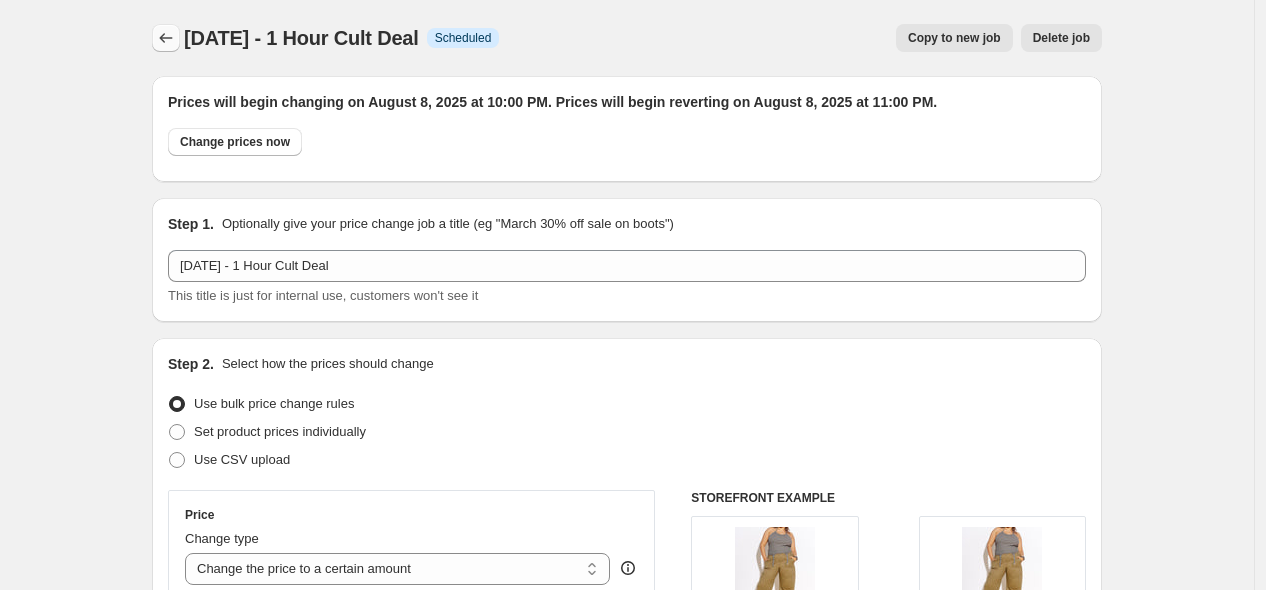 click 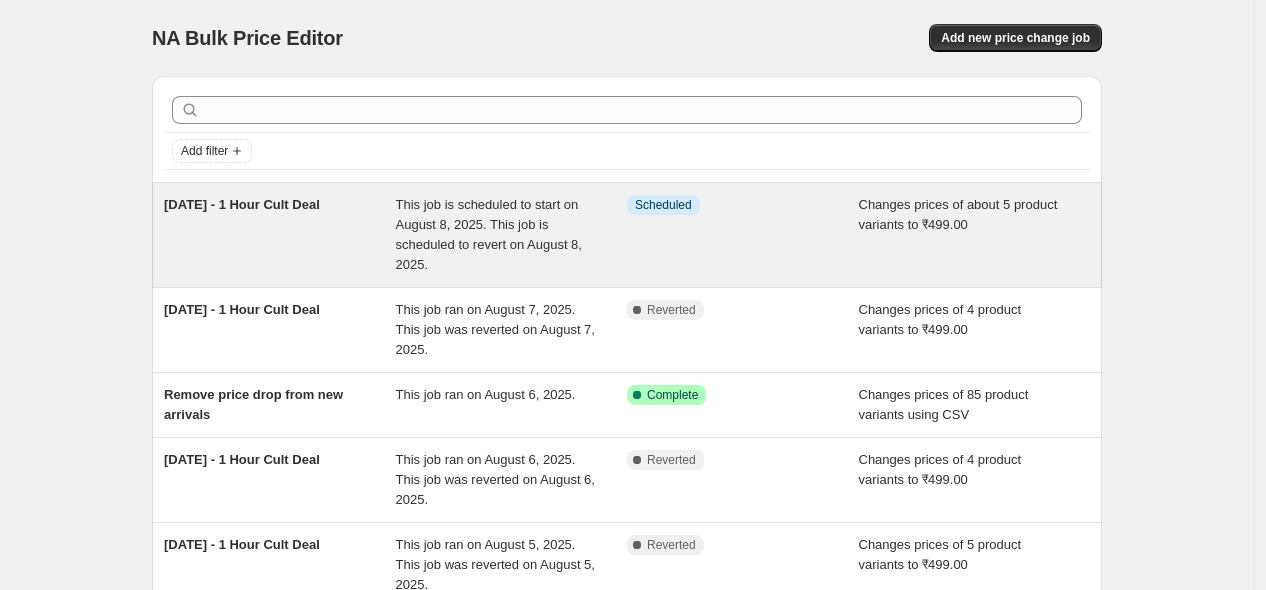 drag, startPoint x: 156, startPoint y: 206, endPoint x: 361, endPoint y: 221, distance: 205.54805 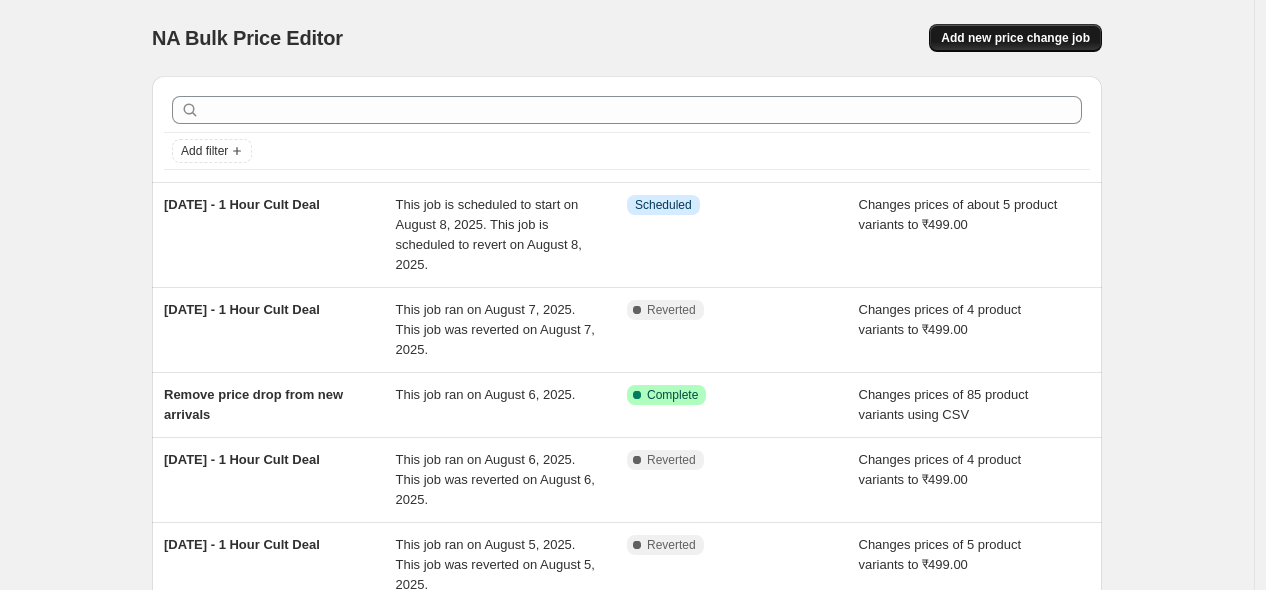 click on "Add new price change job" at bounding box center [1015, 38] 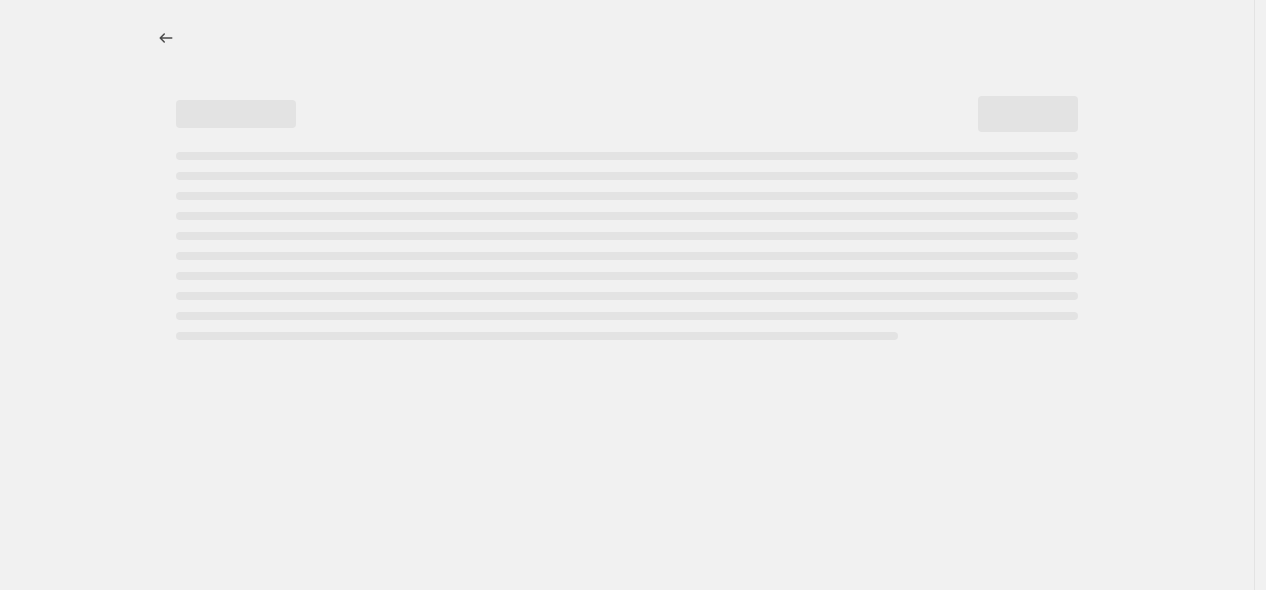 select on "percentage" 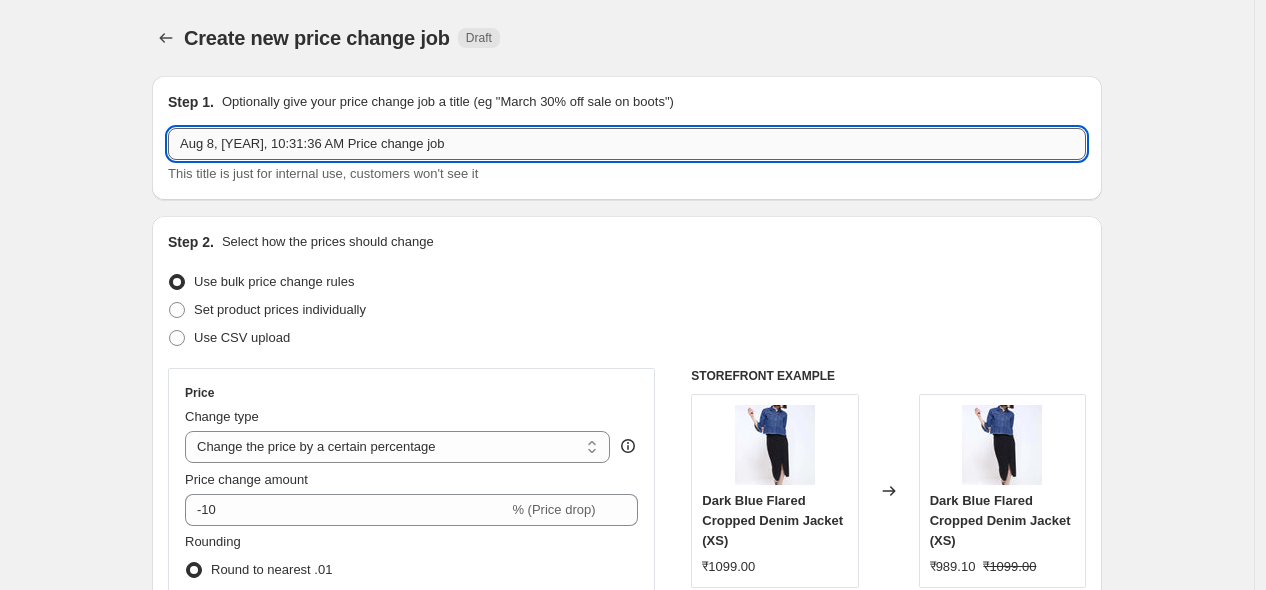 click on "Aug 8, [YEAR], 10:31:36 AM Price change job" at bounding box center (627, 144) 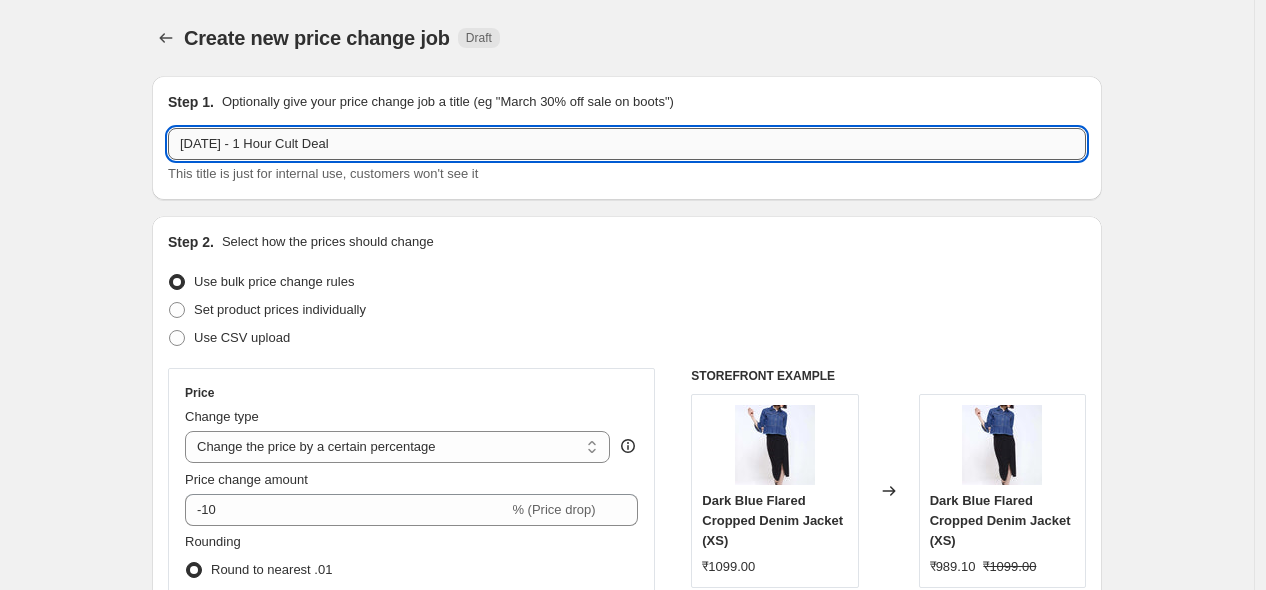 click on "[DATE] - 1 Hour Cult Deal" at bounding box center [627, 144] 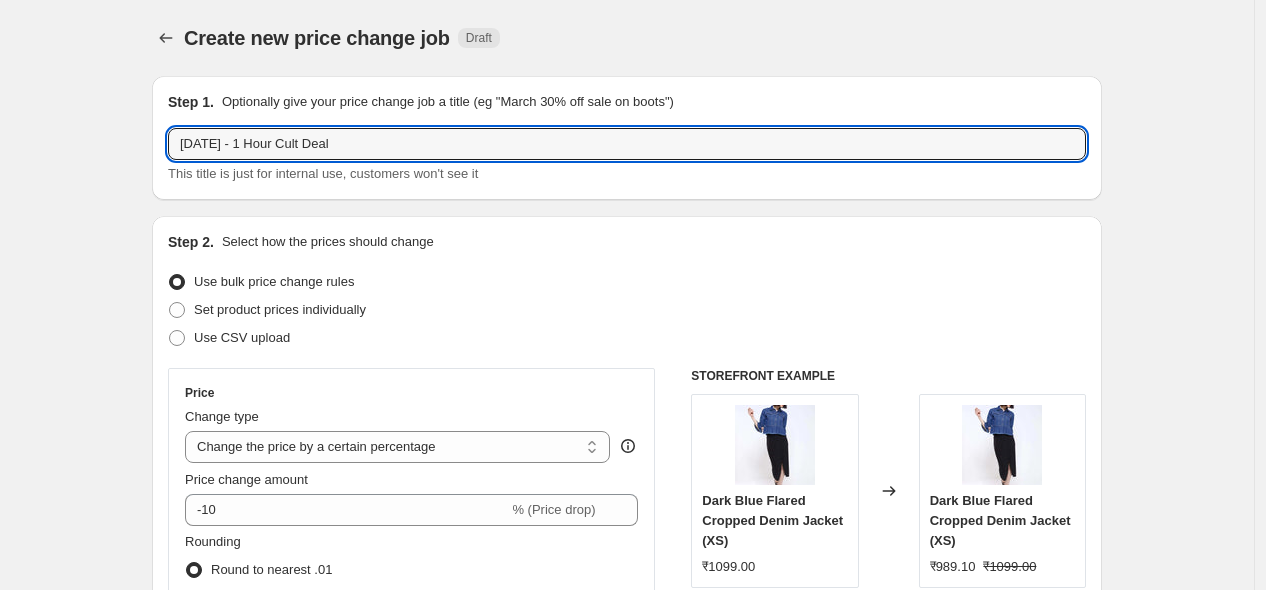type on "[DATE] - 1 Hour Cult Deal" 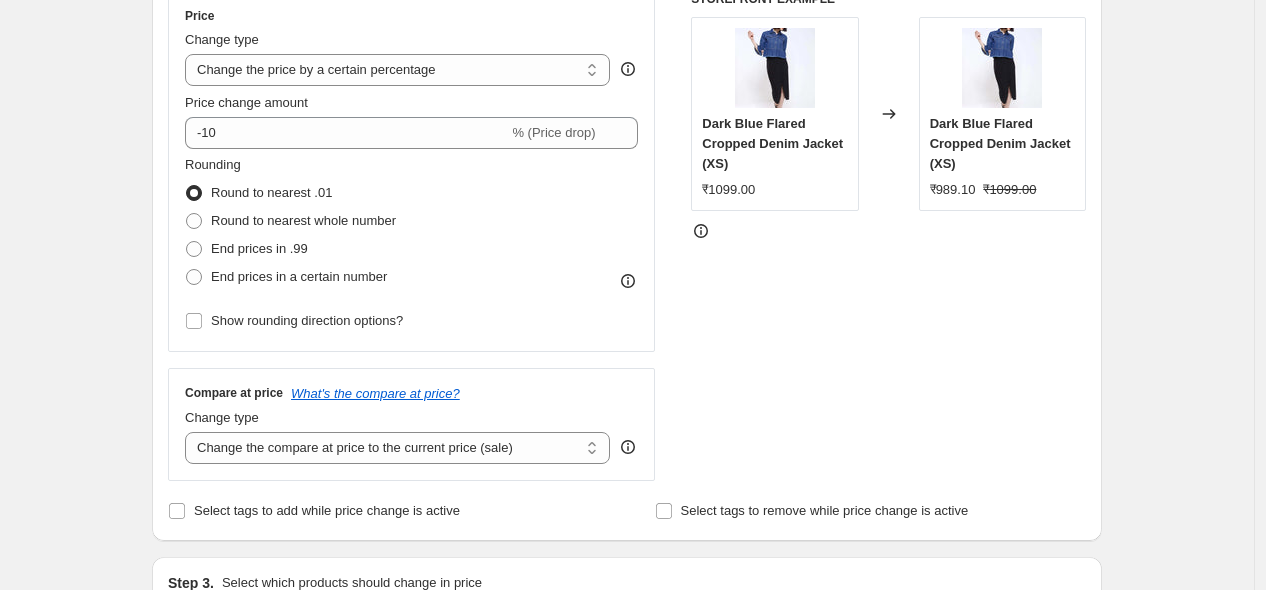 scroll, scrollTop: 381, scrollLeft: 0, axis: vertical 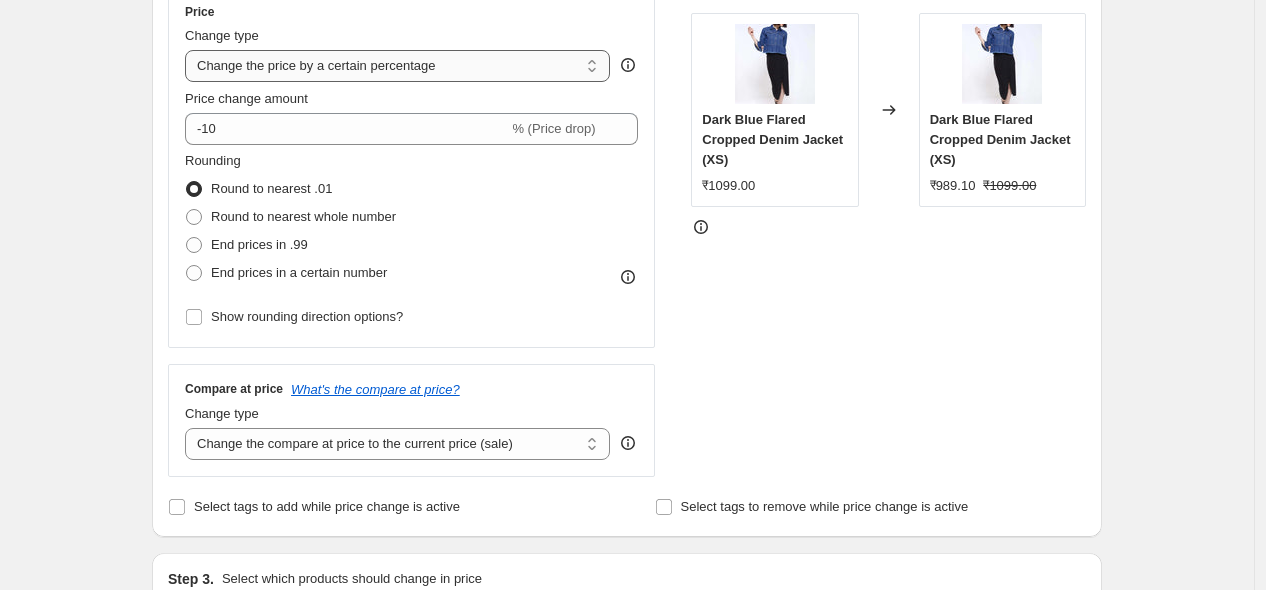 click on "Change the price to a certain amount Change the price by a certain amount Change the price by a certain percentage Change the price to the current compare at price (price before sale) Change the price by a certain amount relative to the compare at price Change the price by a certain percentage relative to the compare at price Don't change the price Change the price by a certain percentage relative to the cost per item Change price to certain cost margin" at bounding box center [397, 66] 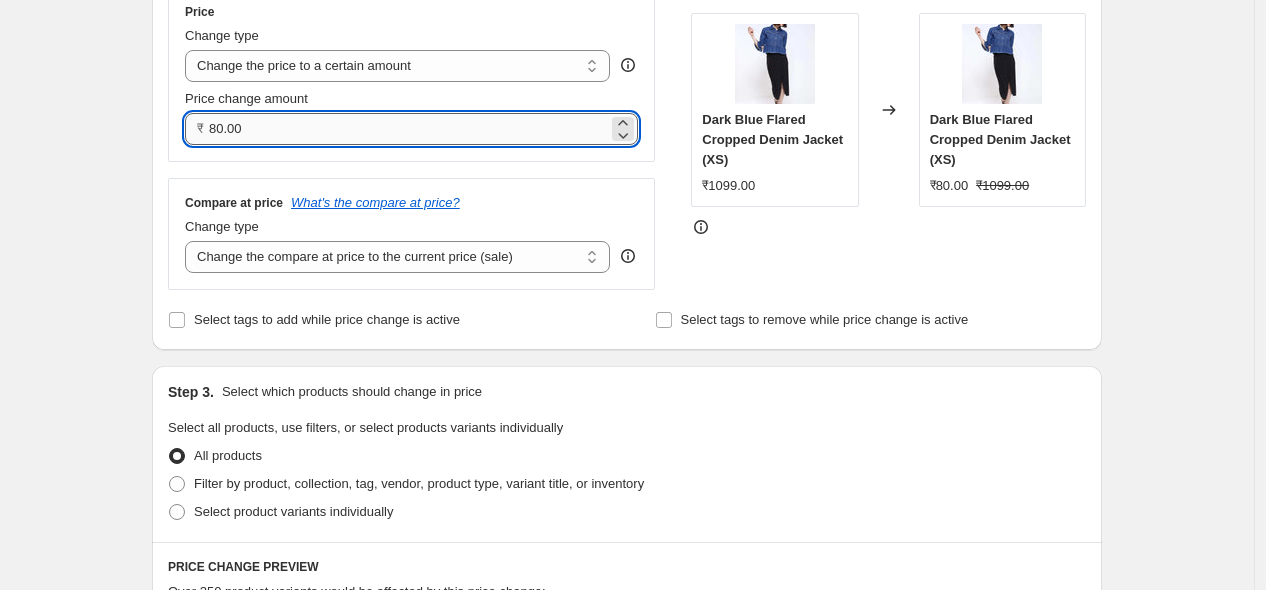 click on "80.00" at bounding box center (408, 129) 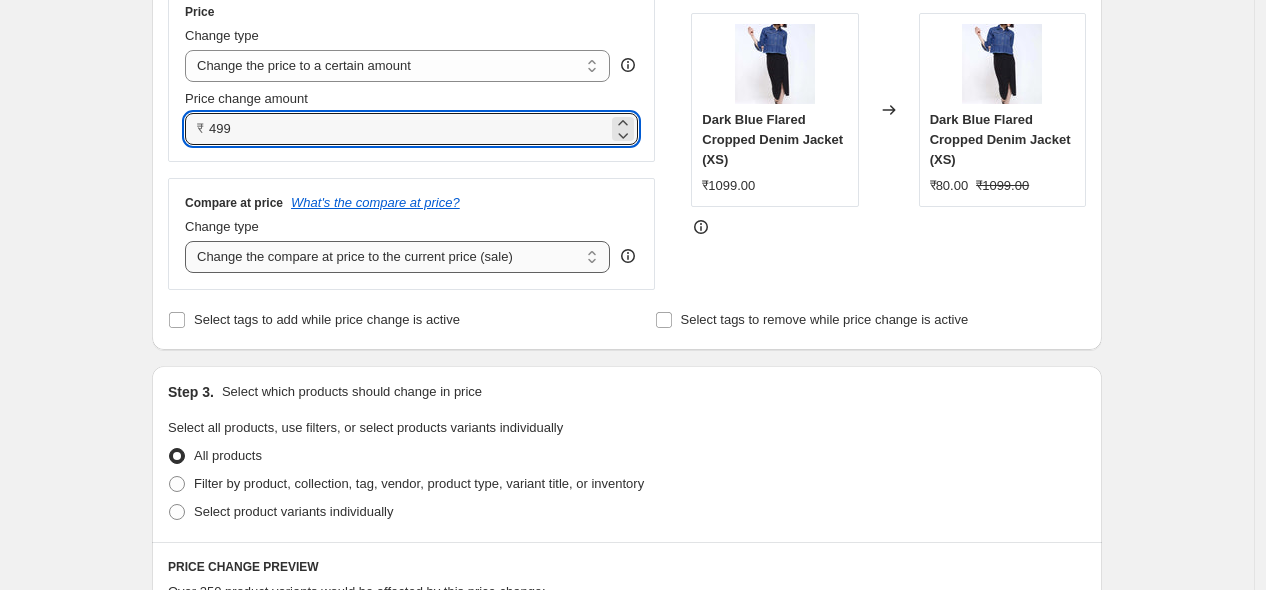 type on "499.00" 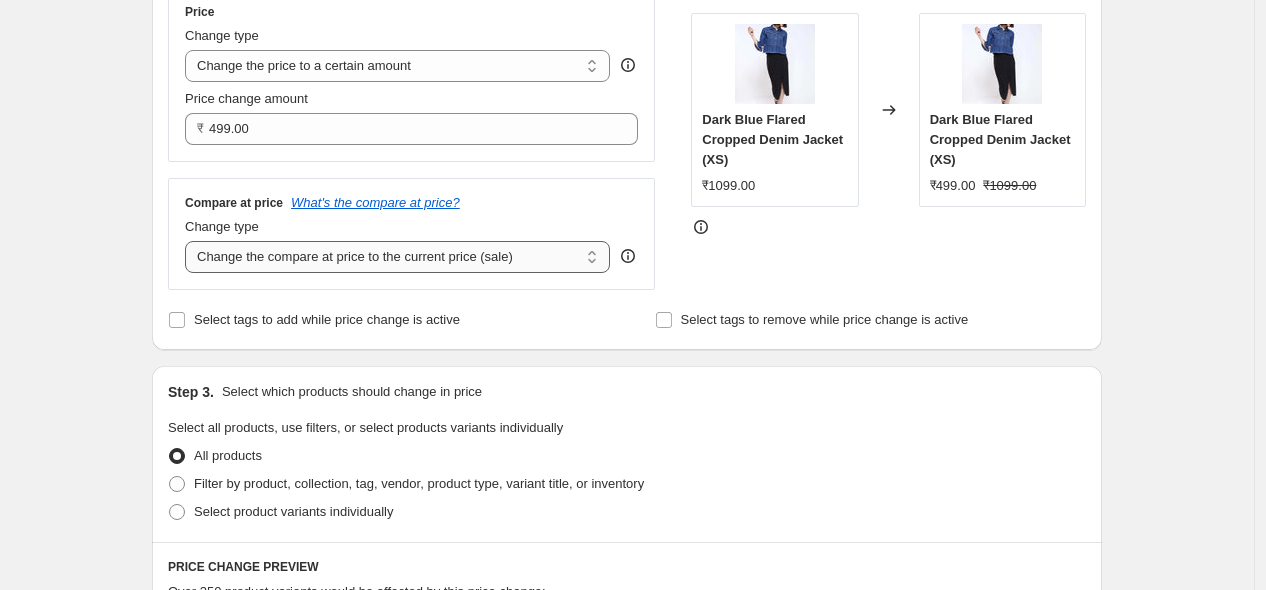 click on "Change the compare at price to the current price (sale) Change the compare at price to a certain amount Change the compare at price by a certain amount Change the compare at price by a certain percentage Change the compare at price by a certain amount relative to the actual price Change the compare at price by a certain percentage relative to the actual price Don't change the compare at price Remove the compare at price" at bounding box center (397, 257) 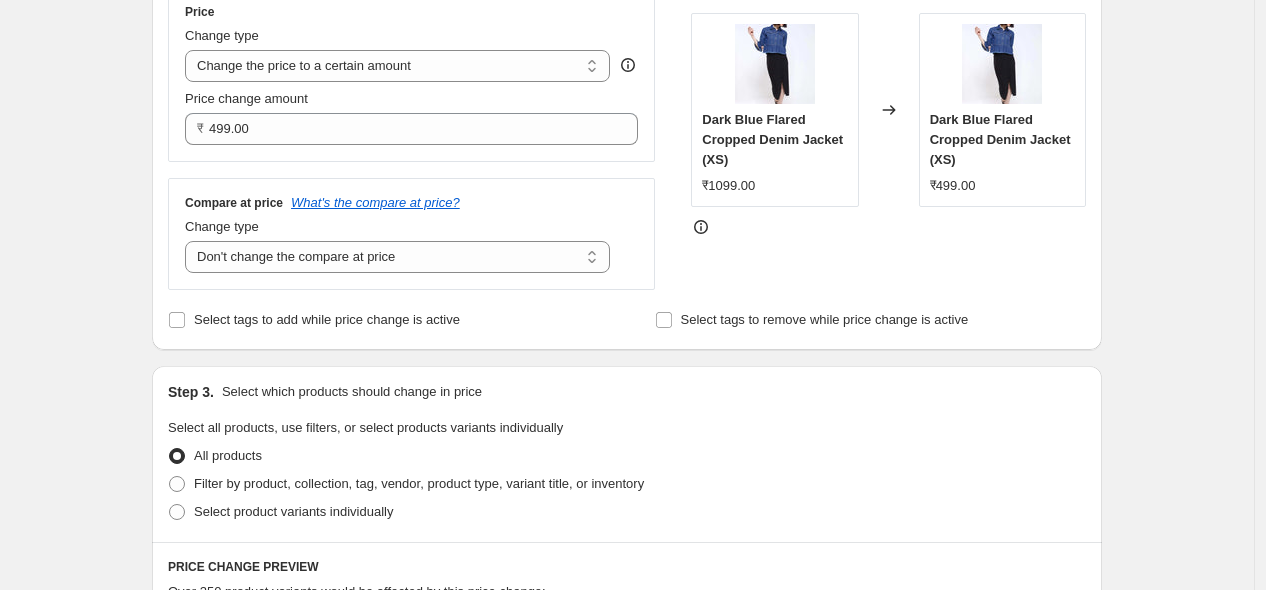click on "Select tags to add while price change is active Select tags to remove while price change is active" at bounding box center [627, 320] 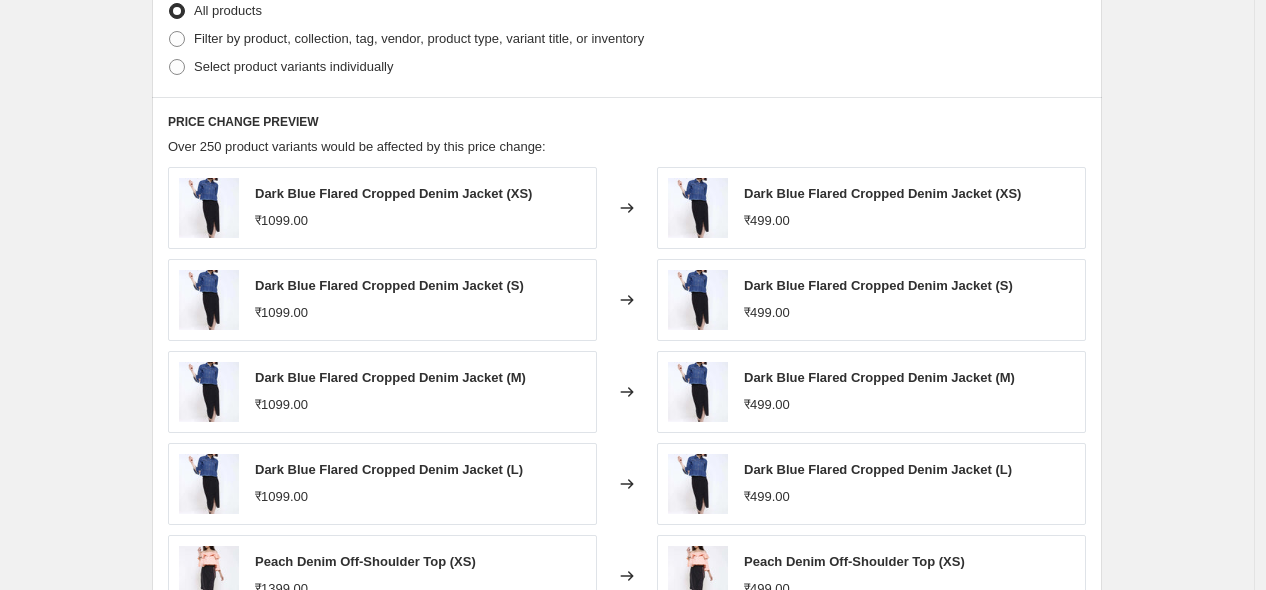 scroll, scrollTop: 822, scrollLeft: 0, axis: vertical 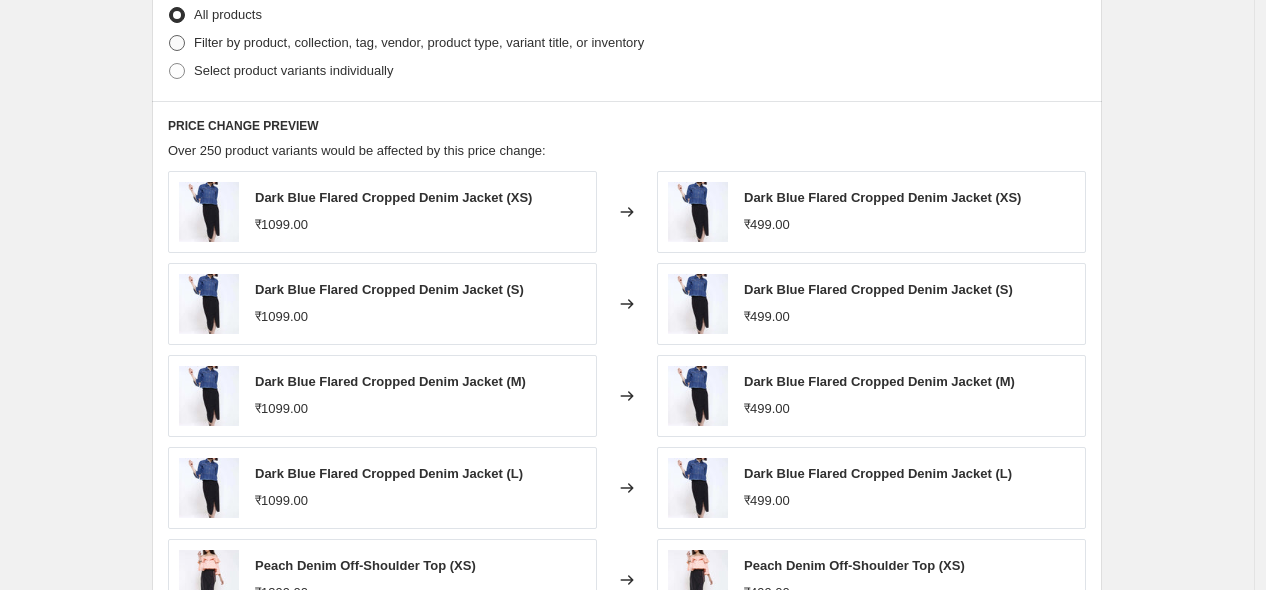 click on "Filter by product, collection, tag, vendor, product type, variant title, or inventory" at bounding box center [419, 42] 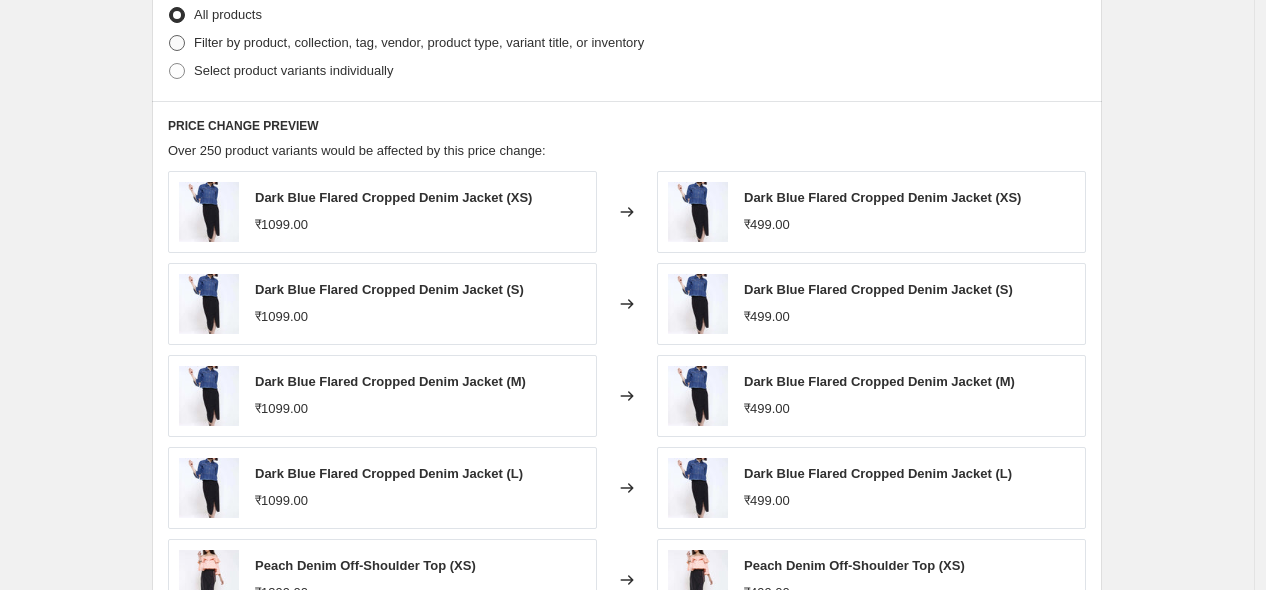 radio on "true" 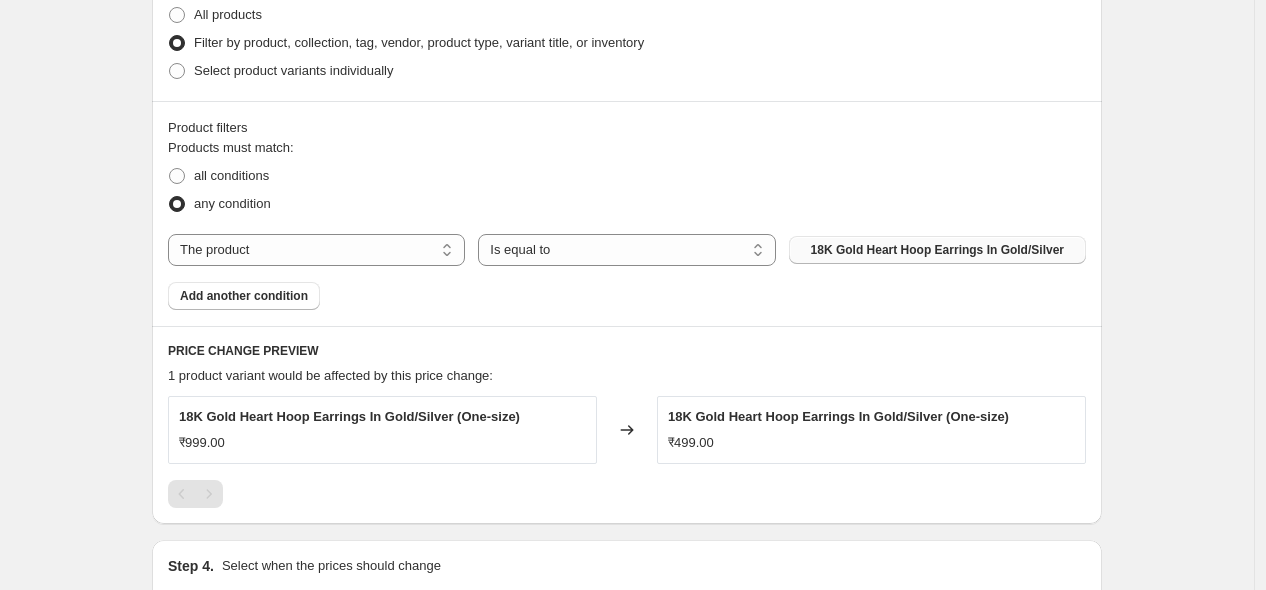 click on "18K Gold Heart Hoop Earrings In Gold/Silver" at bounding box center (937, 250) 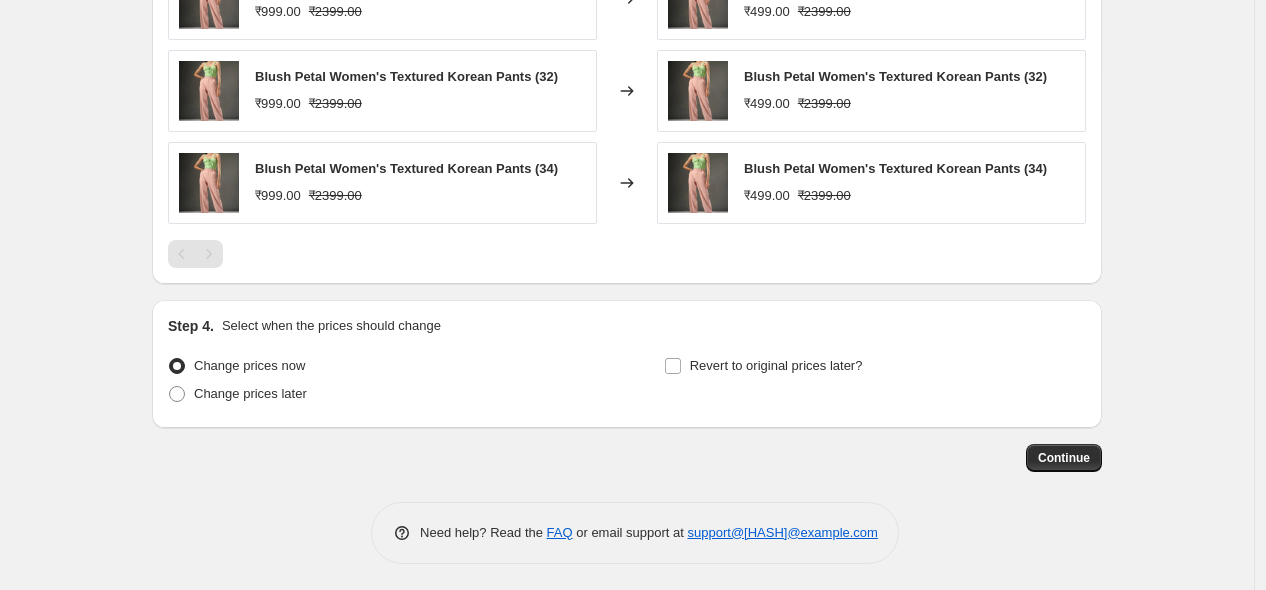 scroll, scrollTop: 1451, scrollLeft: 0, axis: vertical 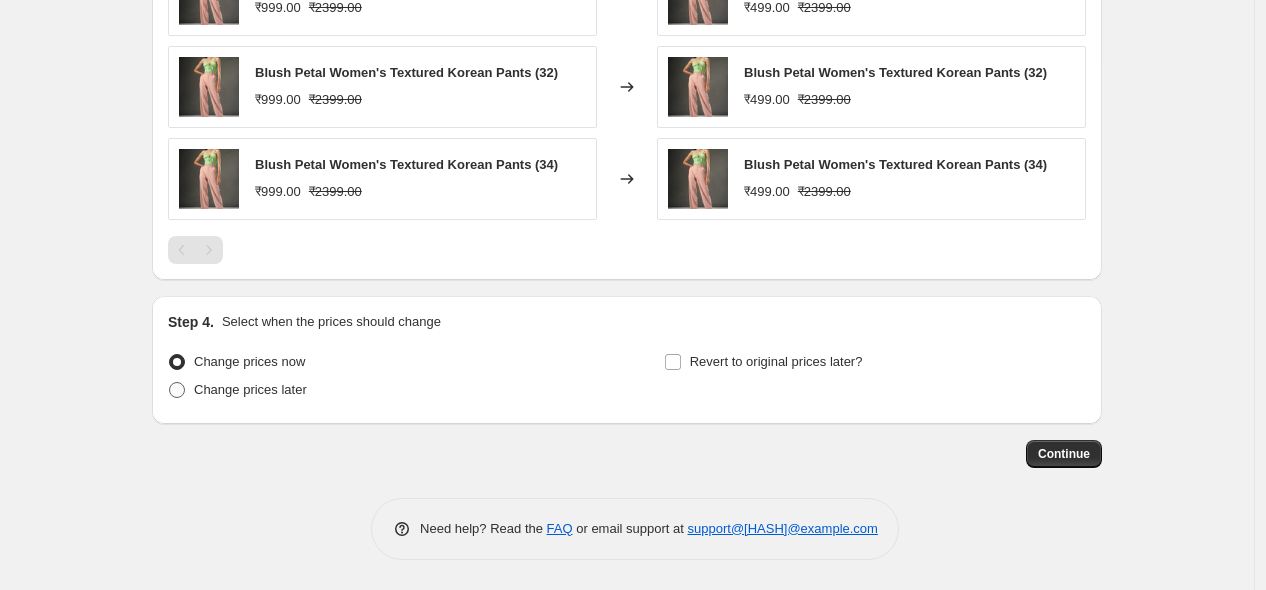 click on "Change prices later" at bounding box center [250, 389] 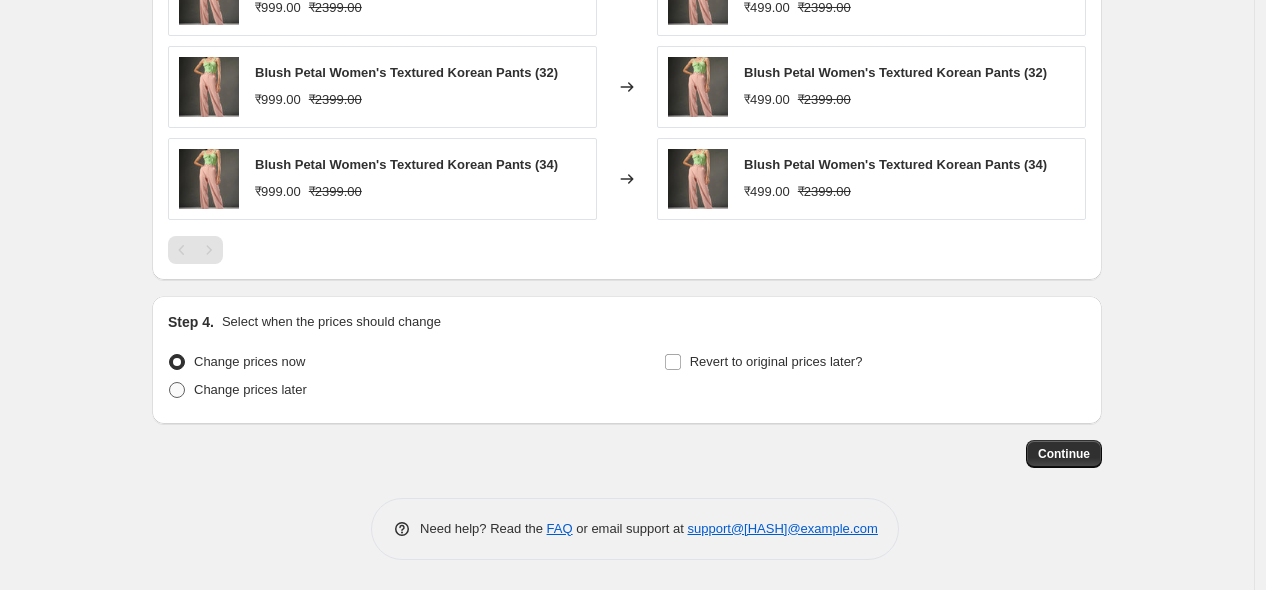 radio on "true" 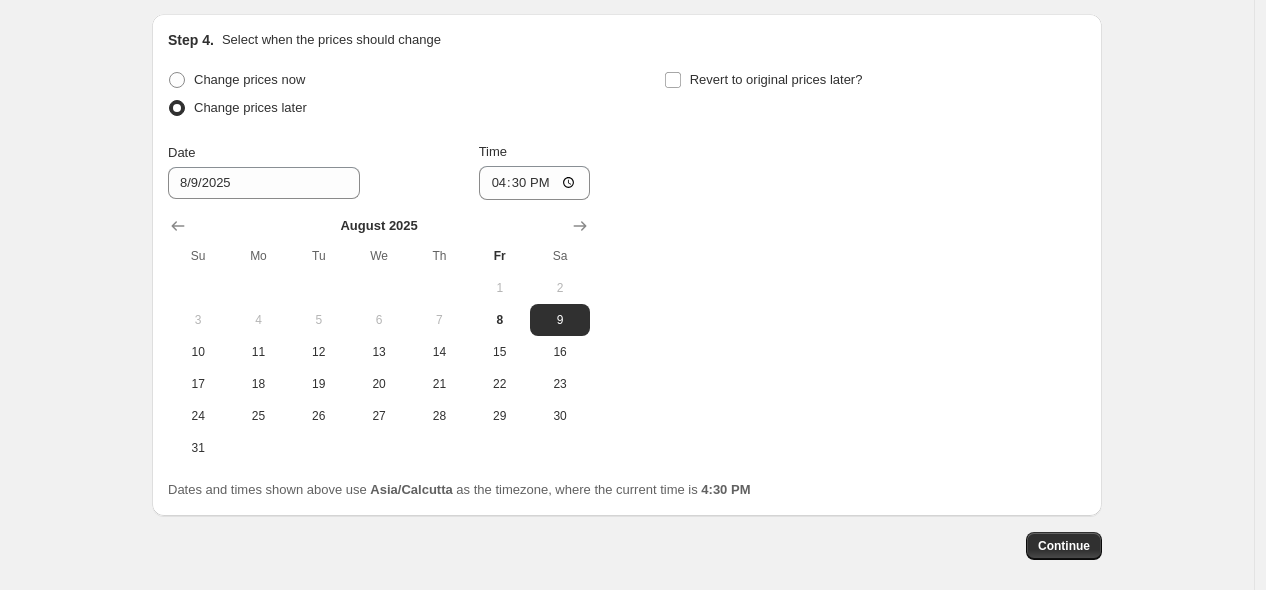 scroll, scrollTop: 1824, scrollLeft: 0, axis: vertical 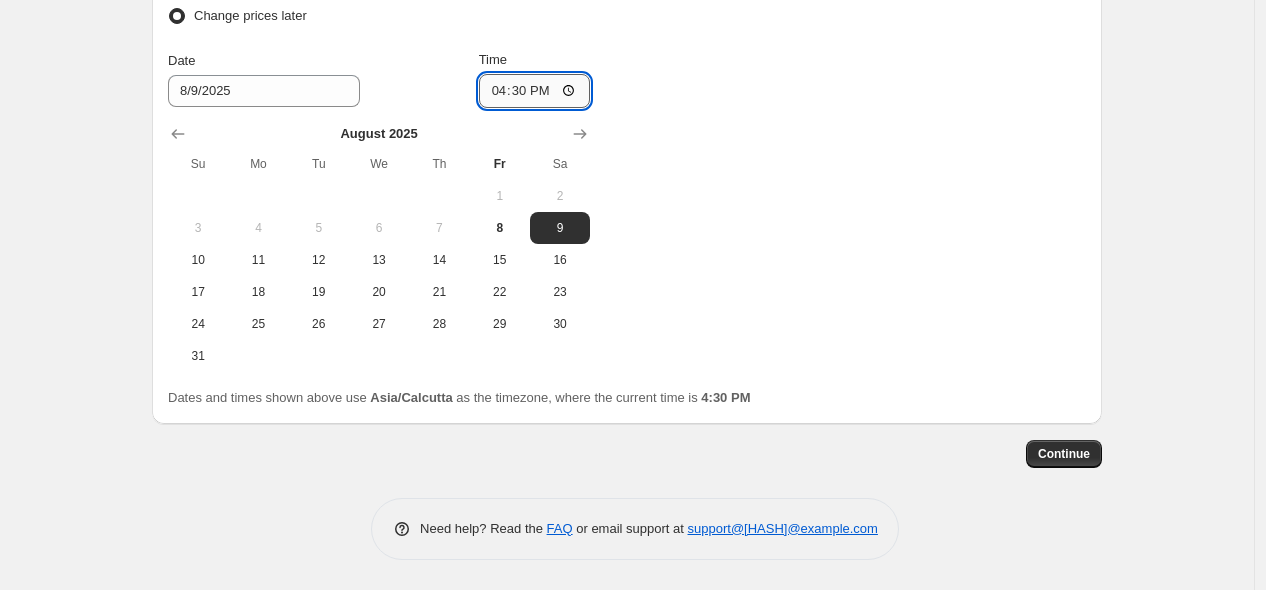 click on "16:30" at bounding box center (535, 91) 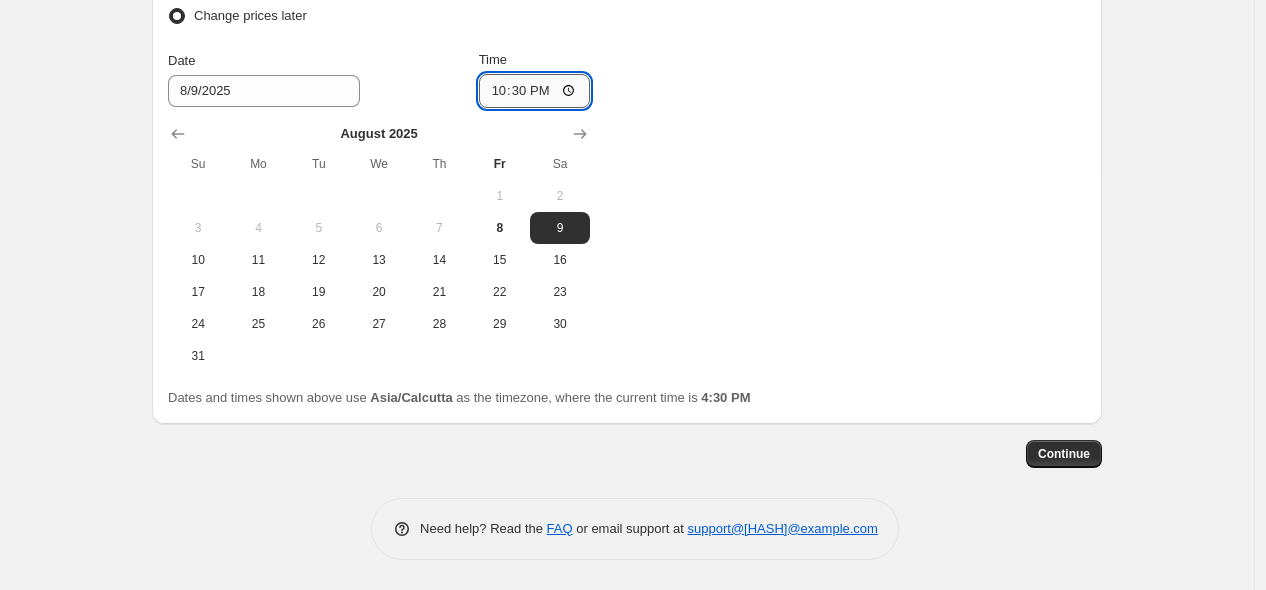 type on "22:00" 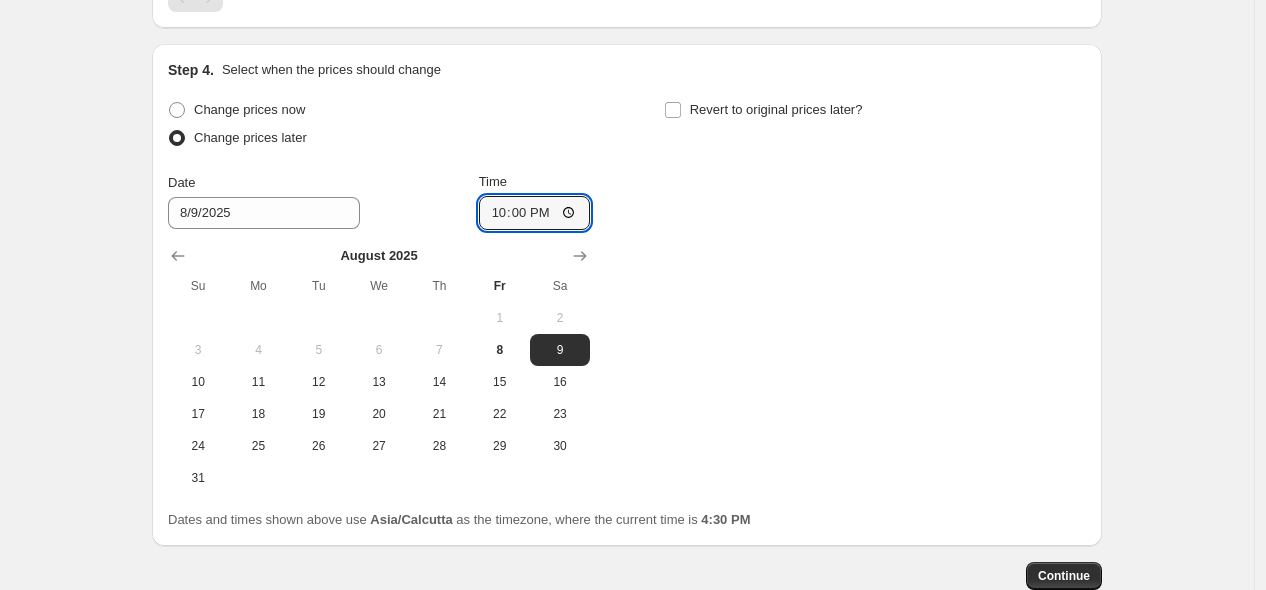 scroll, scrollTop: 1698, scrollLeft: 0, axis: vertical 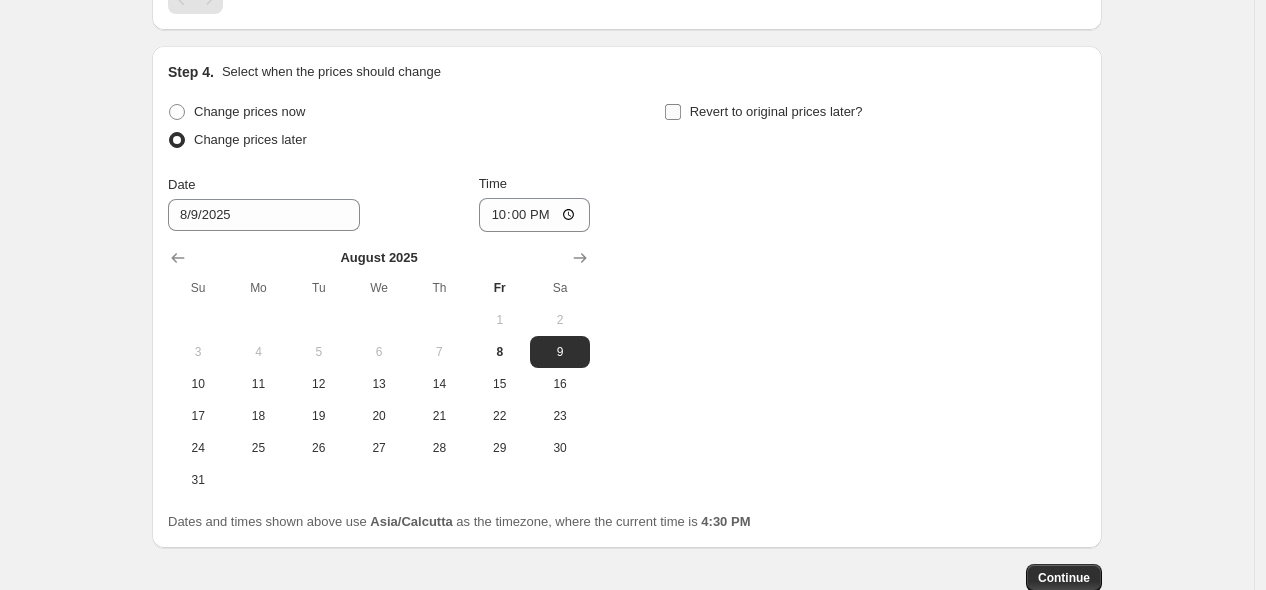 click on "Revert to original prices later?" at bounding box center (776, 111) 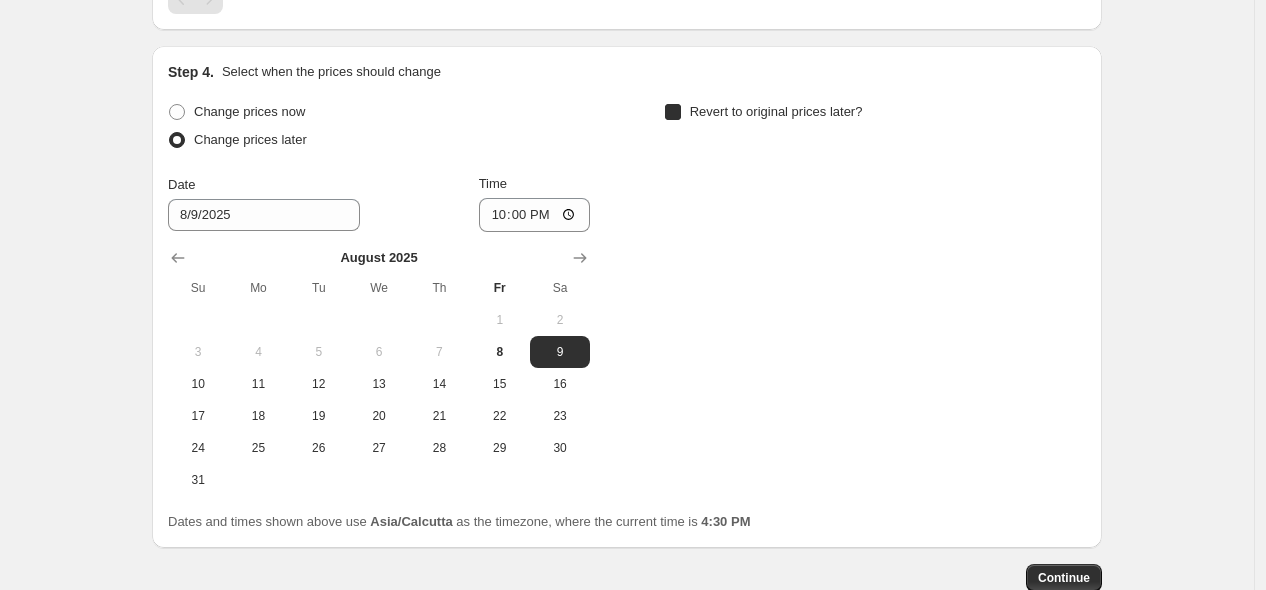 checkbox on "true" 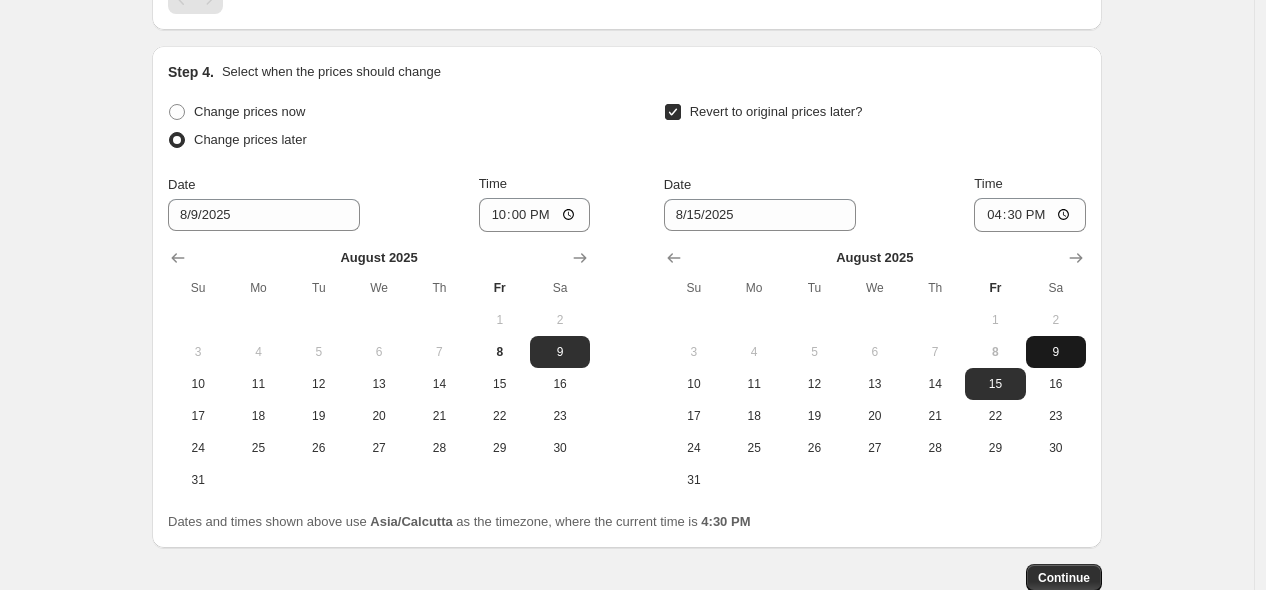 click on "9" at bounding box center (1056, 352) 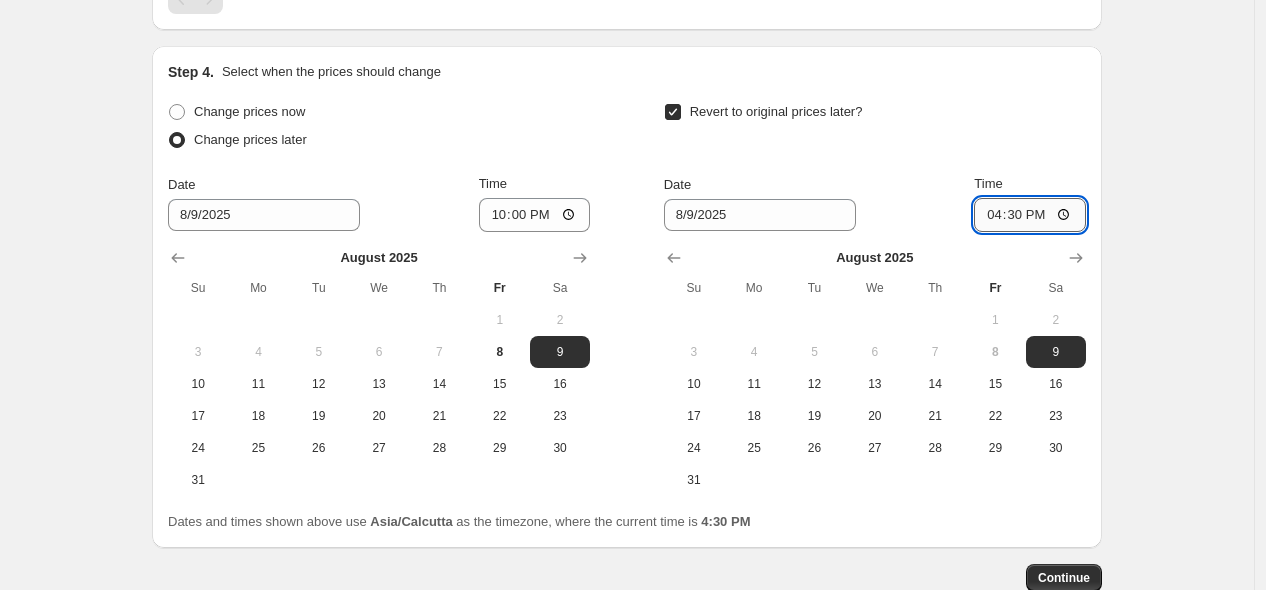 click on "16:30" at bounding box center [1030, 215] 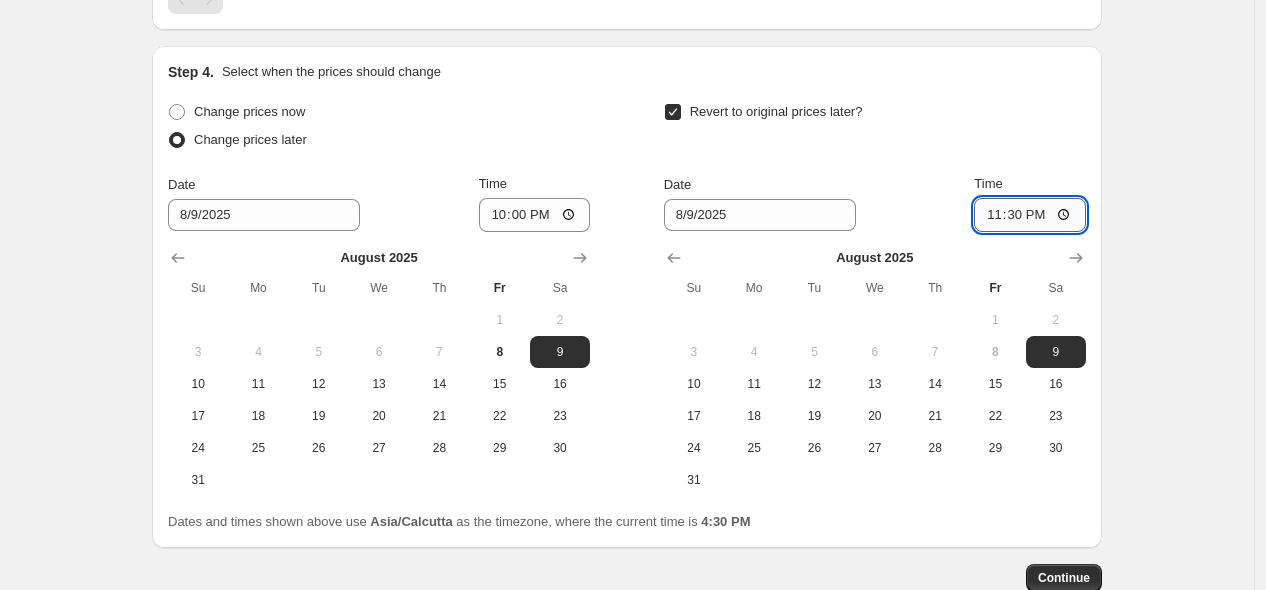 type on "23:00" 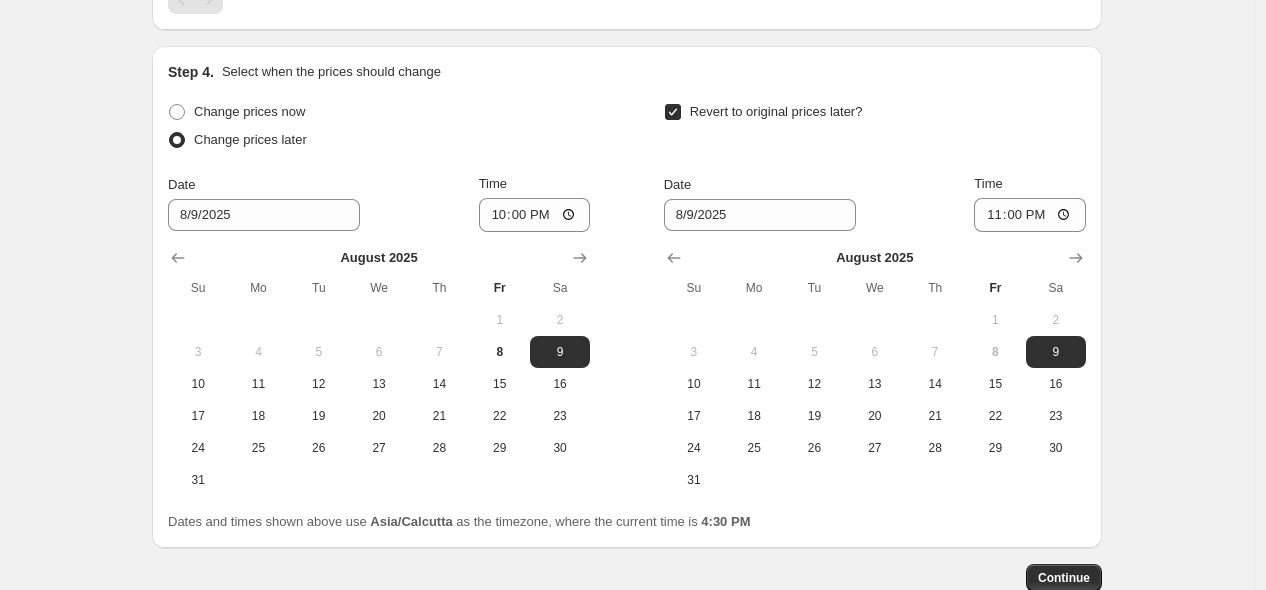 click on "Create new price change job. This page is ready Create new price change job Draft Step 1. Optionally give your price change job a title (eg "March 30% off sale on boots") [DATE] - 1 Hour Cult Deal This title is just for internal use, customers won't see it Step 2. Select how the prices should change Use bulk price change rules Set product prices individually Use CSV upload Price Change type Change the price to a certain amount Change the price by a certain amount Change the price by a certain percentage Change the price to the current compare at price (price before sale) Change the price by a certain amount relative to the compare at price Change the price by a certain percentage relative to the compare at price Don't change the price Change the price by a certain percentage relative to the cost per item Change price to certain cost margin Change the price to a certain amount Price change amount ₹ 499.00 Compare at price What's the compare at price? Change type Don't change the compare at price Step 3." at bounding box center (627, -492) 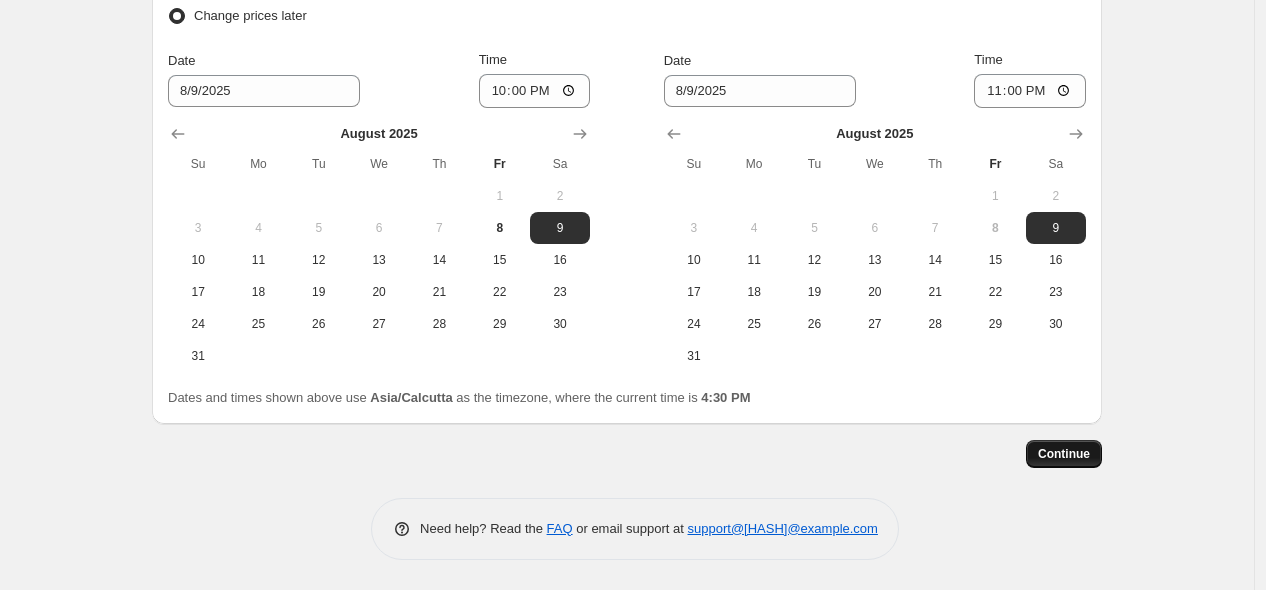 click on "Continue" at bounding box center [1064, 454] 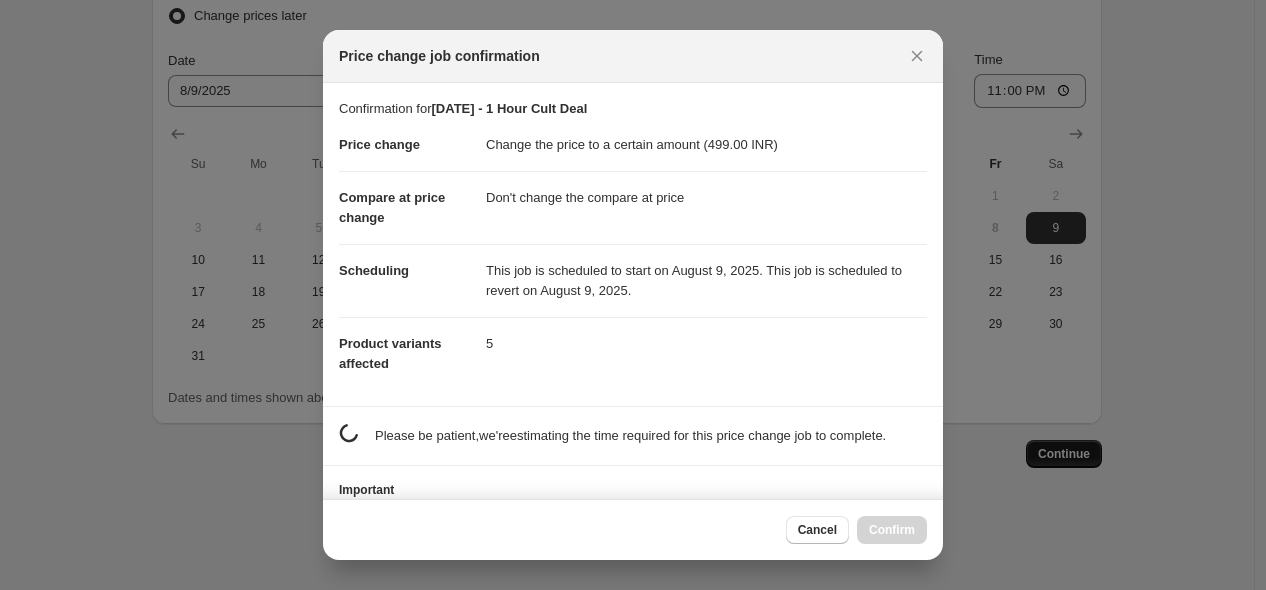 scroll, scrollTop: 0, scrollLeft: 0, axis: both 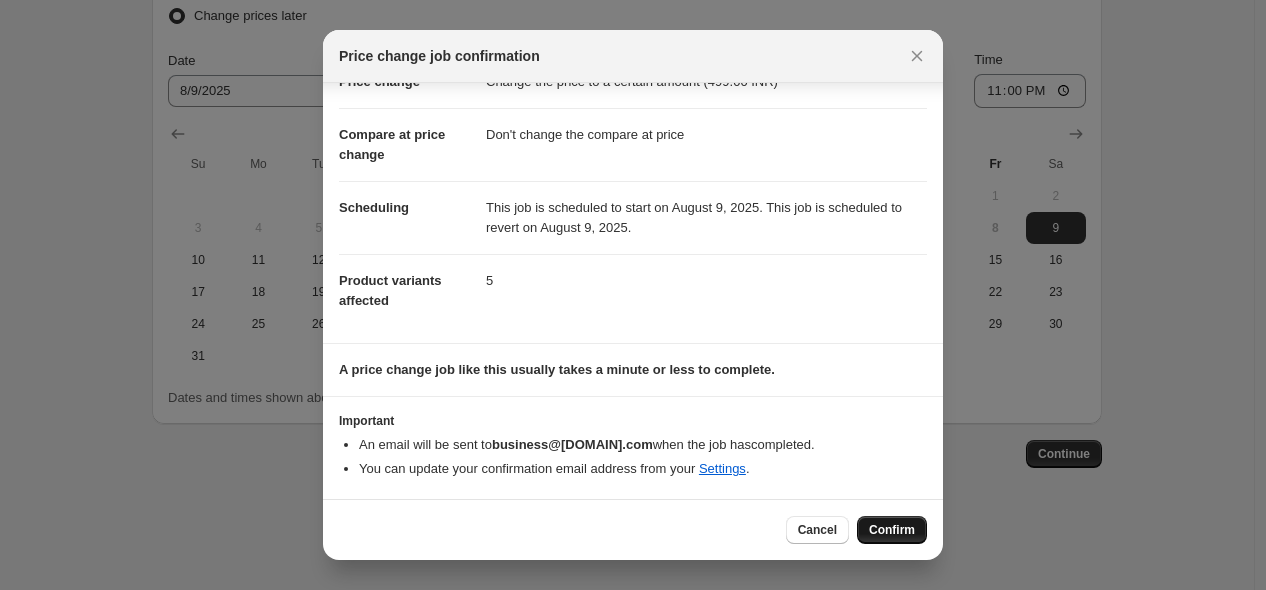 click on "Confirm" at bounding box center (892, 530) 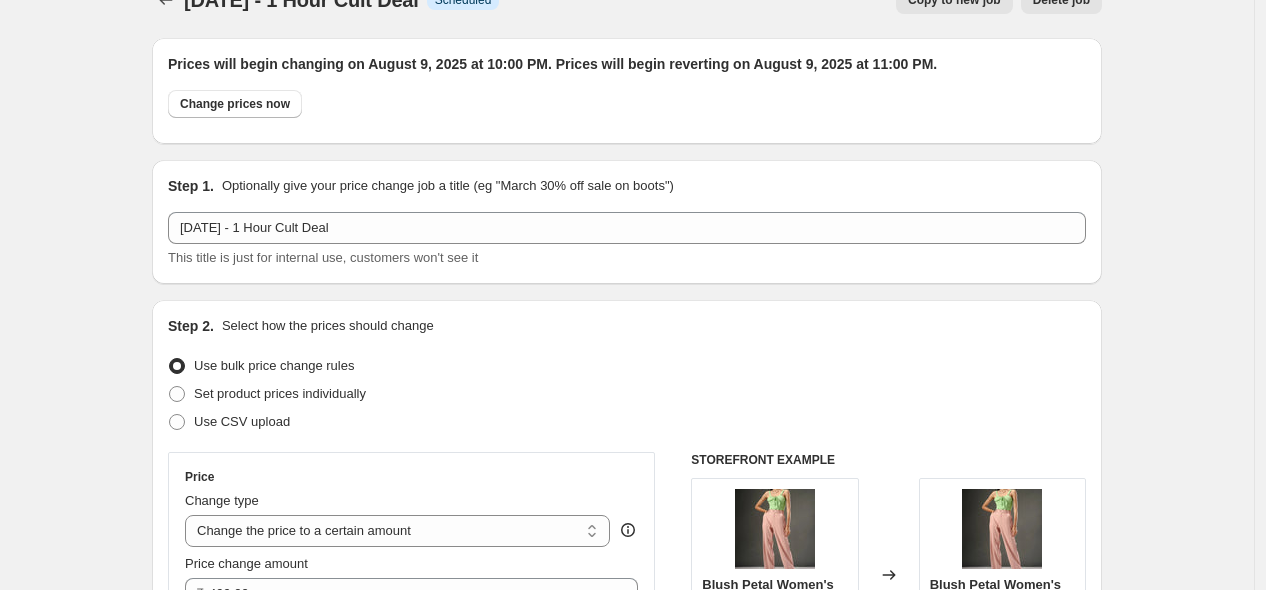 scroll, scrollTop: 0, scrollLeft: 0, axis: both 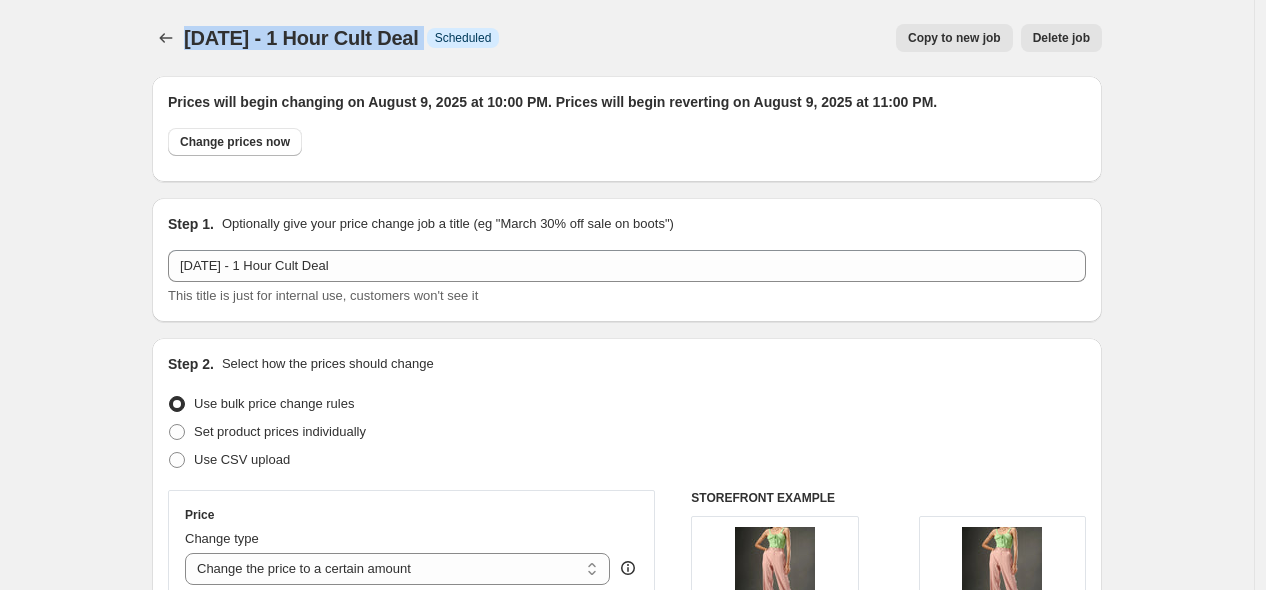 drag, startPoint x: 194, startPoint y: 38, endPoint x: 487, endPoint y: 20, distance: 293.55237 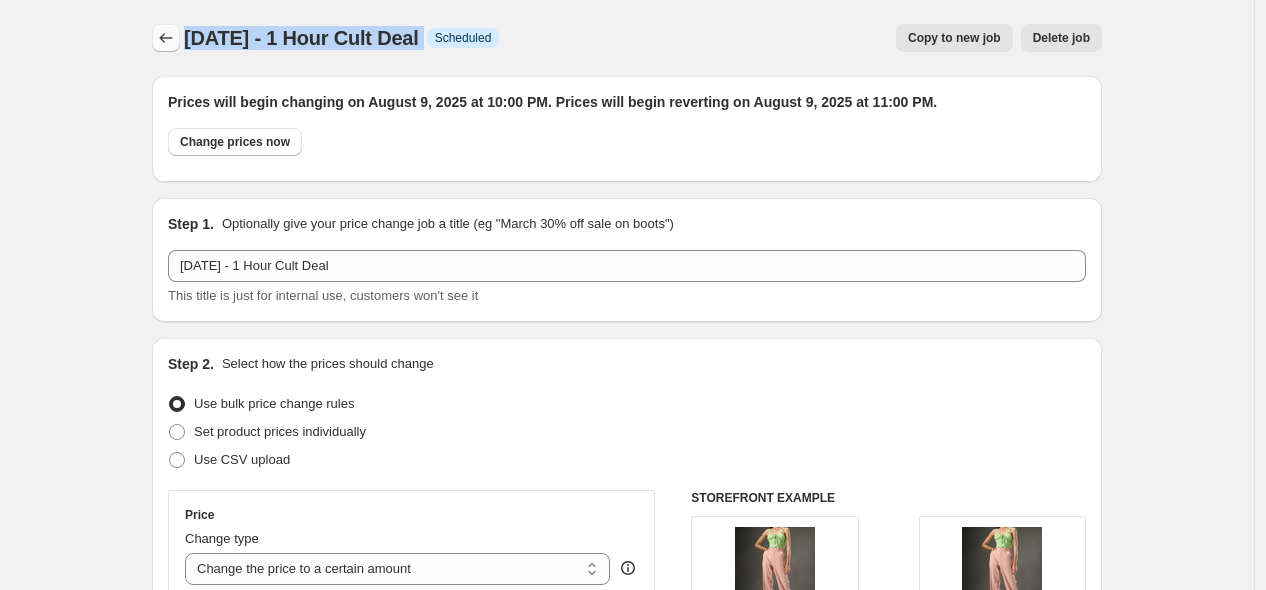 click 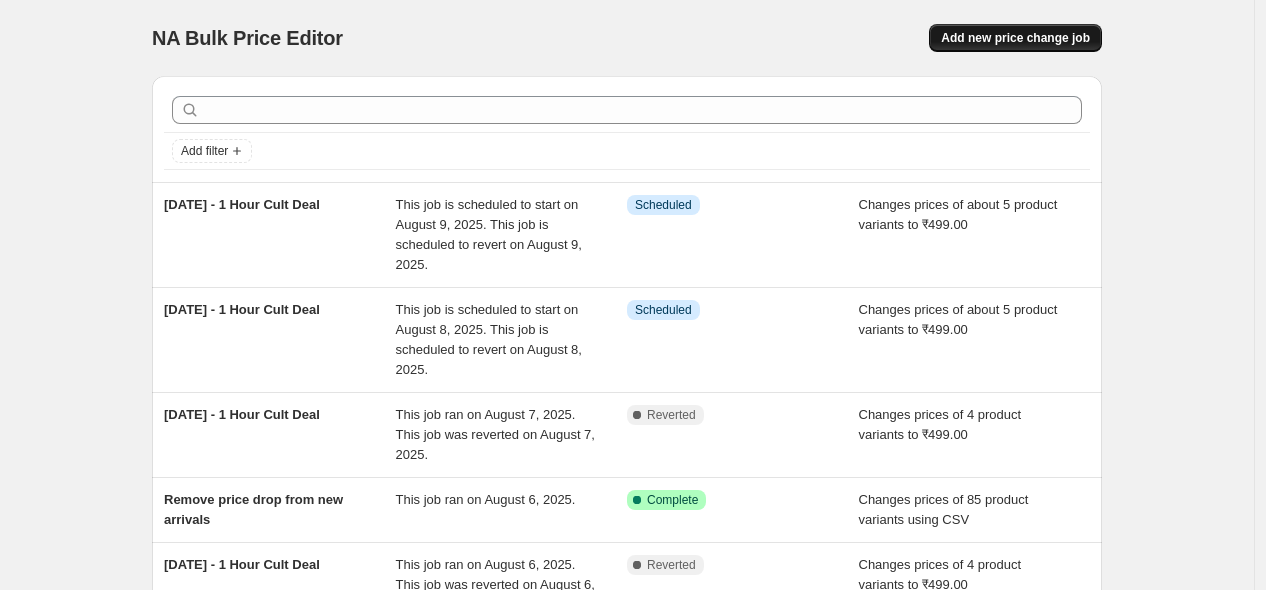 click on "Add new price change job" at bounding box center [1015, 38] 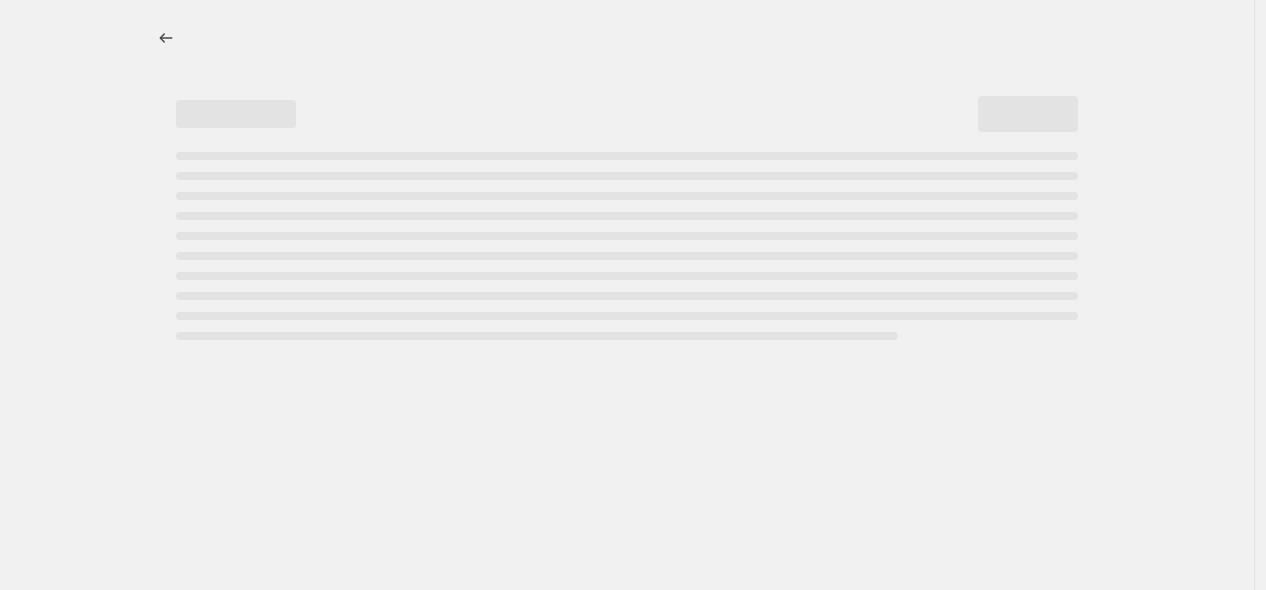 select on "percentage" 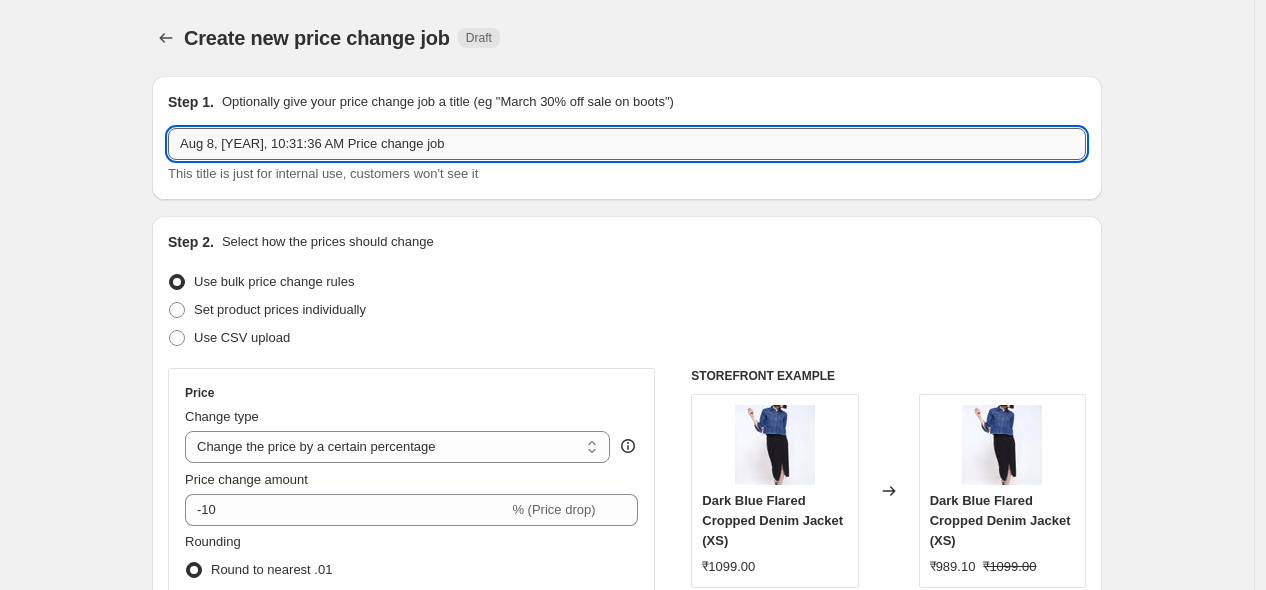 click on "Aug 8, [YEAR], 10:31:36 AM Price change job" at bounding box center (627, 144) 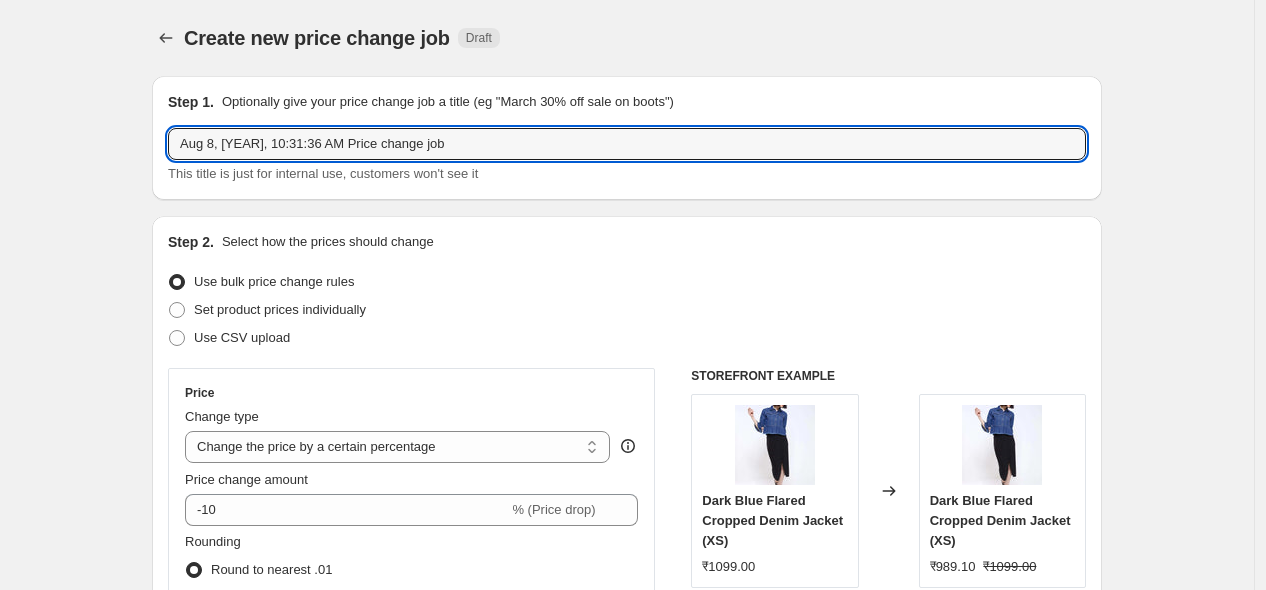 paste on "[DATE] - 1 Hour Cult Deal Info" 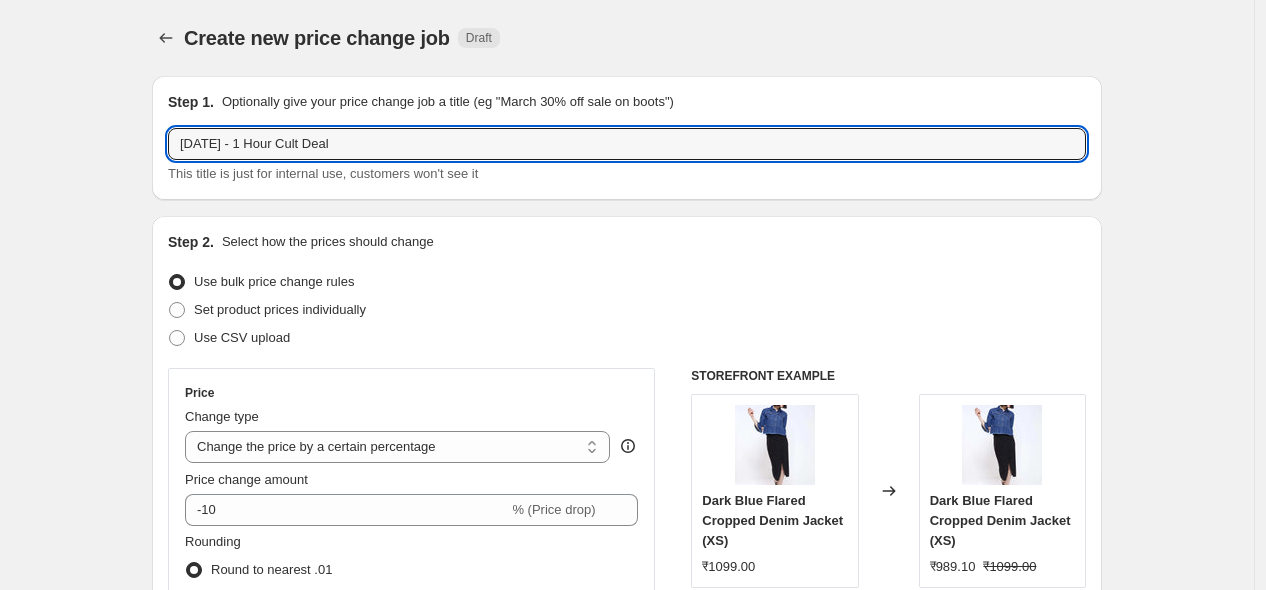 type on "[DATE] - 1 Hour Cult Deal" 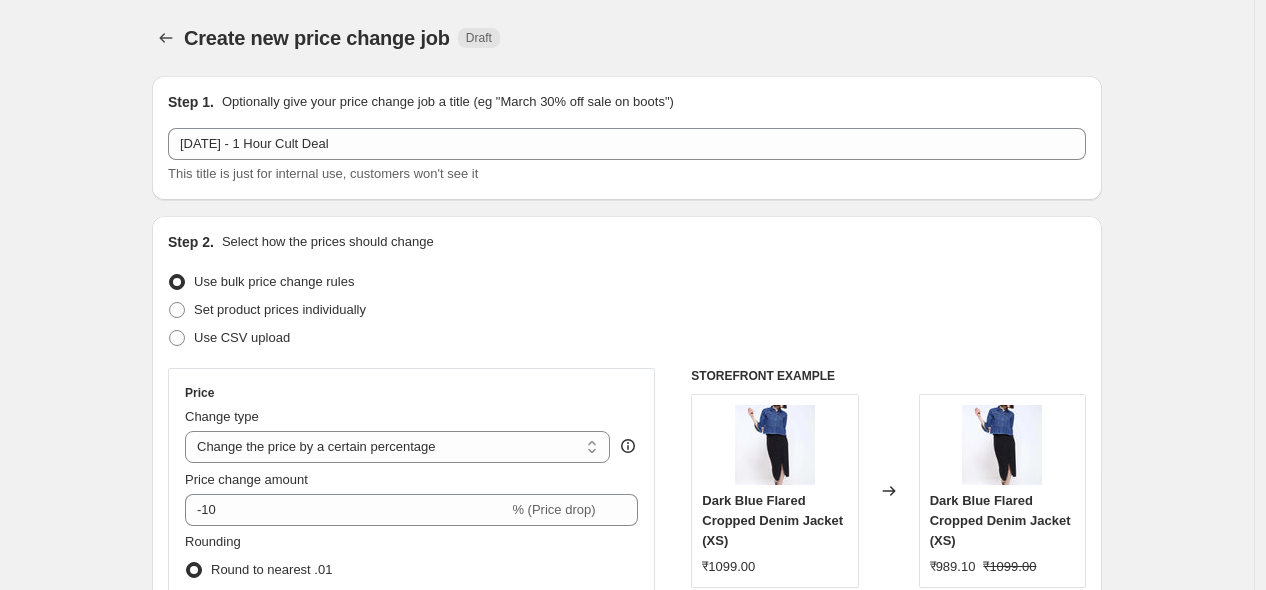 click on "Step 2. Select how the prices should change Use bulk price change rules Set product prices individually Use CSV upload Price Change type Change the price to a certain amount Change the price by a certain amount Change the price by a certain percentage Change the price to the current compare at price (price before sale) Change the price by a certain amount relative to the compare at price Change the price by a certain percentage relative to the compare at price Don't change the price Change the price by a certain percentage relative to the cost per item Change price to certain cost margin Change the price by a certain percentage Price change amount -10 % (Price drop) Rounding Round to nearest .01 Round to nearest whole number End prices in .99 End prices in a certain number Show rounding direction options? Compare at price What's the compare at price? Change type Change the compare at price to the current price (sale) Change the compare at price to a certain amount Don't change the compare at price ₹1099.00" at bounding box center (627, 567) 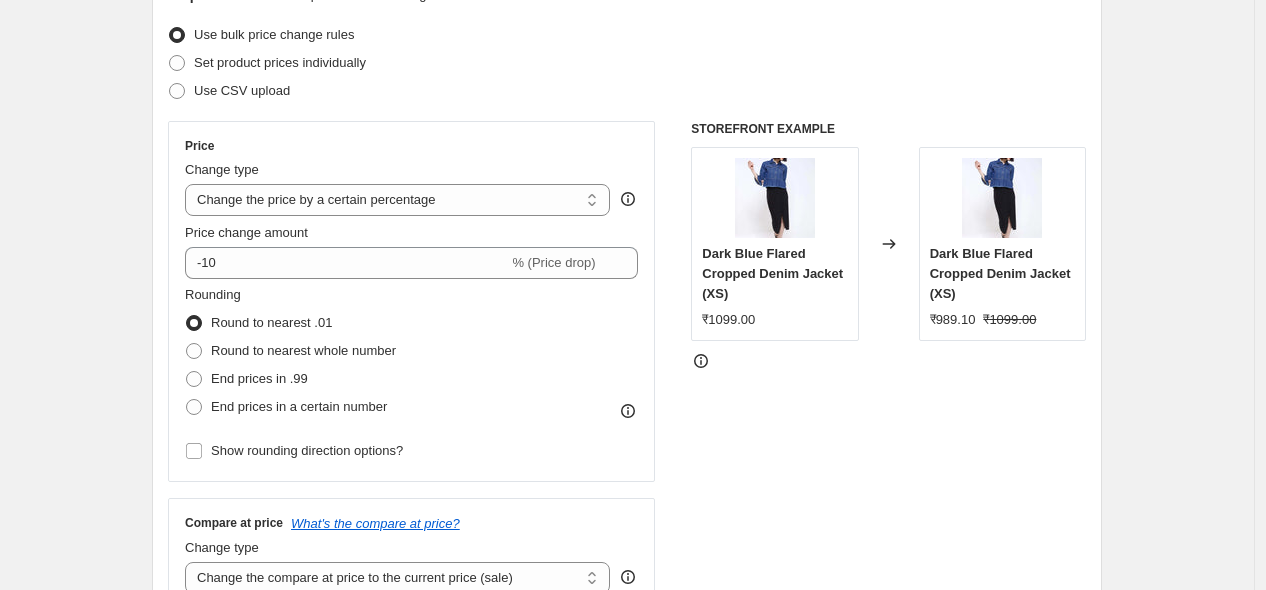 scroll, scrollTop: 281, scrollLeft: 0, axis: vertical 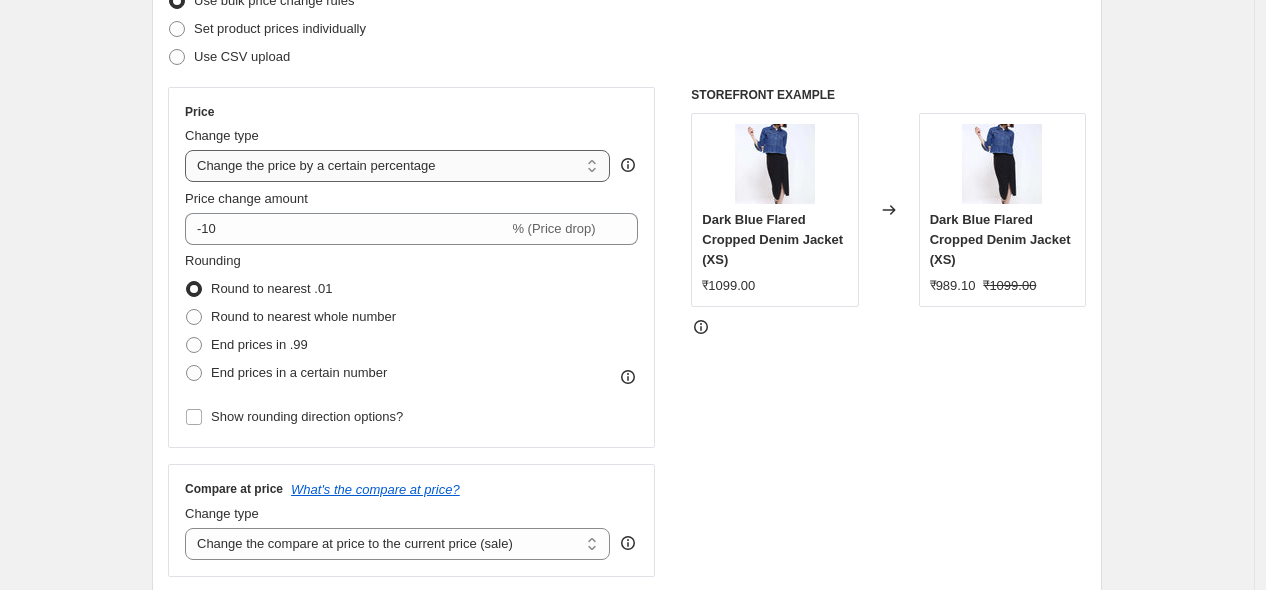 click on "Change the price to a certain amount Change the price by a certain amount Change the price by a certain percentage Change the price to the current compare at price (price before sale) Change the price by a certain amount relative to the compare at price Change the price by a certain percentage relative to the compare at price Don't change the price Change the price by a certain percentage relative to the cost per item Change price to certain cost margin" at bounding box center (397, 166) 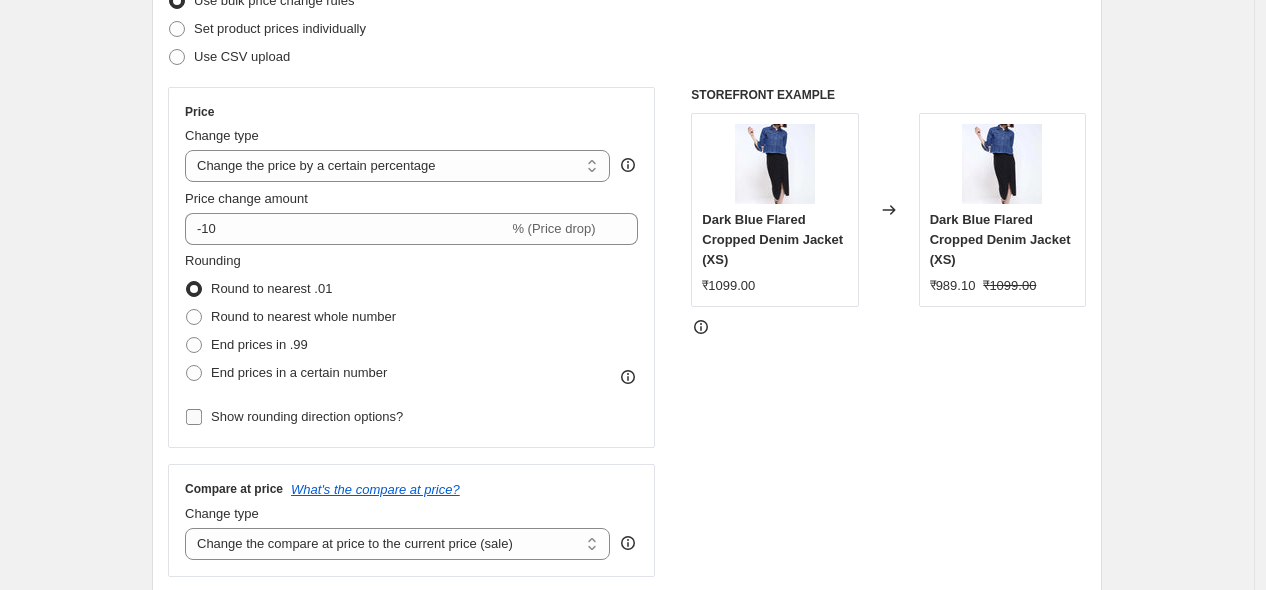 select on "to" 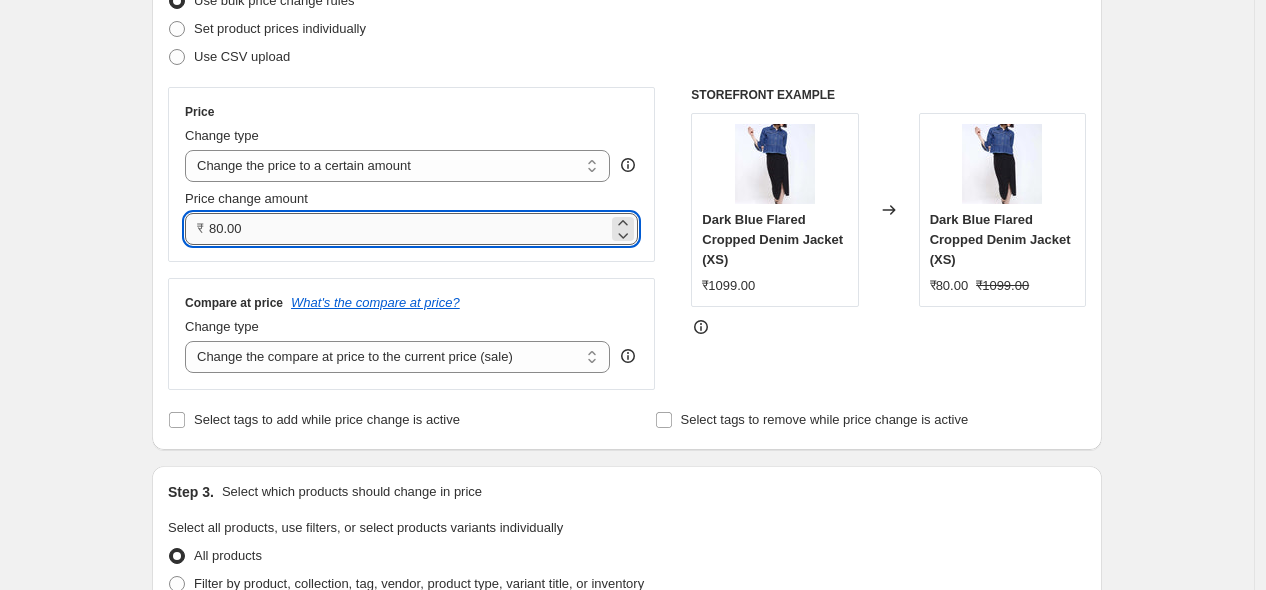 click on "80.00" at bounding box center (408, 229) 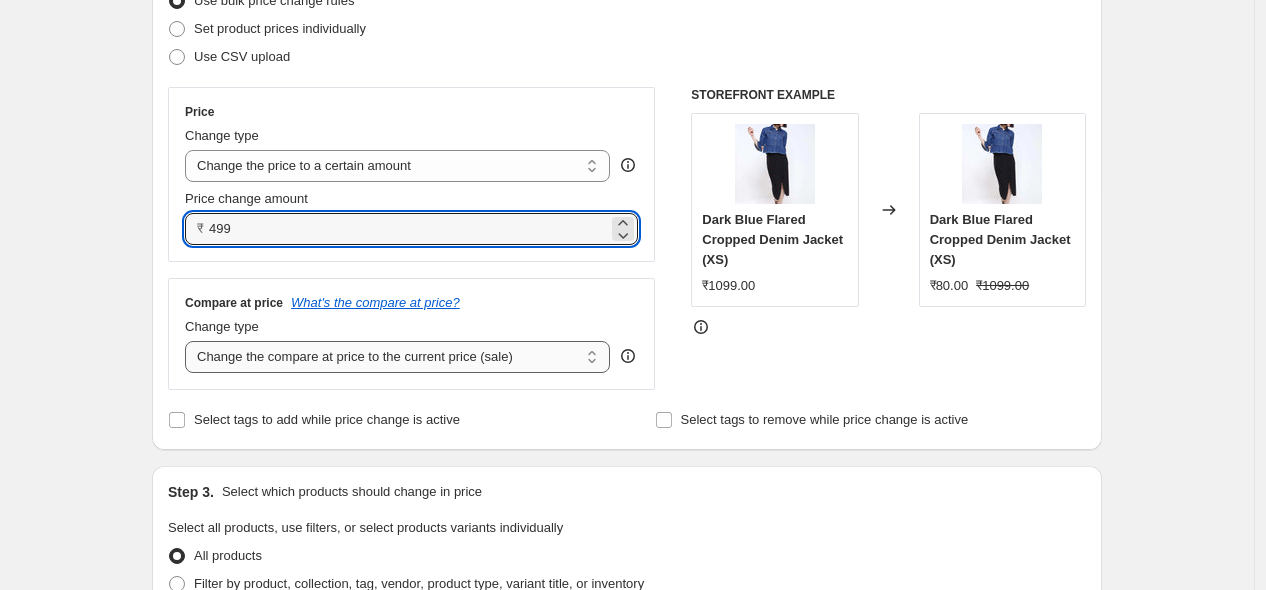 type on "499.00" 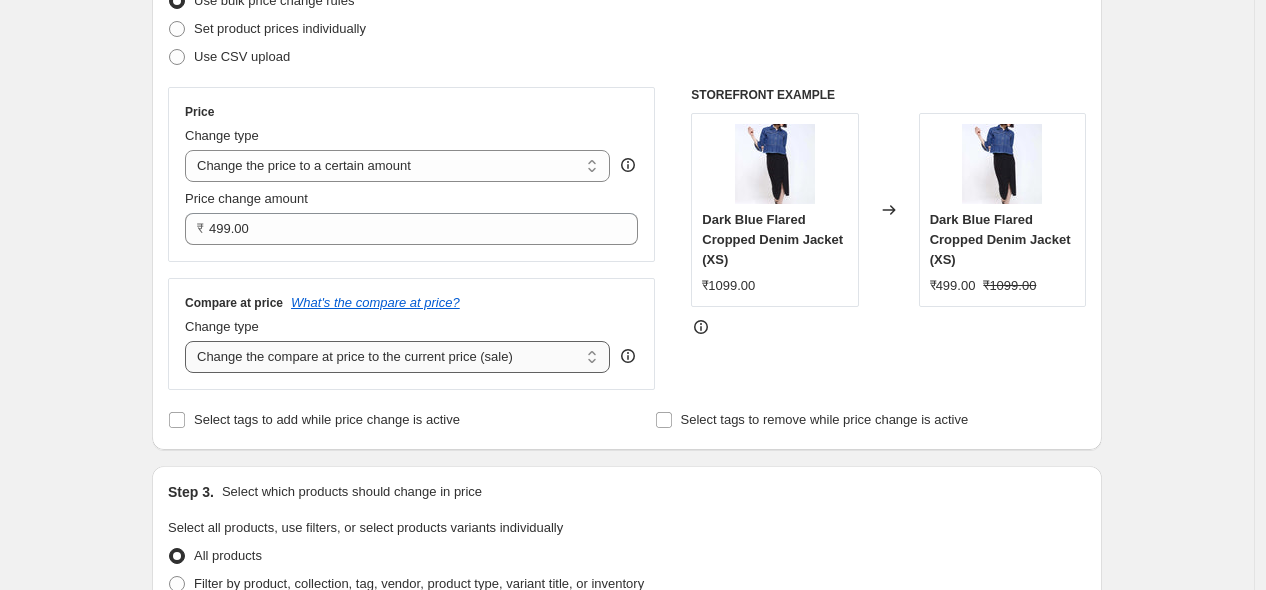 click on "Change the compare at price to the current price (sale) Change the compare at price to a certain amount Change the compare at price by a certain amount Change the compare at price by a certain percentage Change the compare at price by a certain amount relative to the actual price Change the compare at price by a certain percentage relative to the actual price Don't change the compare at price Remove the compare at price" at bounding box center [397, 357] 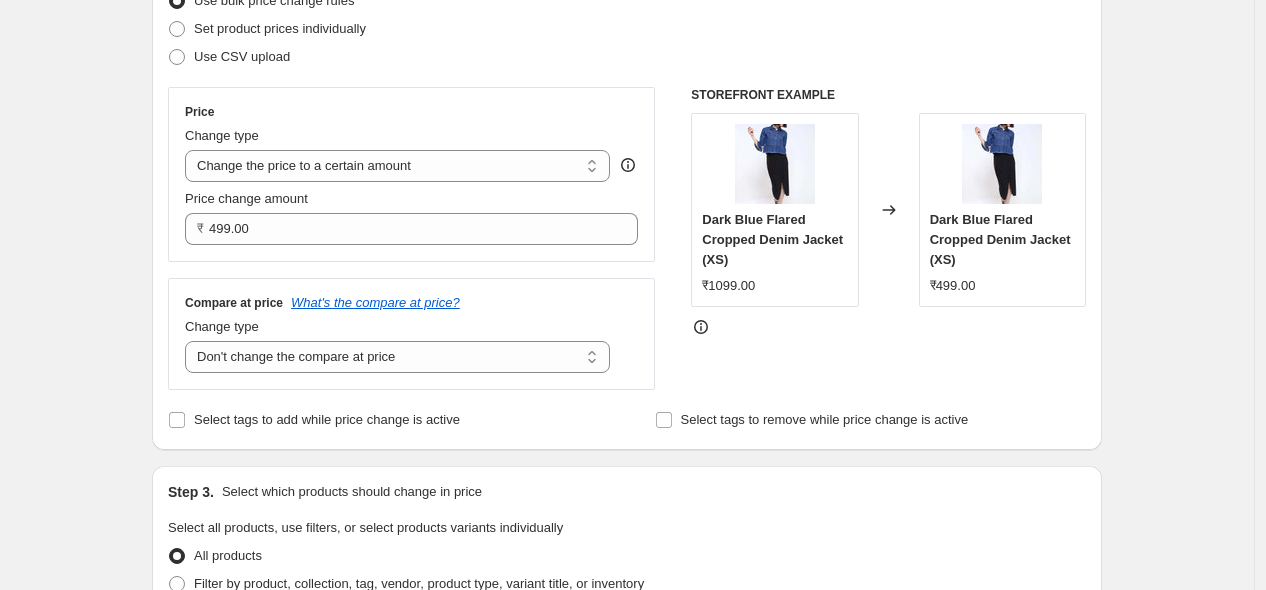 click on "Select tags to add while price change is active Select tags to remove while price change is active" at bounding box center (627, 420) 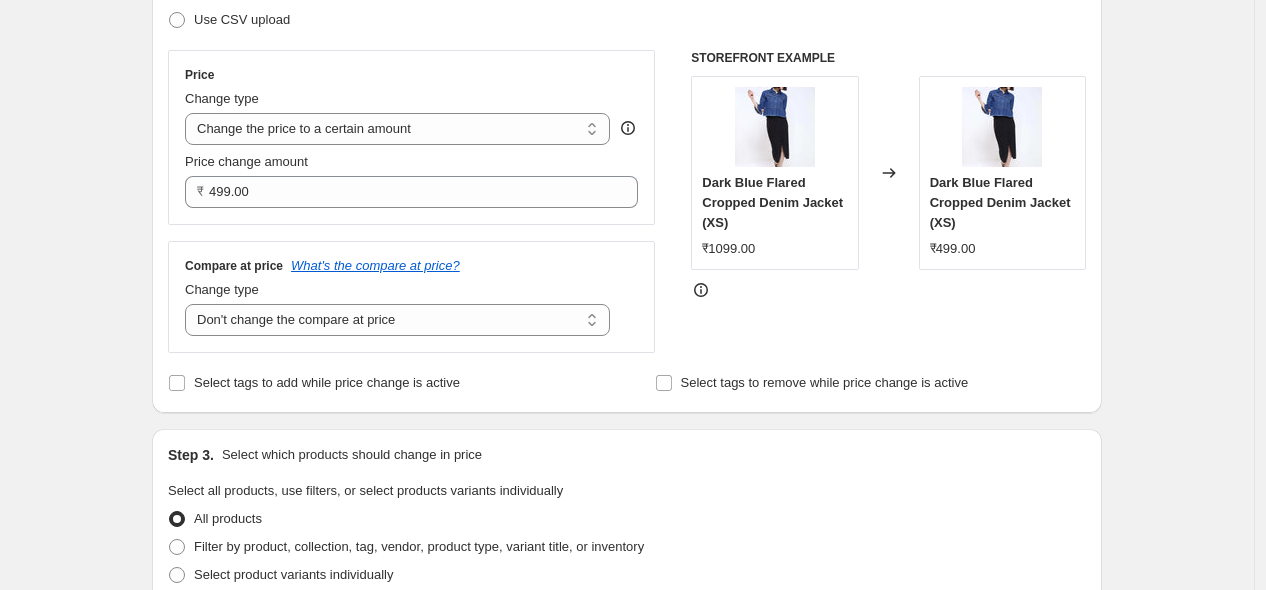 scroll, scrollTop: 255, scrollLeft: 0, axis: vertical 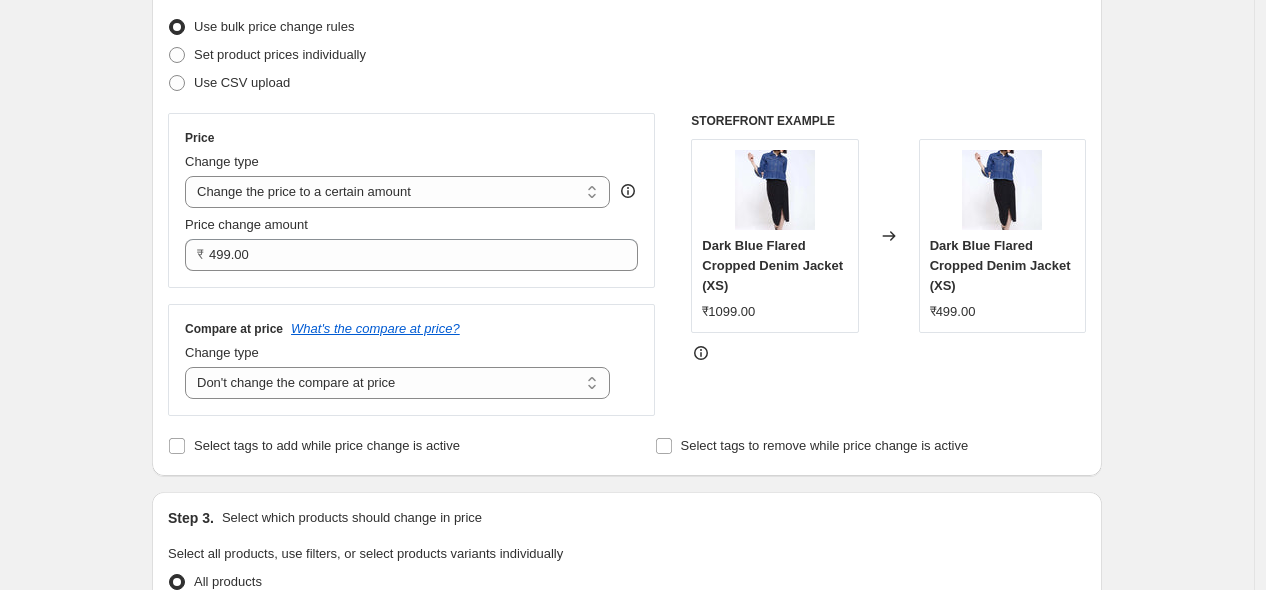 click on "Step 2. Select how the prices should change Use bulk price change rules Set product prices individually Use CSV upload Price Change type Change the price to a certain amount Change the price by a certain amount Change the price by a certain percentage Change the price to the current compare at price (price before sale) Change the price by a certain amount relative to the compare at price Change the price by a certain percentage relative to the compare at price Don't change the price Change the price by a certain percentage relative to the cost per item Change price to certain cost margin Change the price to a certain amount Price change amount ₹ 499.00 Compare at price What's the compare at price? Change type Change the compare at price to the current price (sale) Change the compare at price to a certain amount Change the compare at price by a certain amount Change the compare at price by a certain percentage Change the compare at price by a certain amount relative to the actual price STOREFRONT EXAMPLE" at bounding box center [627, 218] 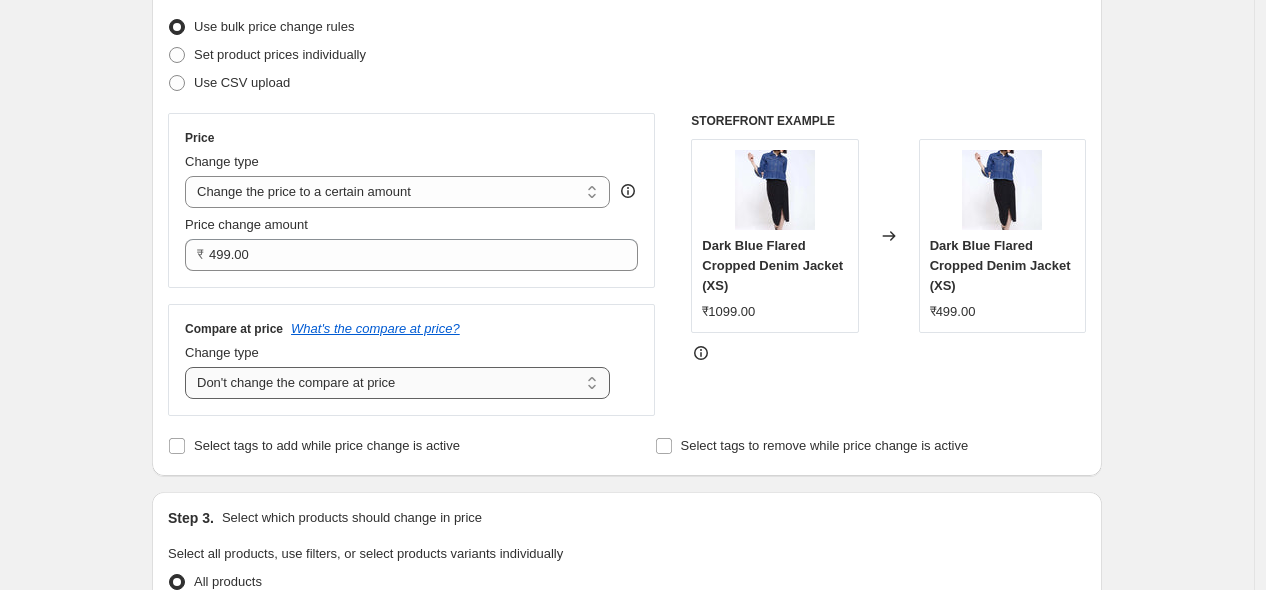 click on "Change the compare at price to the current price (sale) Change the compare at price to a certain amount Change the compare at price by a certain amount Change the compare at price by a certain percentage Change the compare at price by a certain amount relative to the actual price Change the compare at price by a certain percentage relative to the actual price Don't change the compare at price Remove the compare at price" at bounding box center [397, 383] 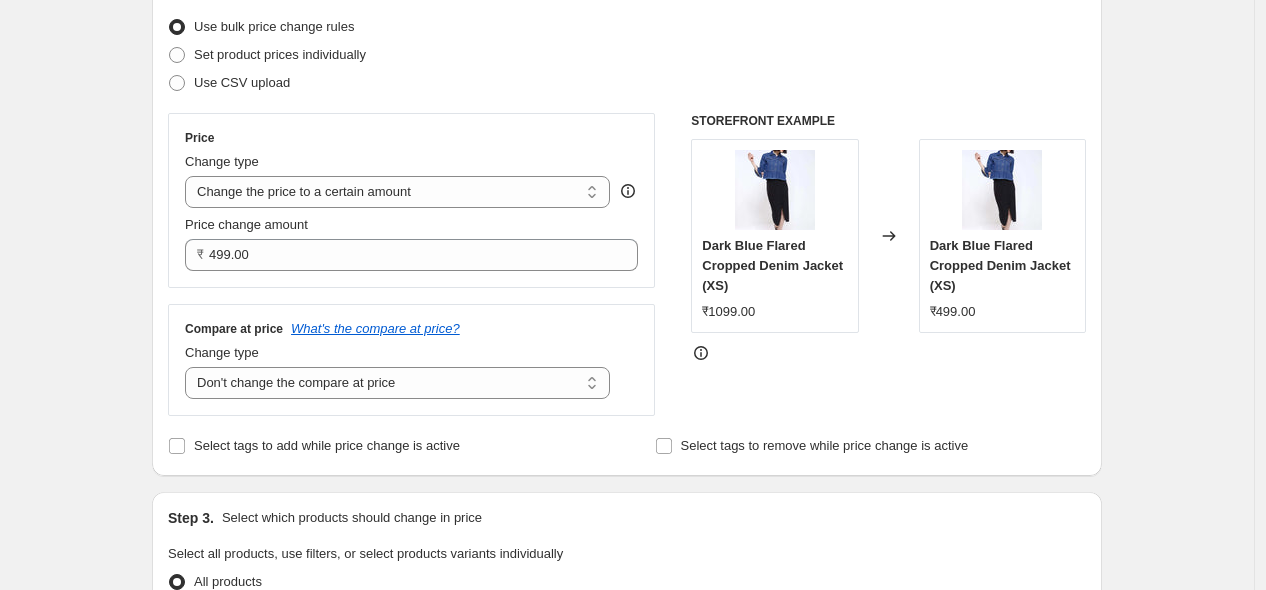 click on "Step 2. Select how the prices should change Use bulk price change rules Set product prices individually Use CSV upload Price Change type Change the price to a certain amount Change the price by a certain amount Change the price by a certain percentage Change the price to the current compare at price (price before sale) Change the price by a certain amount relative to the compare at price Change the price by a certain percentage relative to the compare at price Don't change the price Change the price by a certain percentage relative to the cost per item Change price to certain cost margin Change the price to a certain amount Price change amount ₹ 499.00 Compare at price What's the compare at price? Change type Change the compare at price to the current price (sale) Change the compare at price to a certain amount Change the compare at price by a certain amount Change the compare at price by a certain percentage Change the compare at price by a certain amount relative to the actual price STOREFRONT EXAMPLE" at bounding box center [627, 218] 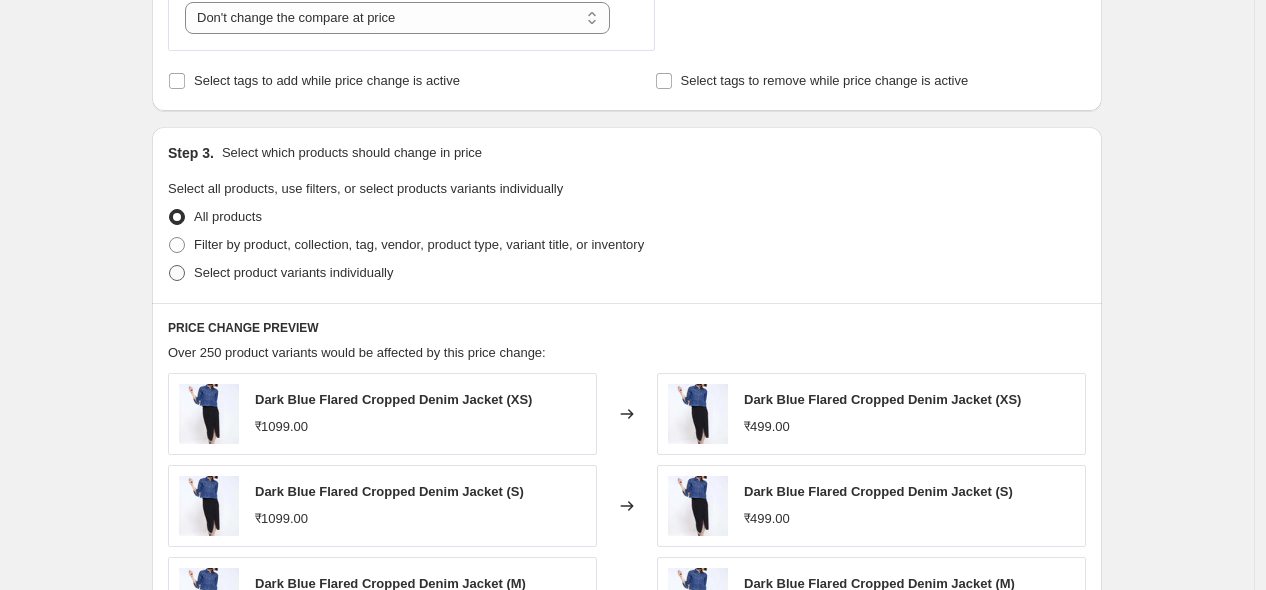 scroll, scrollTop: 622, scrollLeft: 0, axis: vertical 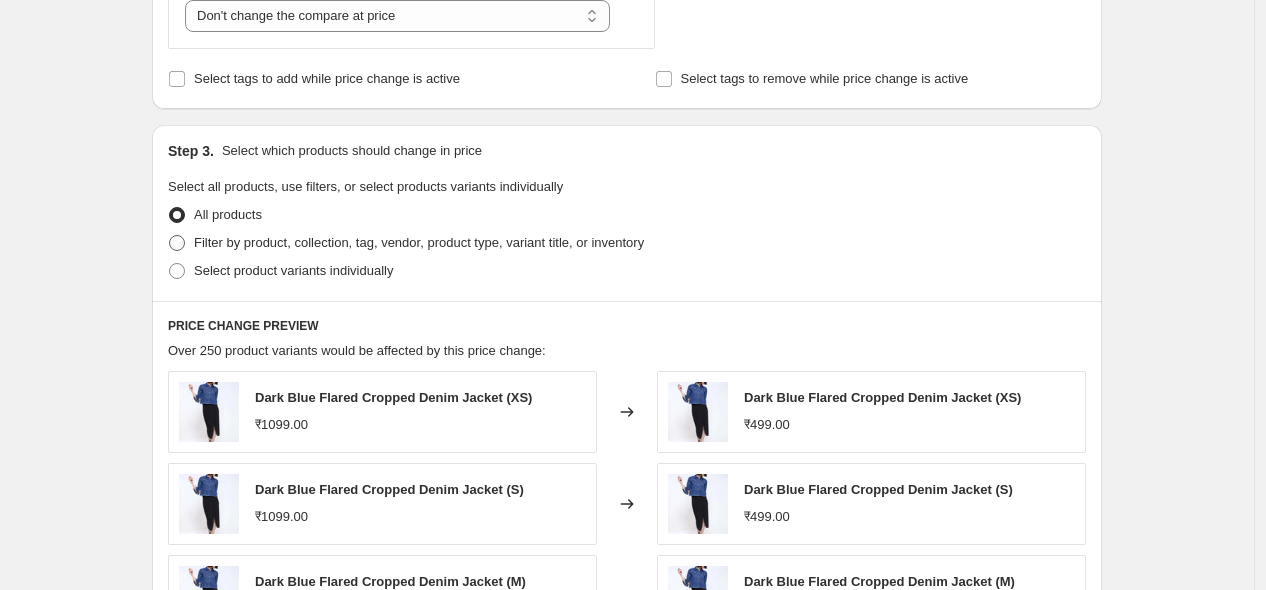 click on "Filter by product, collection, tag, vendor, product type, variant title, or inventory" at bounding box center (419, 242) 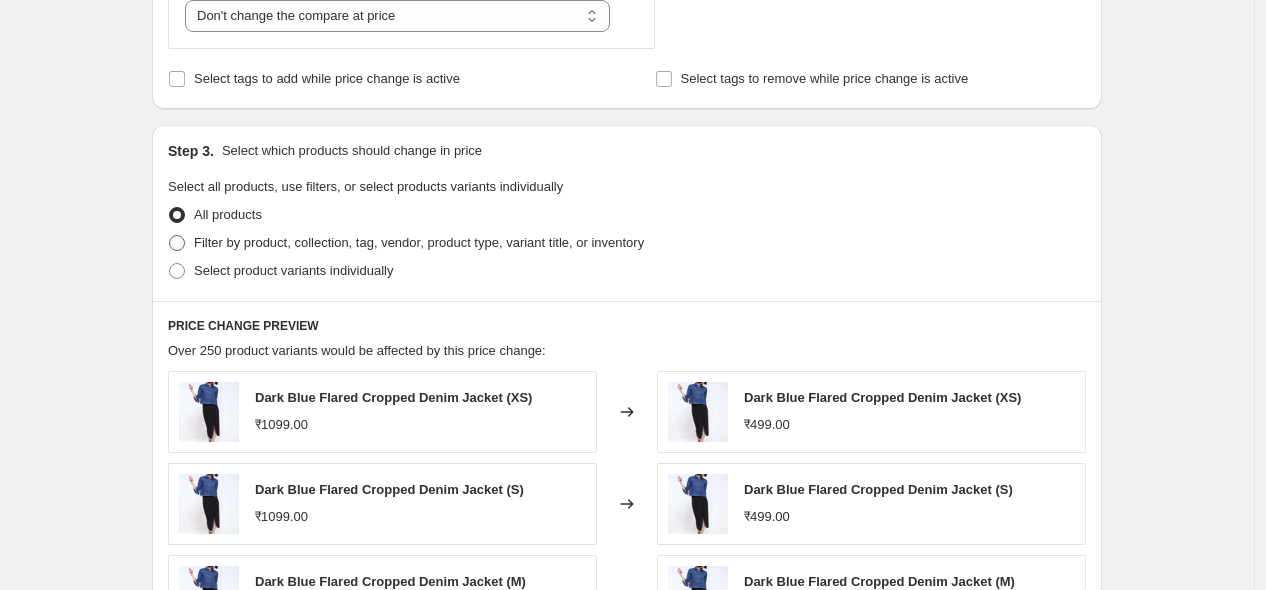 radio on "true" 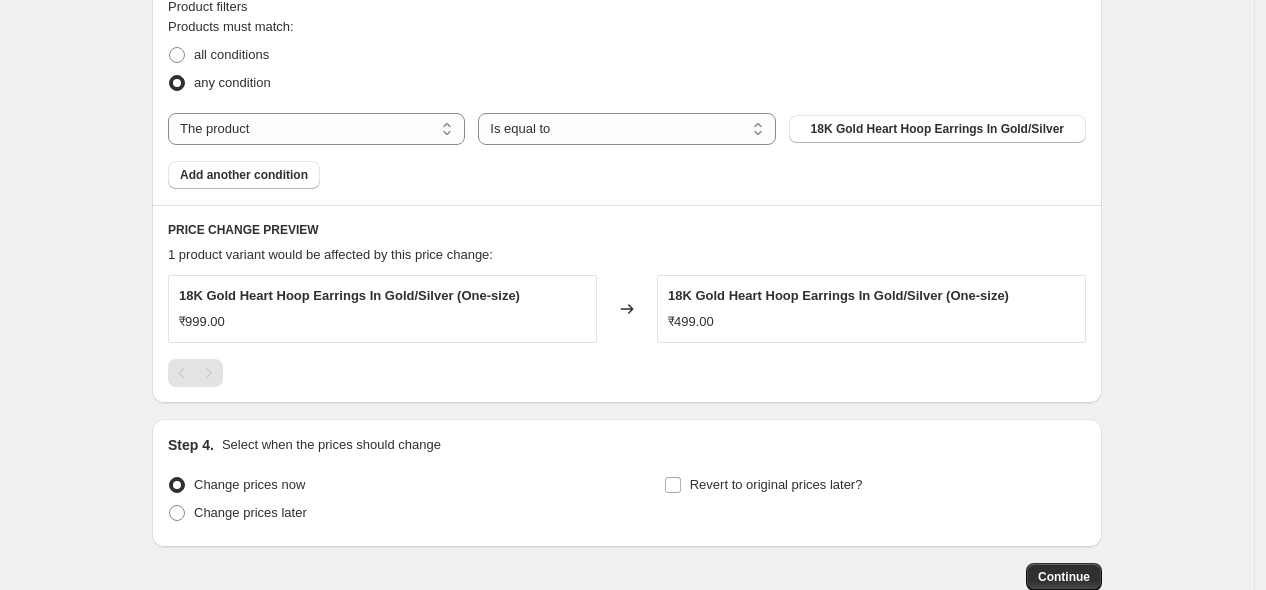 scroll, scrollTop: 996, scrollLeft: 0, axis: vertical 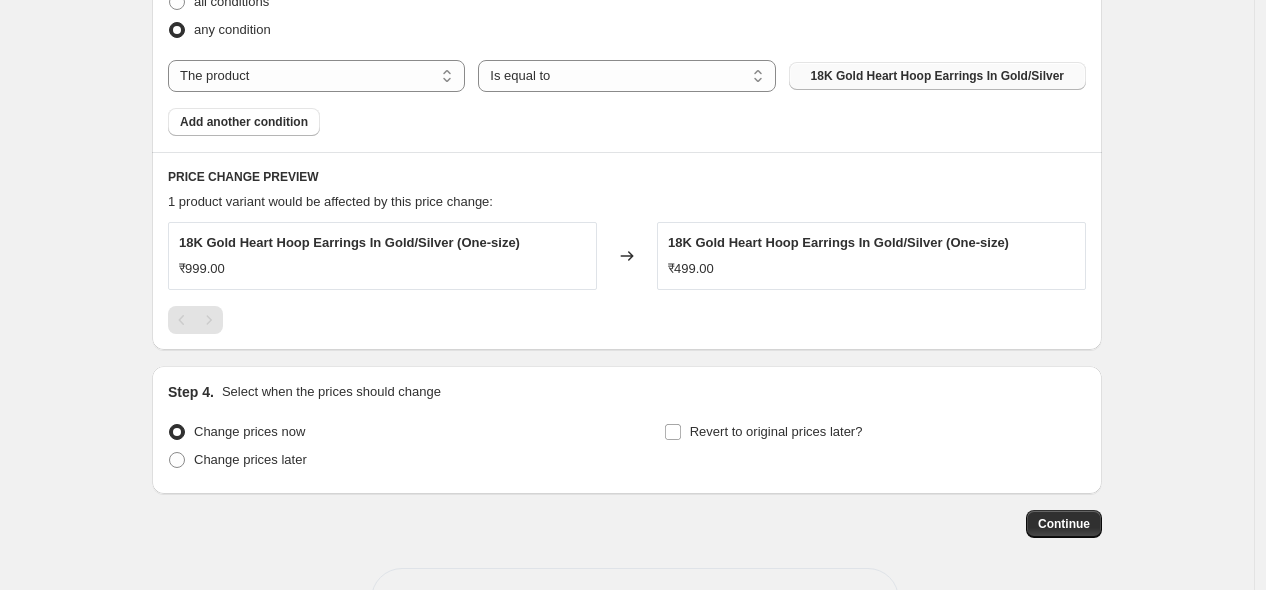 click on "18K Gold Heart Hoop Earrings In Gold/Silver" at bounding box center [937, 76] 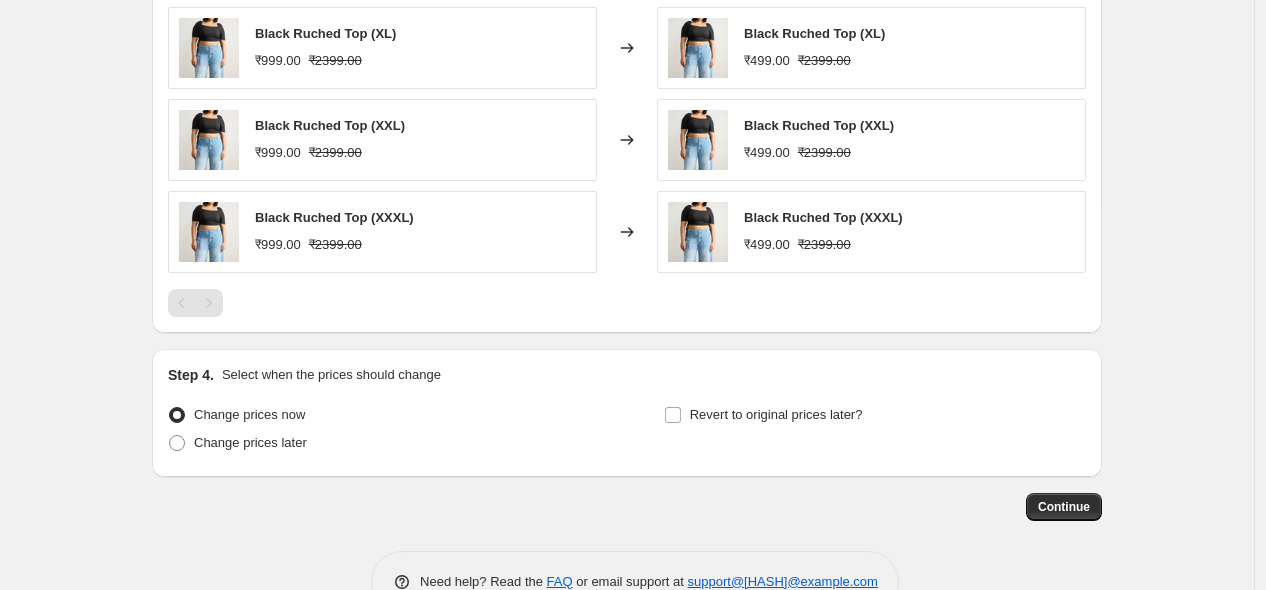 scroll, scrollTop: 1358, scrollLeft: 0, axis: vertical 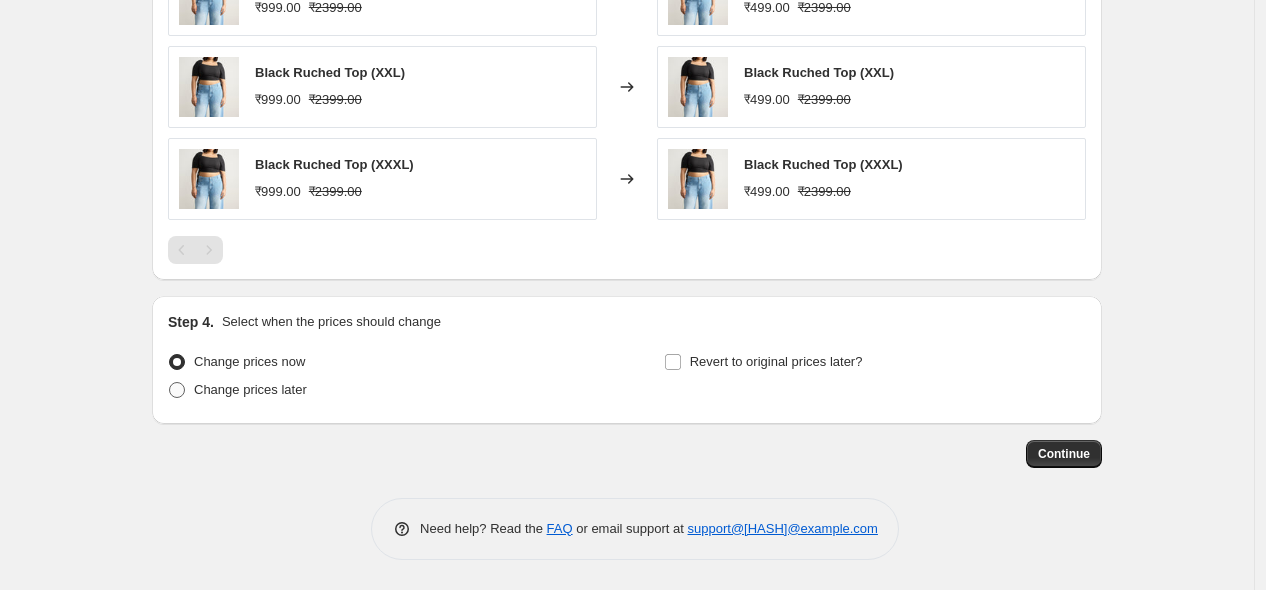 click on "Change prices later" at bounding box center (250, 389) 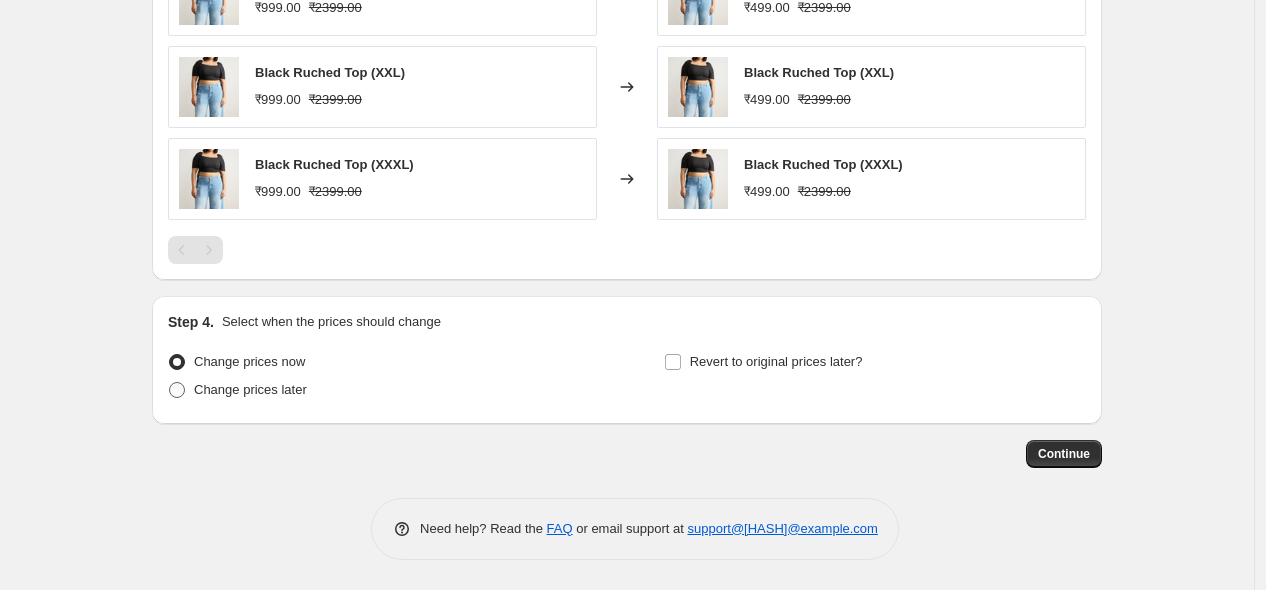 radio on "true" 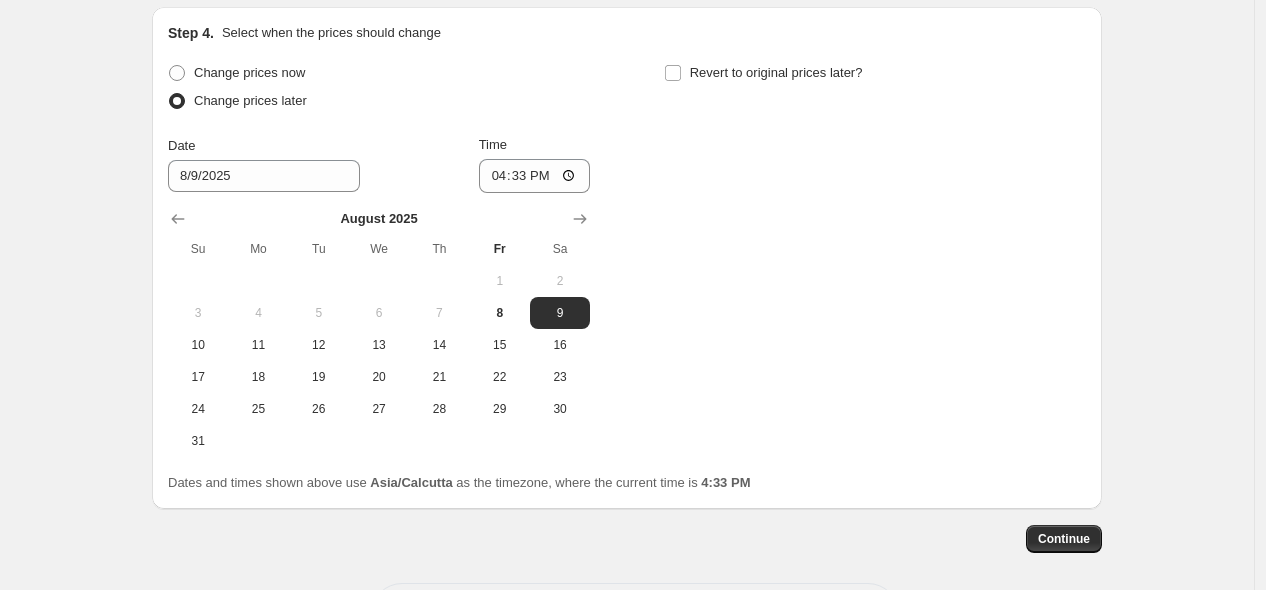 scroll, scrollTop: 1732, scrollLeft: 0, axis: vertical 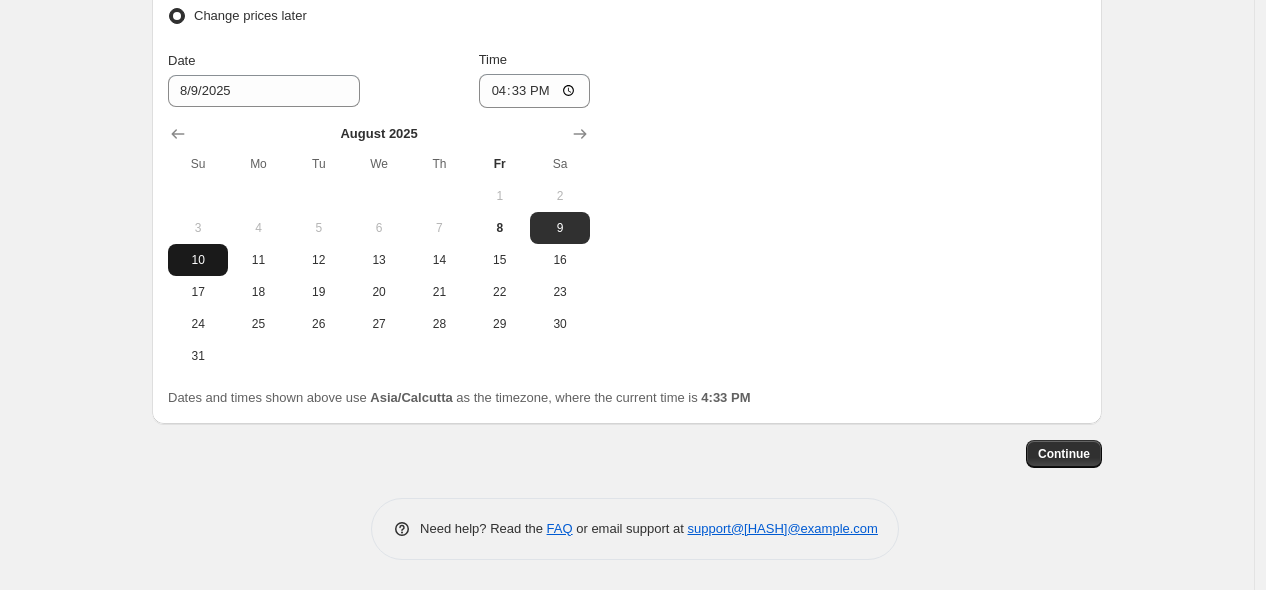 click on "10" at bounding box center (198, 260) 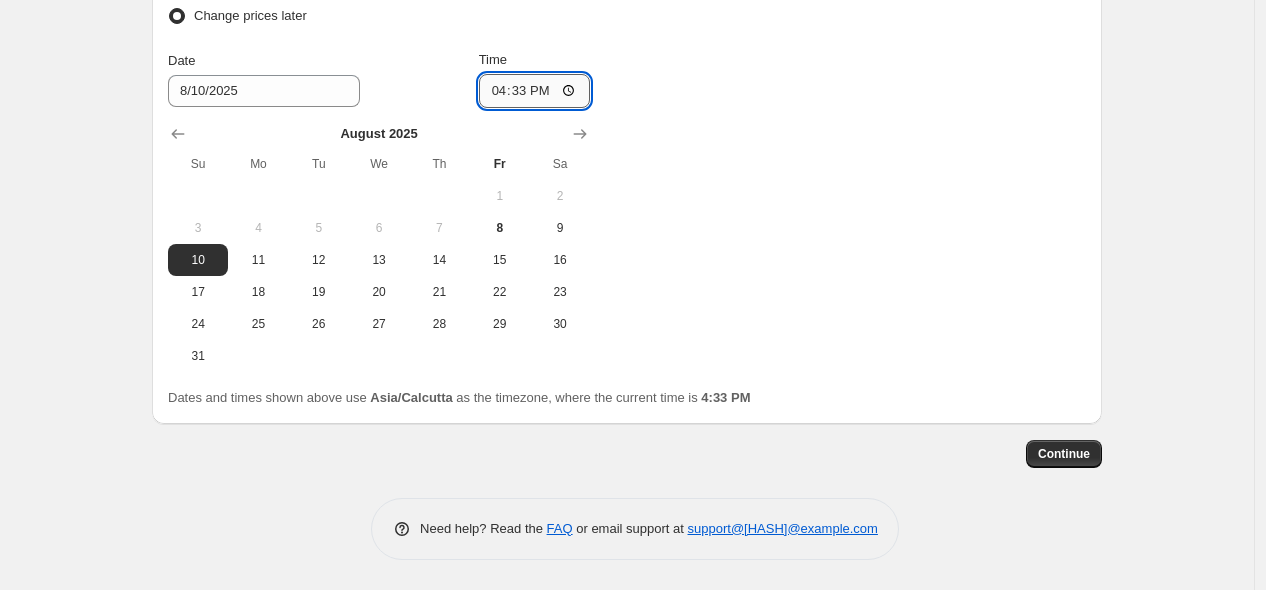 click on "16:33" at bounding box center [535, 91] 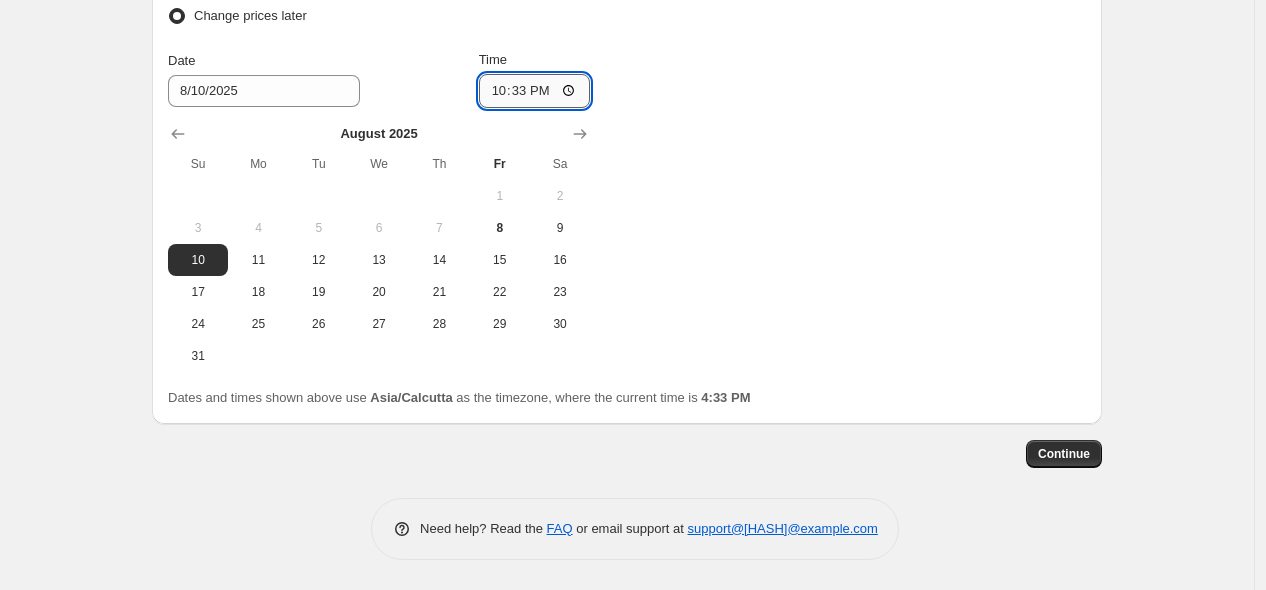 type on "22:00" 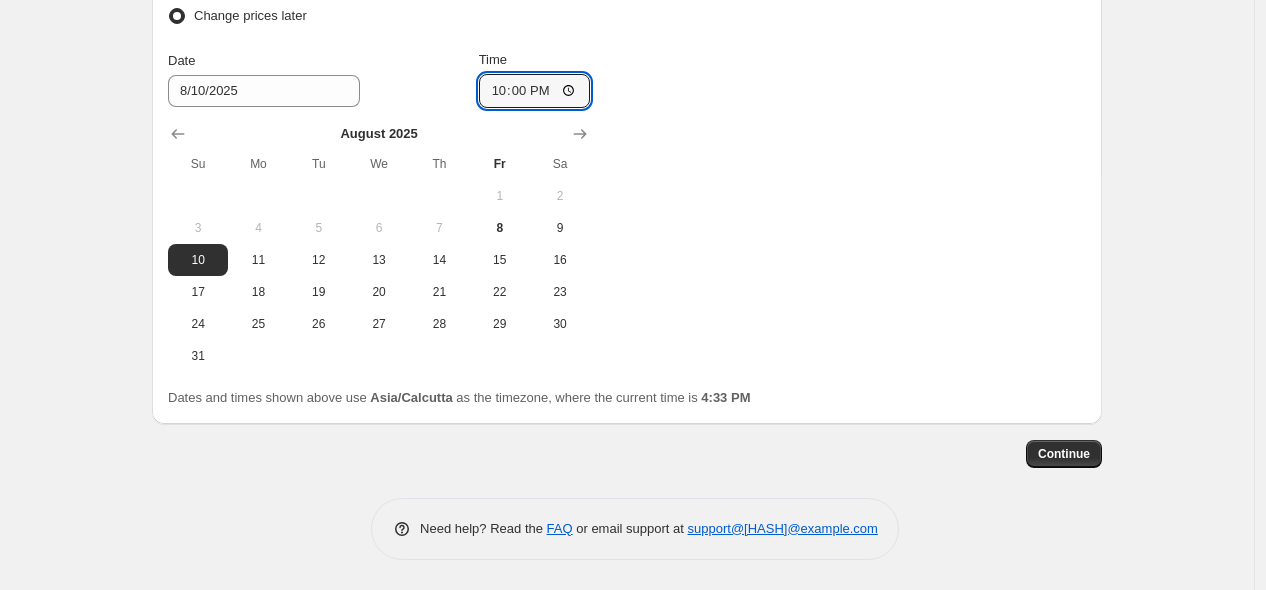 click on "Change prices now Change prices later Date [DATE] Time [TIME] August   2025 Su Mo Tu We Th Fr Sa 1 2 3 4 5 6 7 8 9 10 11 12 13 14 15 16 17 18 19 20 21 22 23 24 25 26 27 28 29 30 31 Revert to original prices later?" at bounding box center [627, 173] 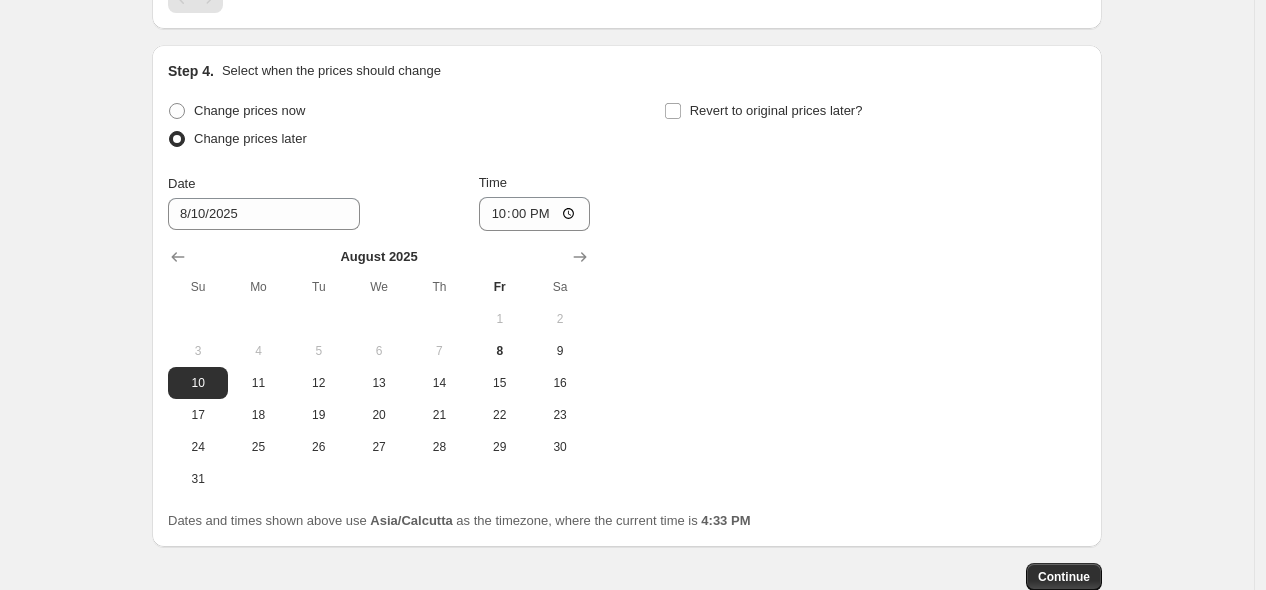 scroll, scrollTop: 1606, scrollLeft: 0, axis: vertical 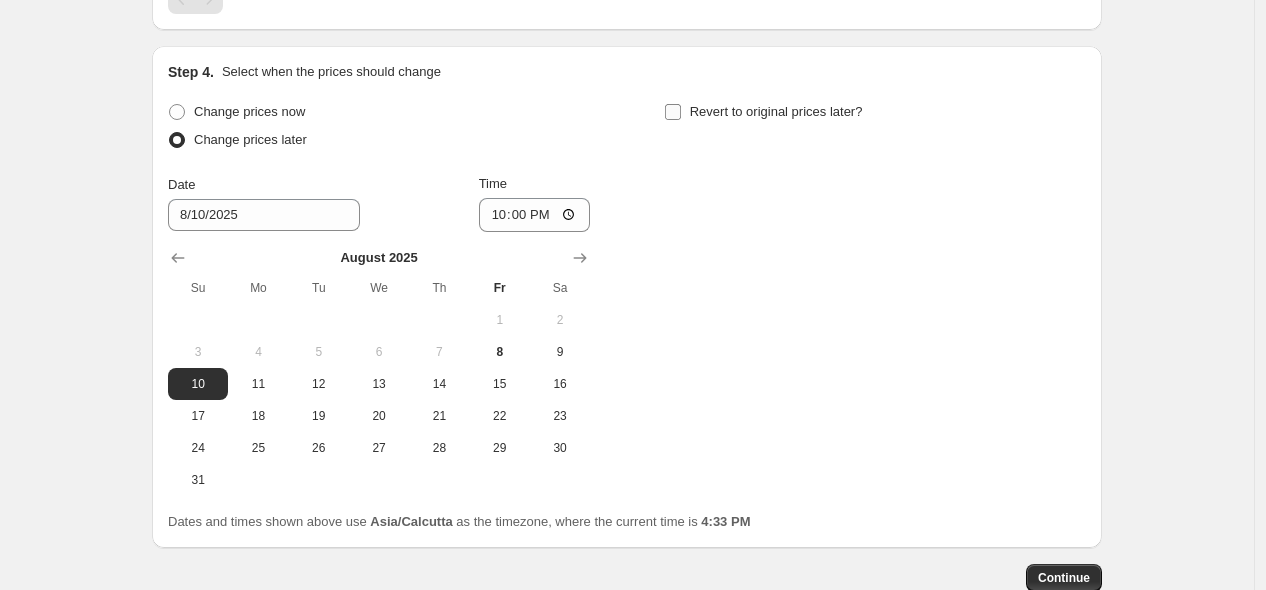 click on "Revert to original prices later?" at bounding box center [776, 111] 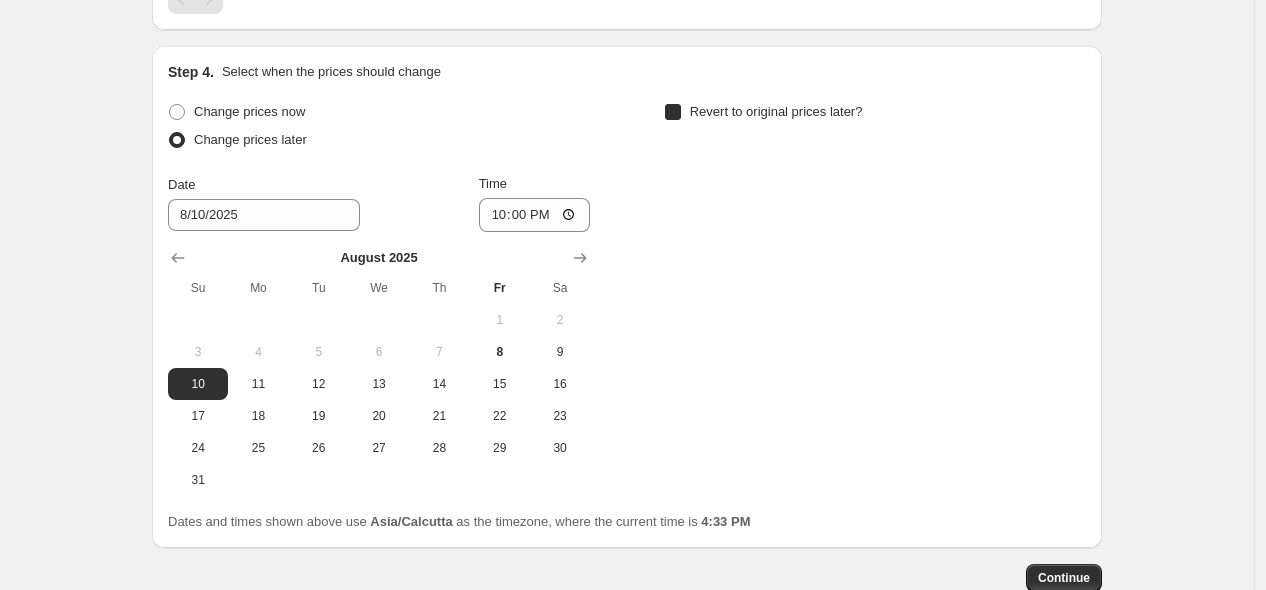 checkbox on "true" 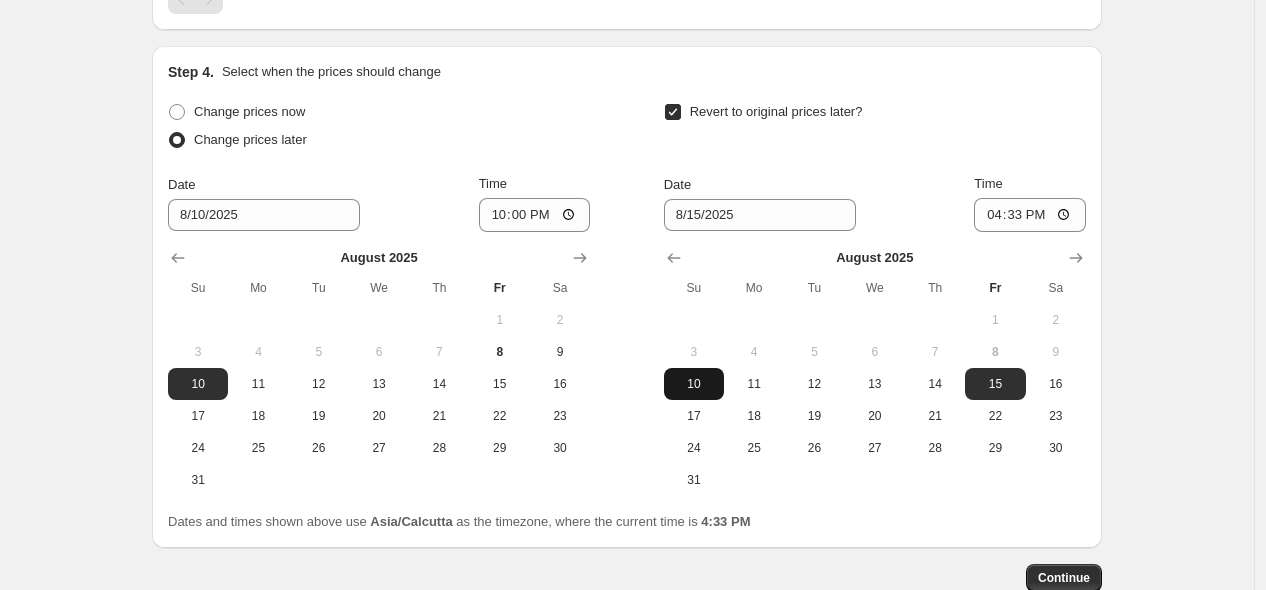 click on "10" at bounding box center (694, 384) 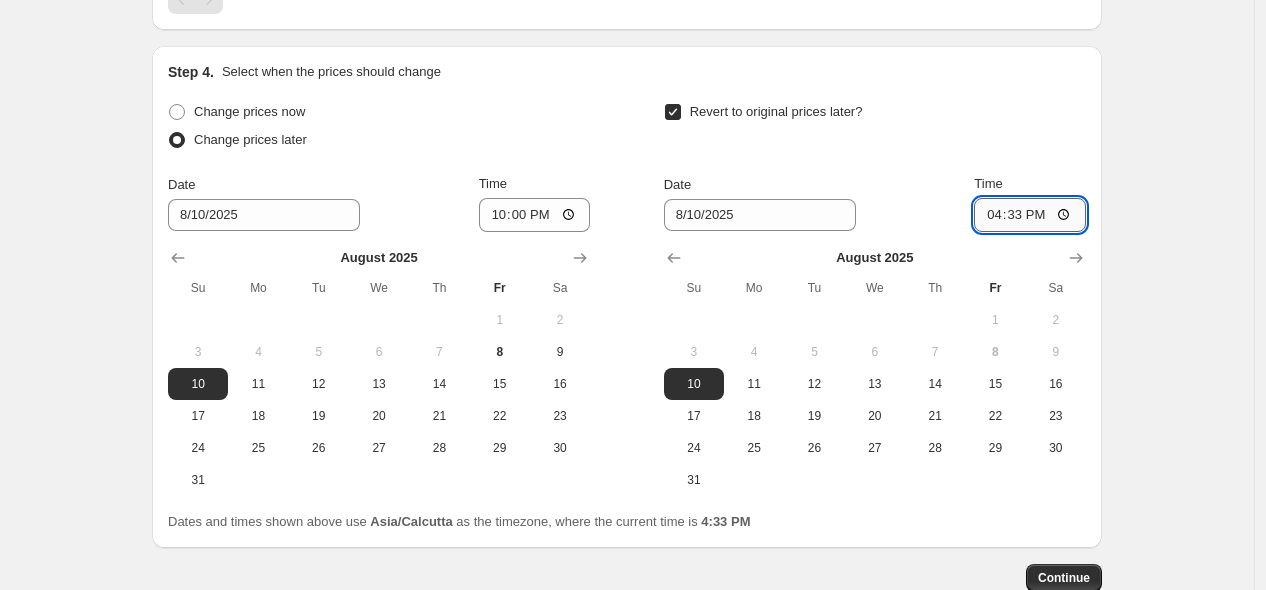click on "16:33" at bounding box center (1030, 215) 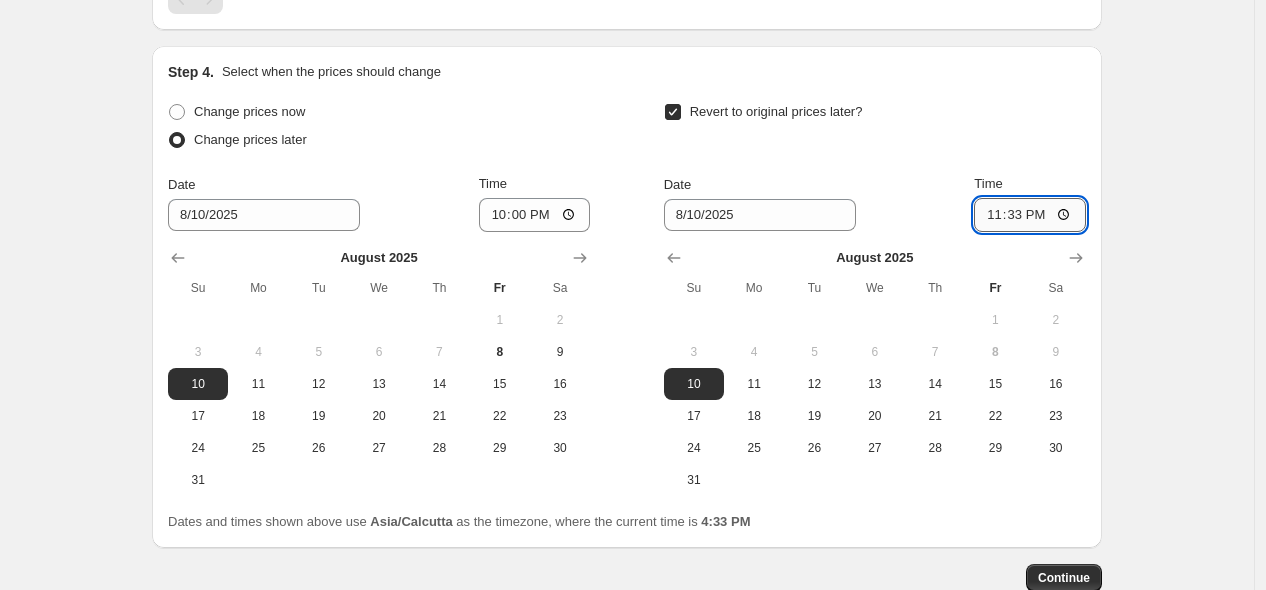type on "23:00" 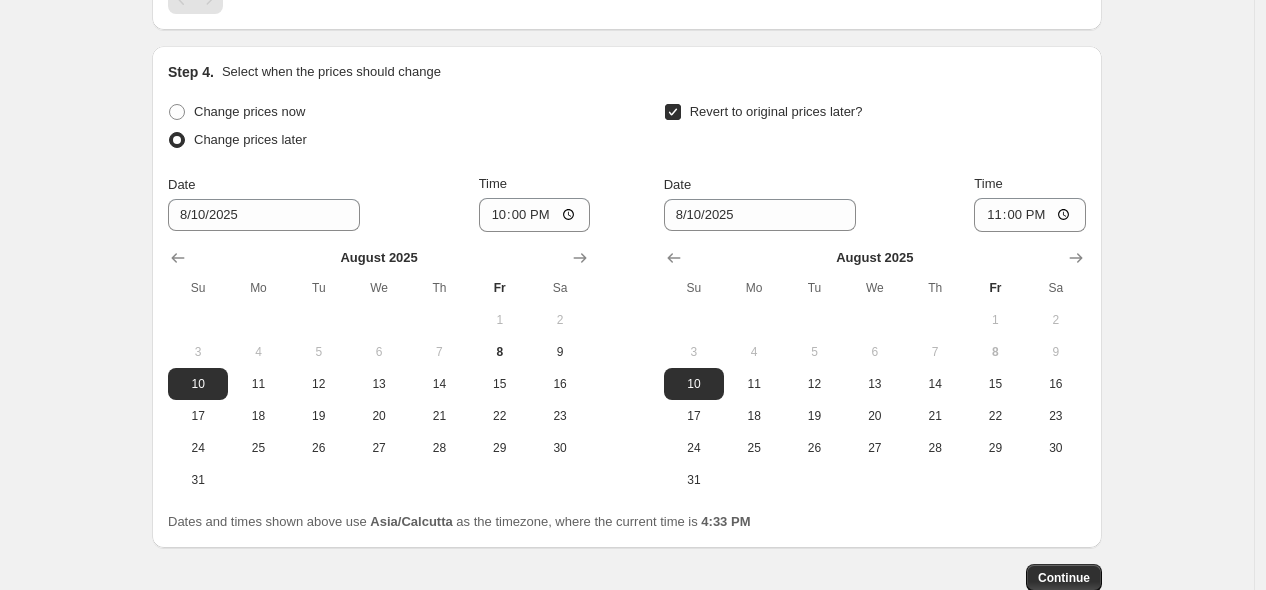 click on "Create new price change job. This page is ready Create new price change job Draft Step 1. Optionally give your price change job a title (eg "March 30% off sale on boots") [DATE] - 1 Hour Cult Deal This title is just for internal use, customers won't see it Step 2. Select how the prices should change Use bulk price change rules Set product prices individually Use CSV upload Price Change type Change the price to a certain amount Change the price by a certain amount Change the price by a certain percentage Change the price to the current compare at price (price before sale) Change the price by a certain amount relative to the compare at price Change the price by a certain percentage relative to the compare at price Don't change the price Change the price by a certain percentage relative to the cost per item Change price to certain cost margin Change the price to a certain amount Price change amount ₹ 499.00 Compare at price What's the compare at price? Change type Don't change the compare at price Step 3." at bounding box center [627, -446] 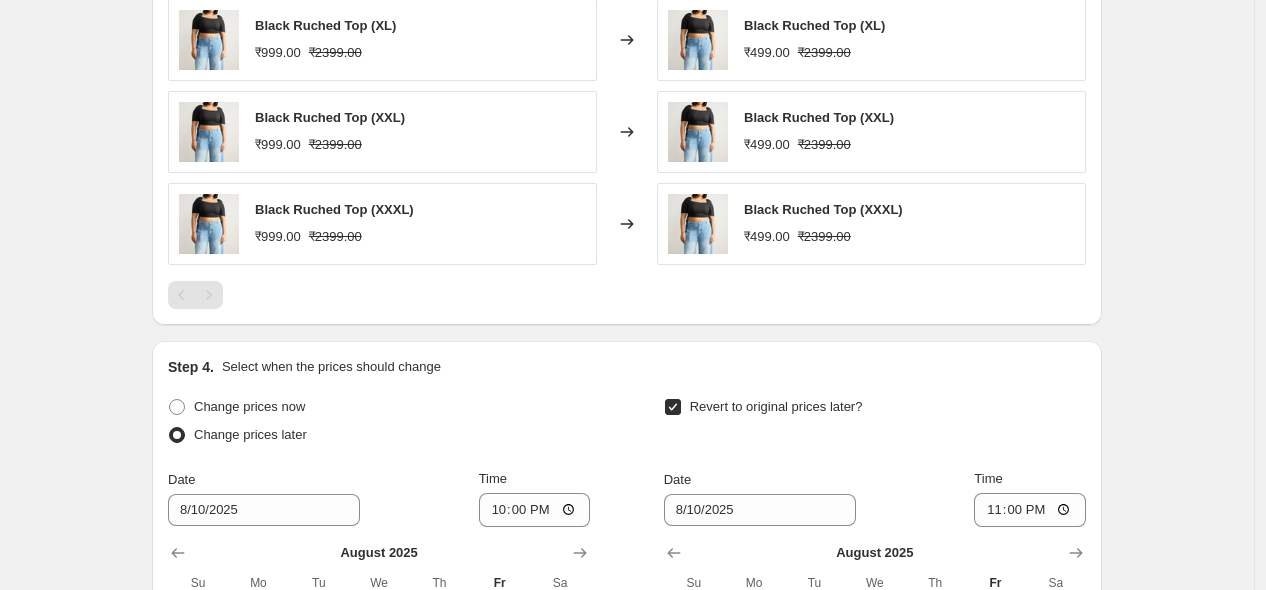 scroll, scrollTop: 1732, scrollLeft: 0, axis: vertical 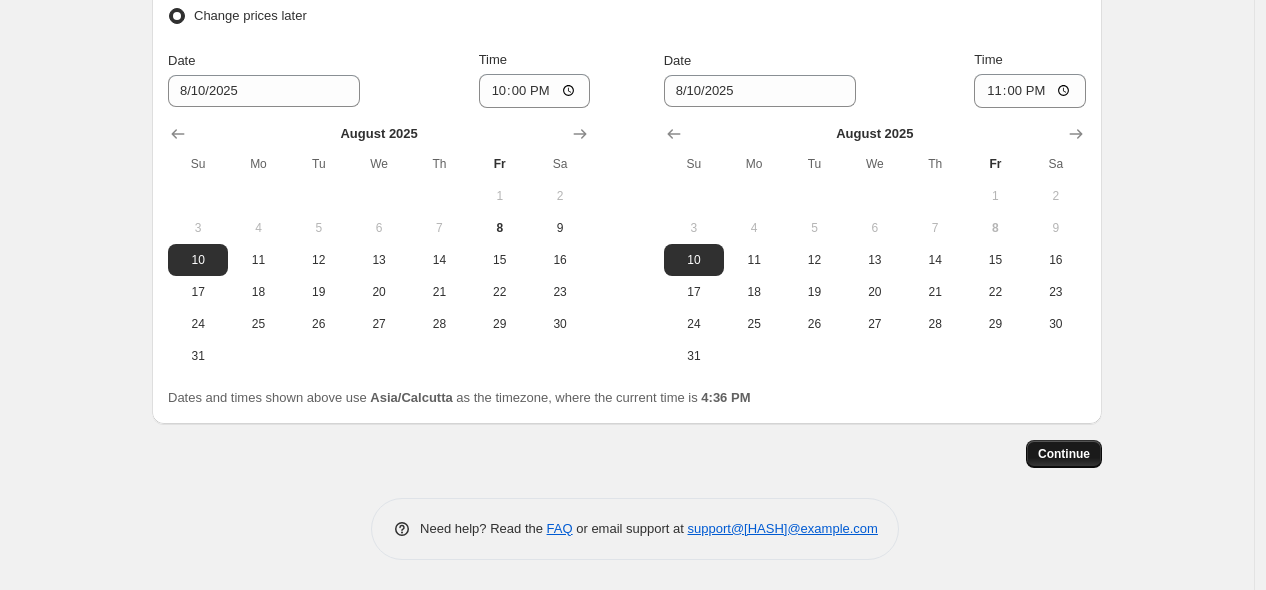 click on "Continue" at bounding box center [1064, 454] 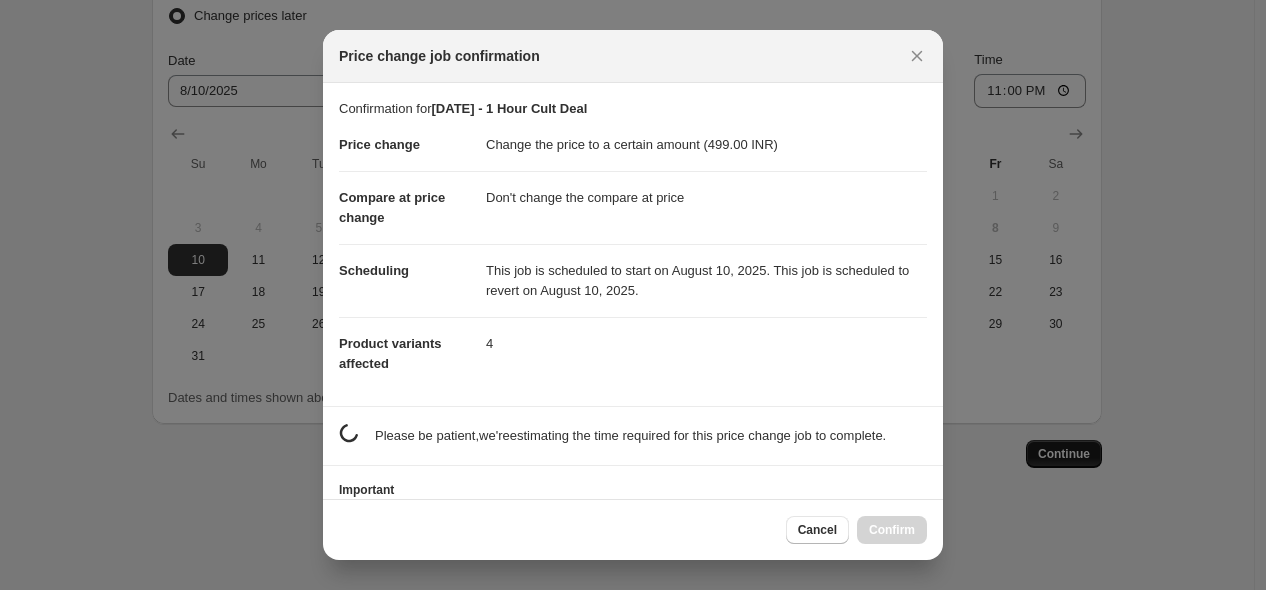 scroll, scrollTop: 0, scrollLeft: 0, axis: both 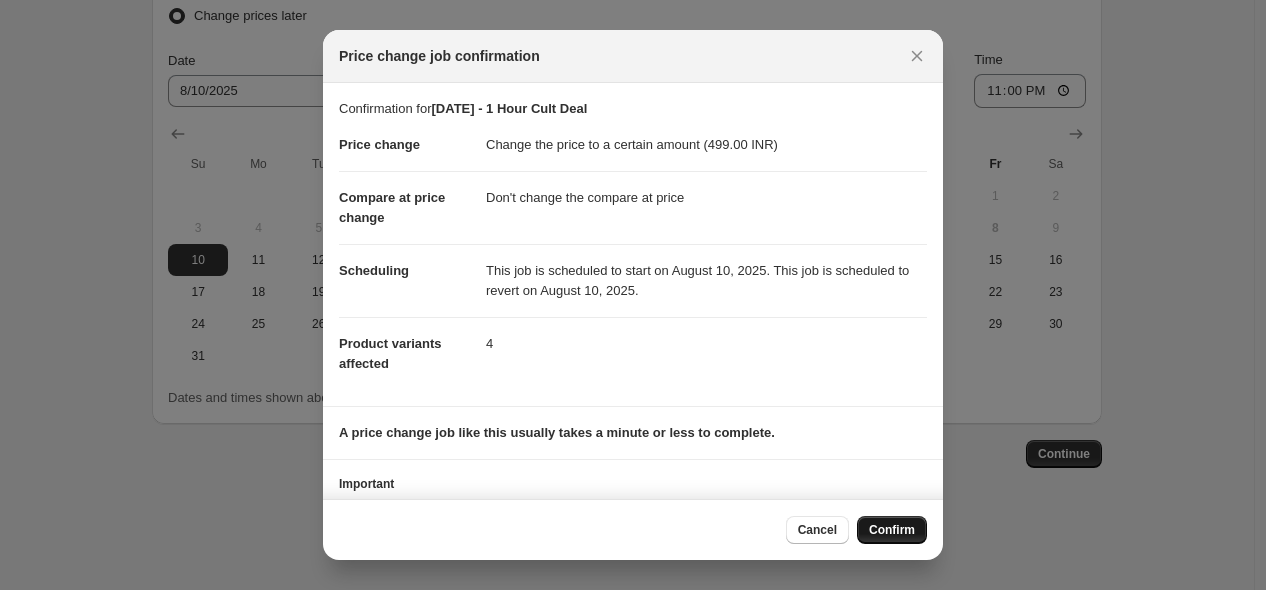 click on "Confirm" at bounding box center (892, 530) 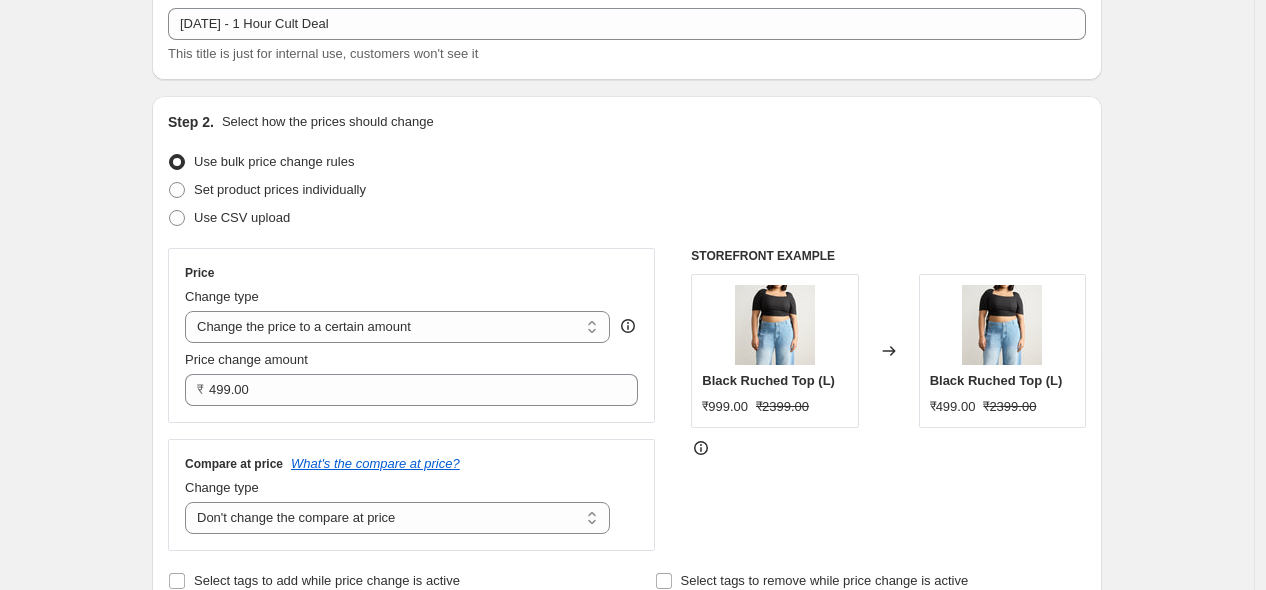 scroll, scrollTop: 0, scrollLeft: 0, axis: both 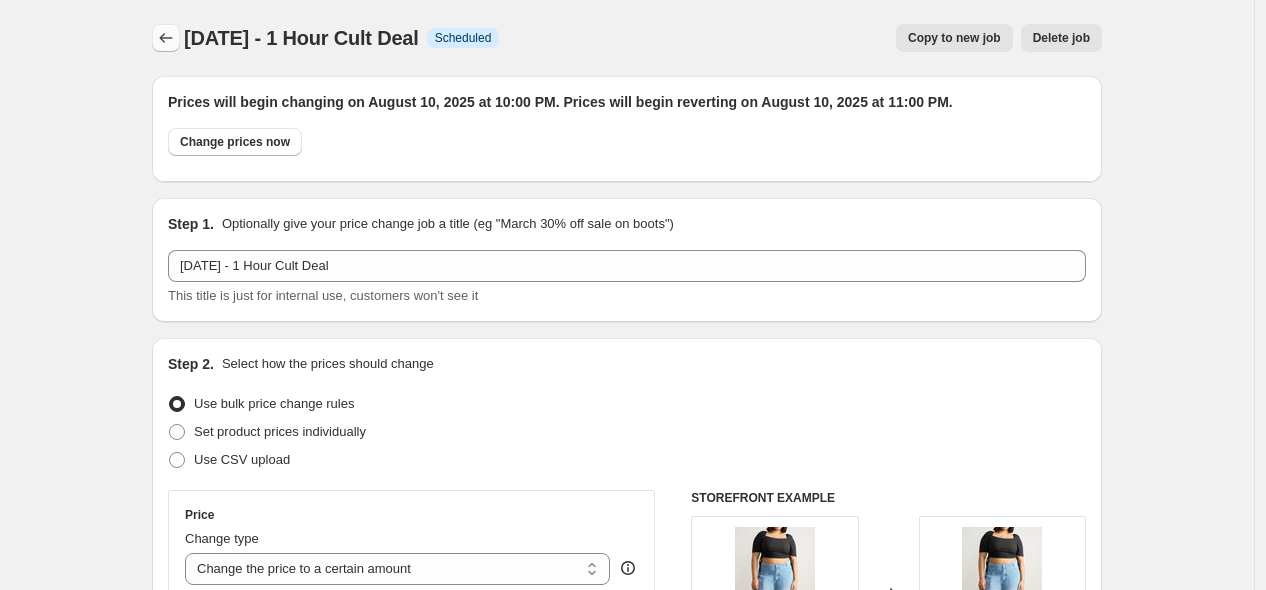 click 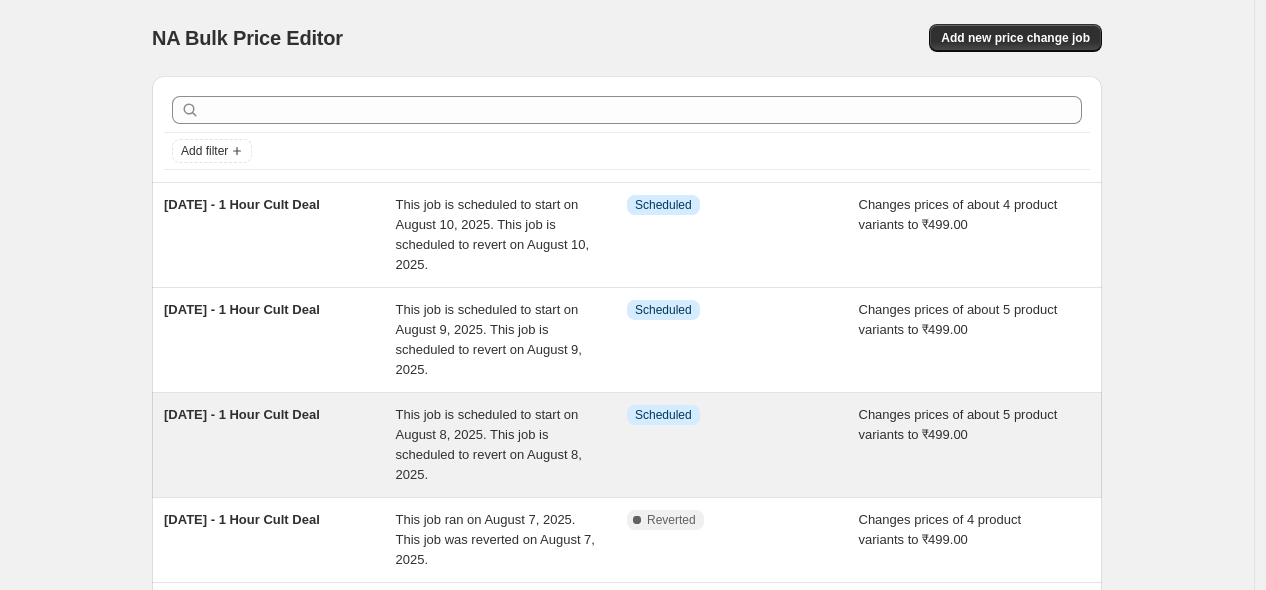click on "[DATE] - 1 Hour Cult Deal" at bounding box center (280, 445) 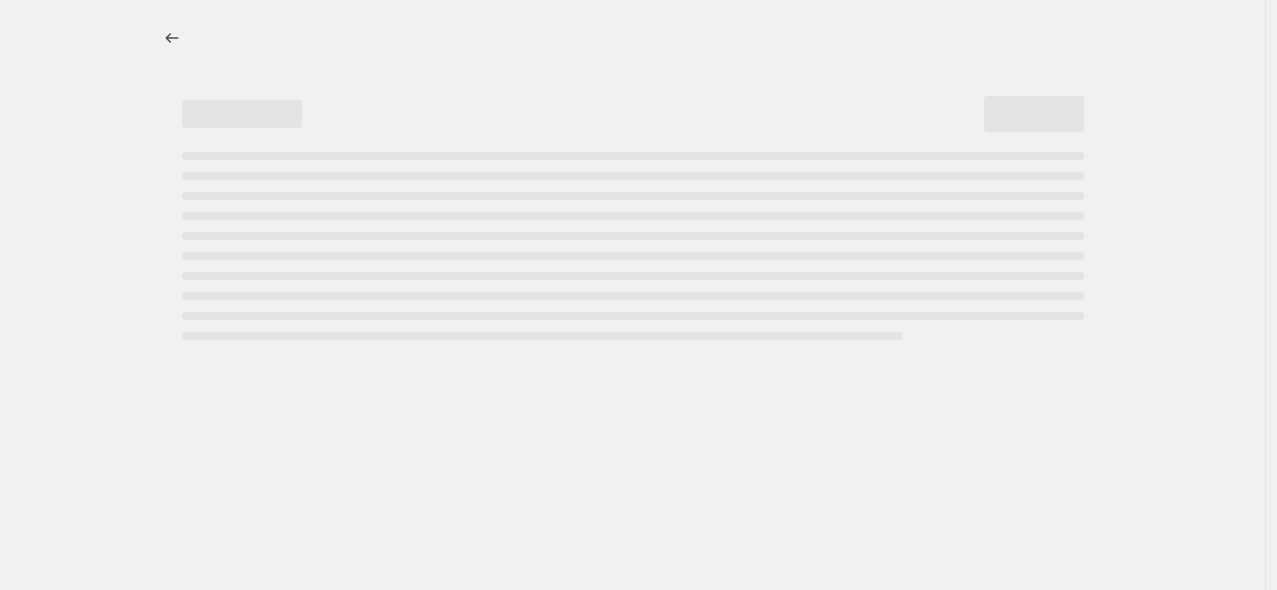 select on "no_change" 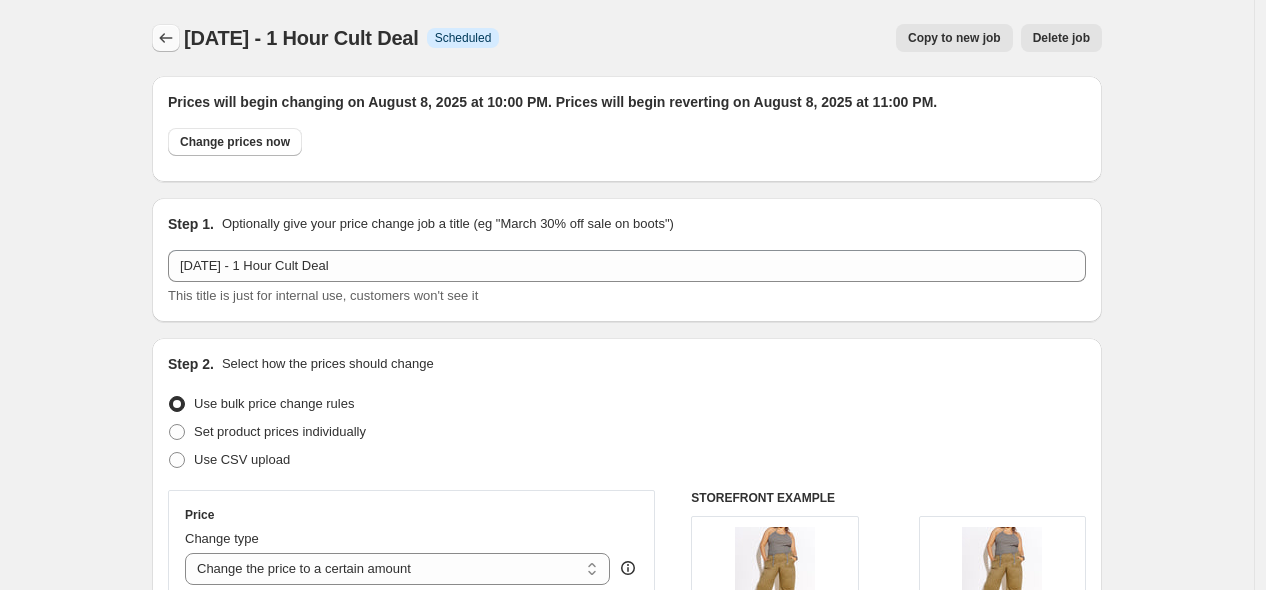 click 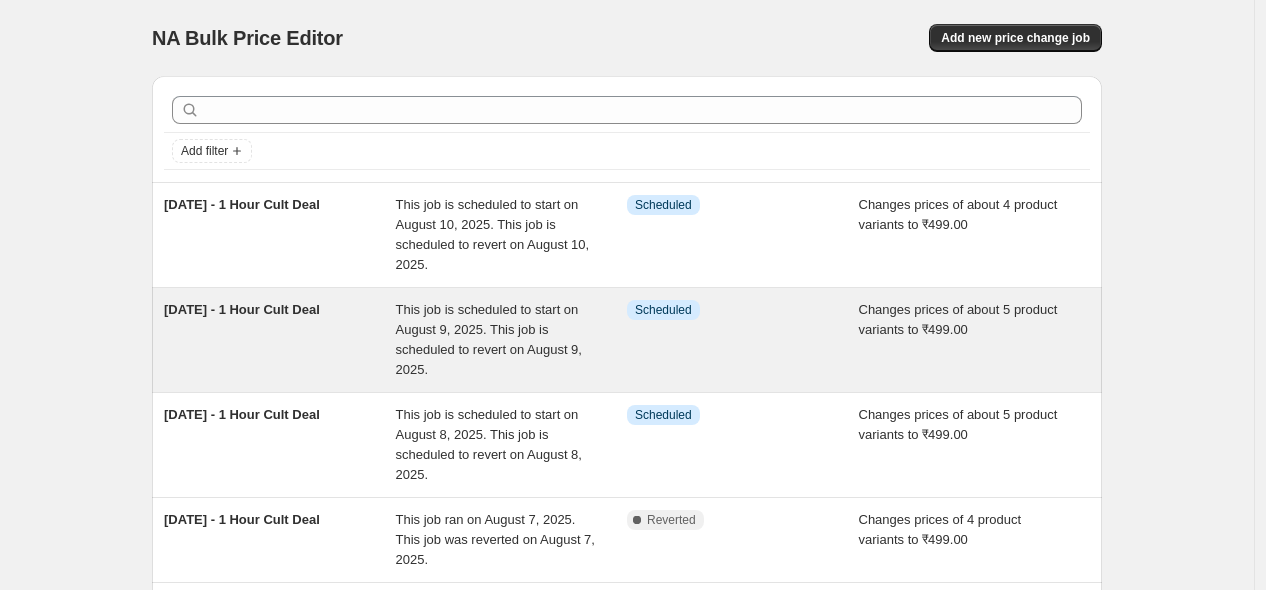click on "This job is scheduled to start on August 9, 2025. This job is scheduled to revert on August 9, 2025." at bounding box center (489, 339) 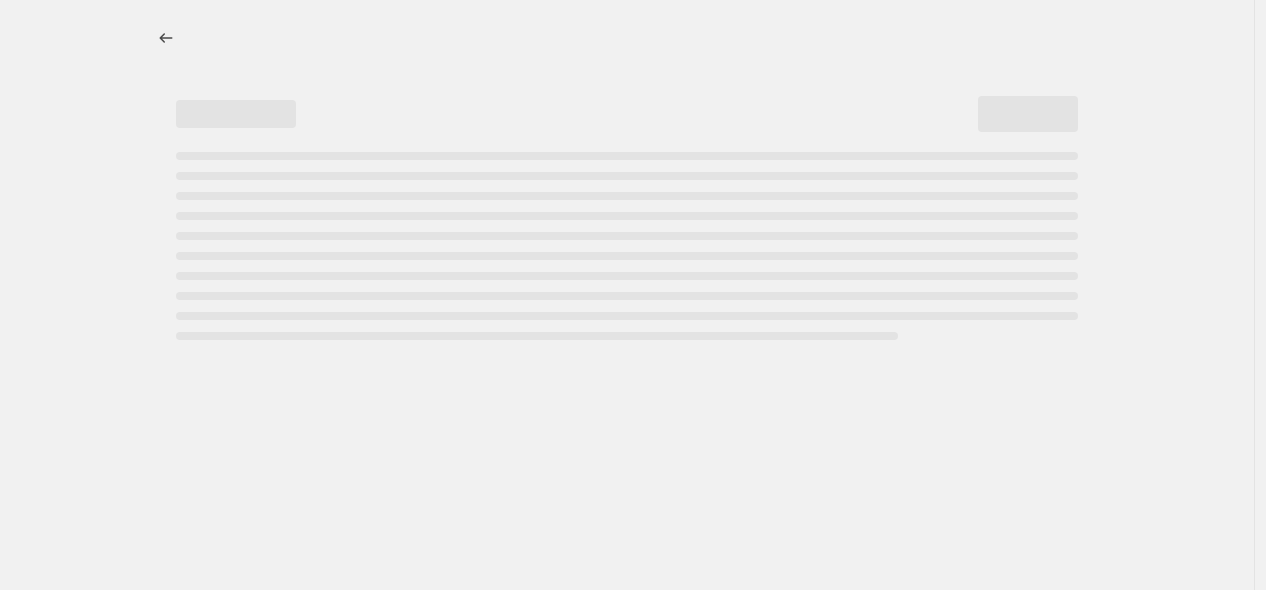select on "no_change" 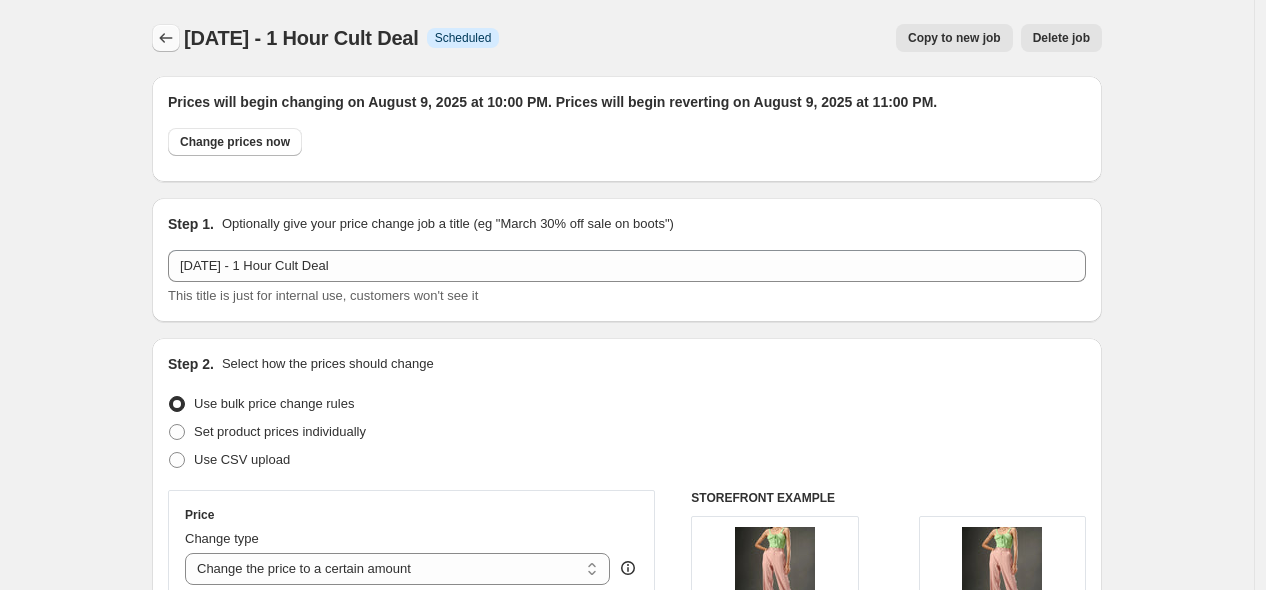 click 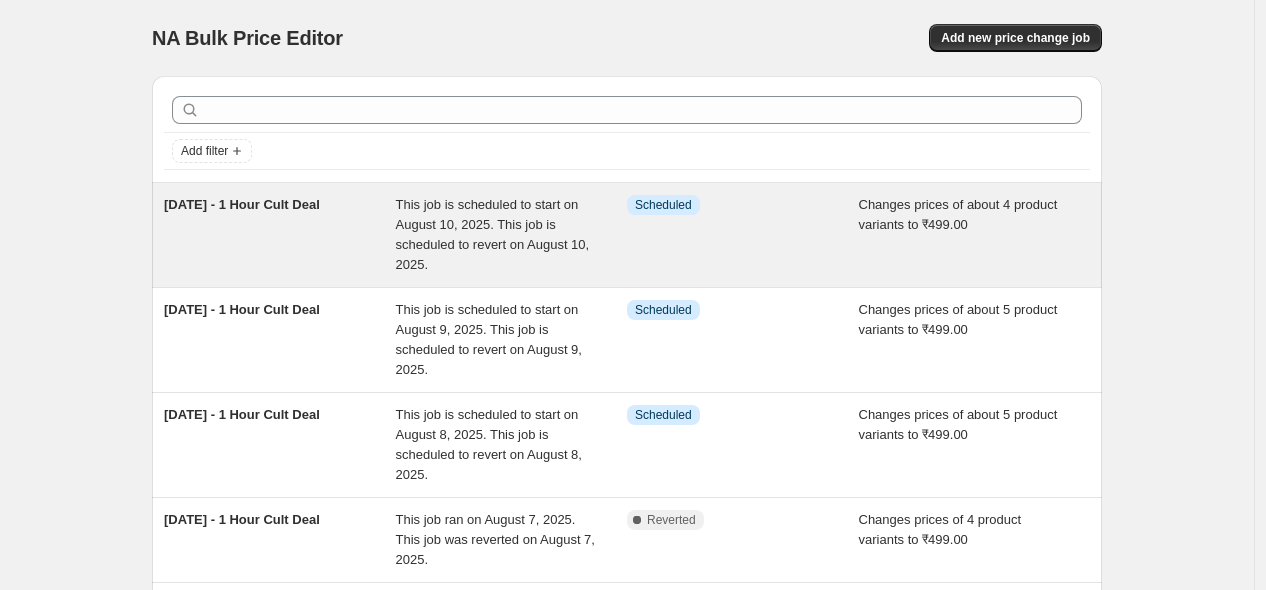 click on "This job is scheduled to start on August 10, 2025. This job is scheduled to revert on August 10, 2025." at bounding box center (493, 234) 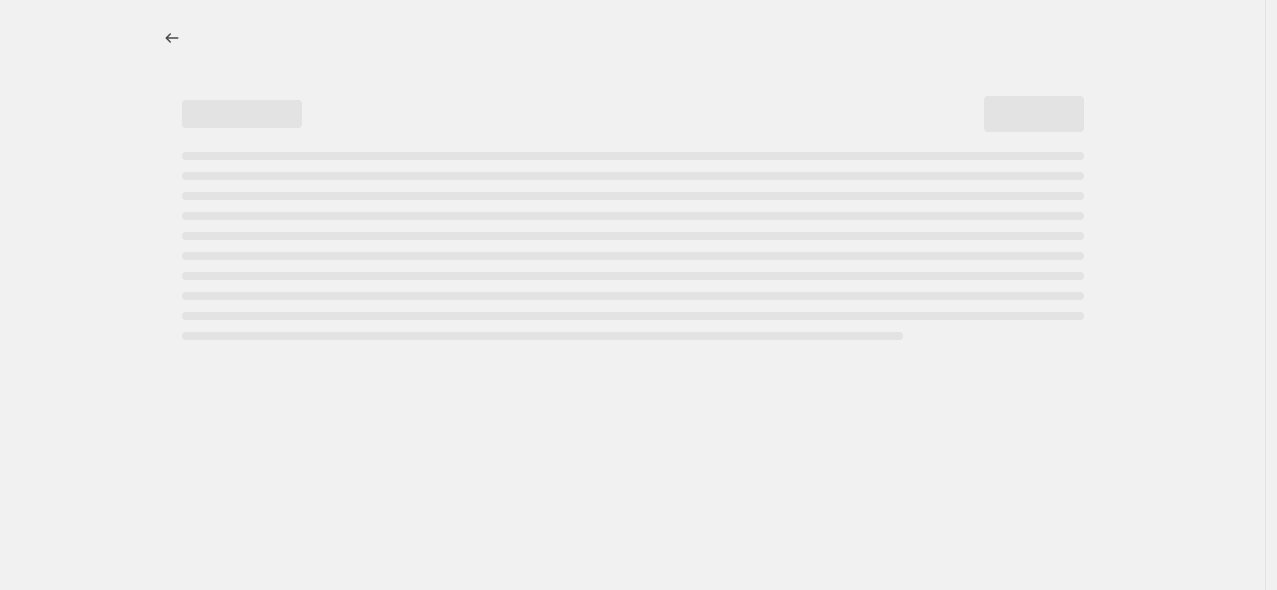 select on "no_change" 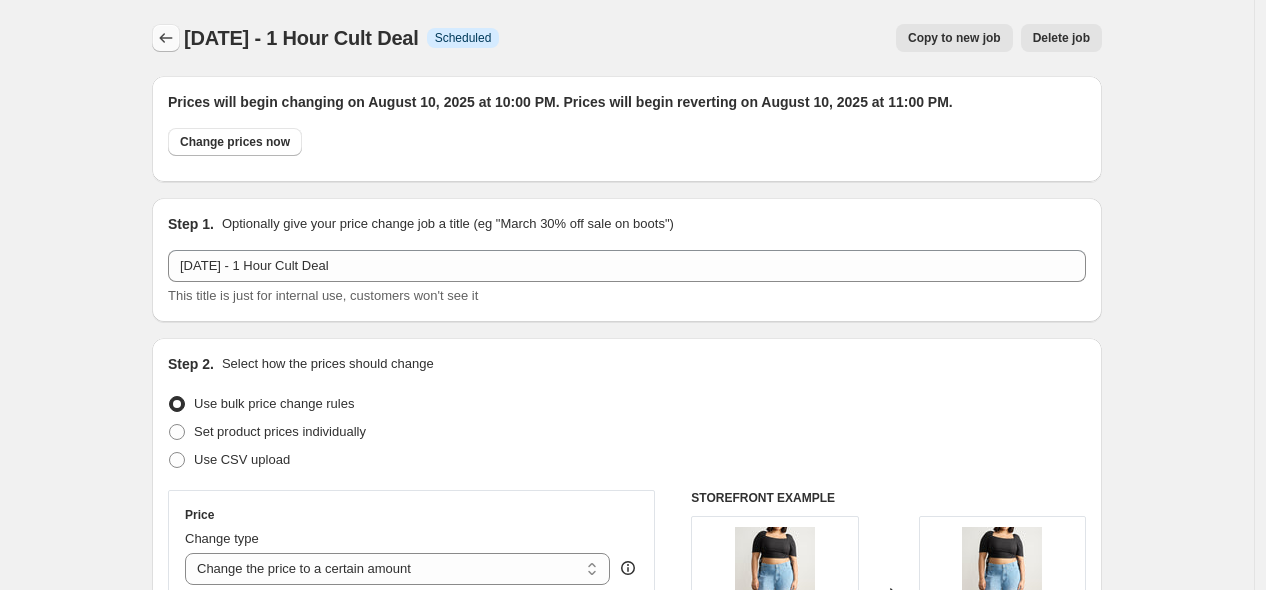 click 